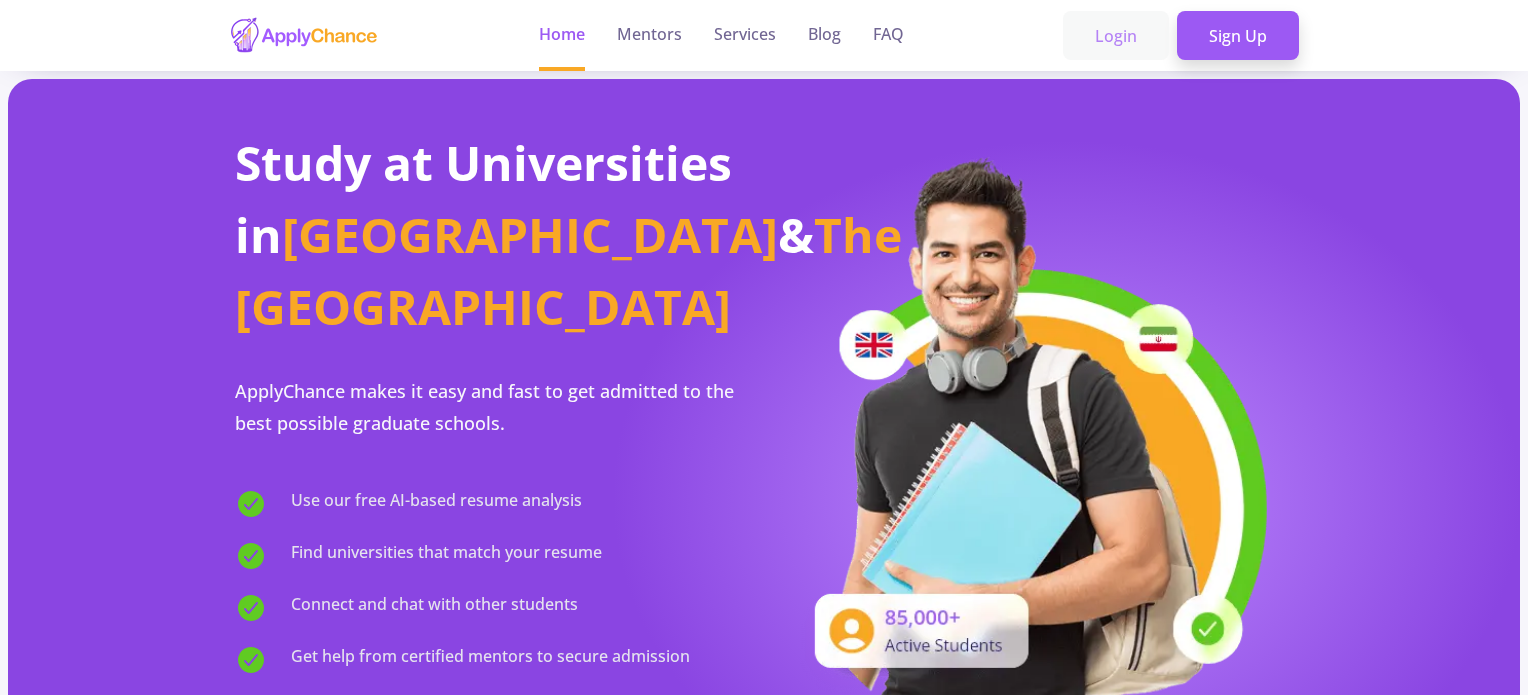 scroll, scrollTop: 0, scrollLeft: 0, axis: both 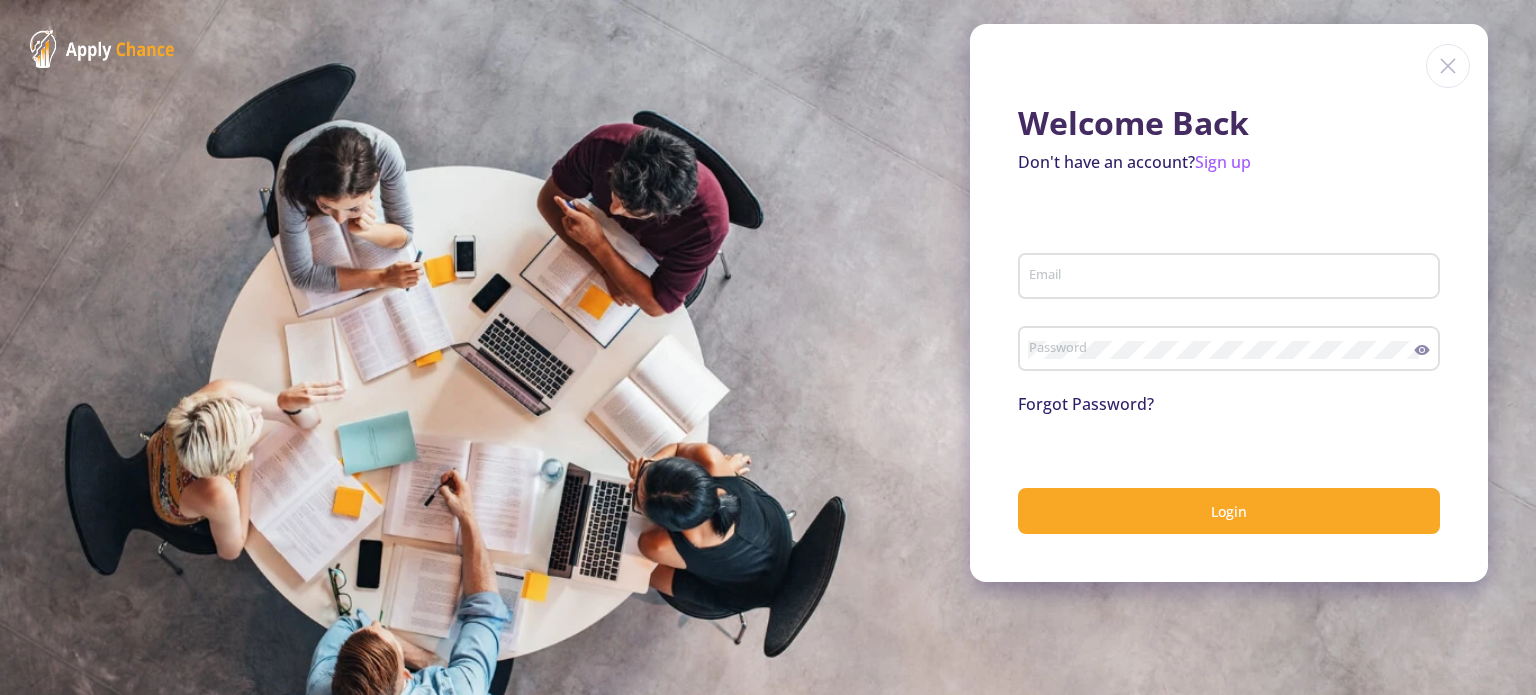 click on "Email" 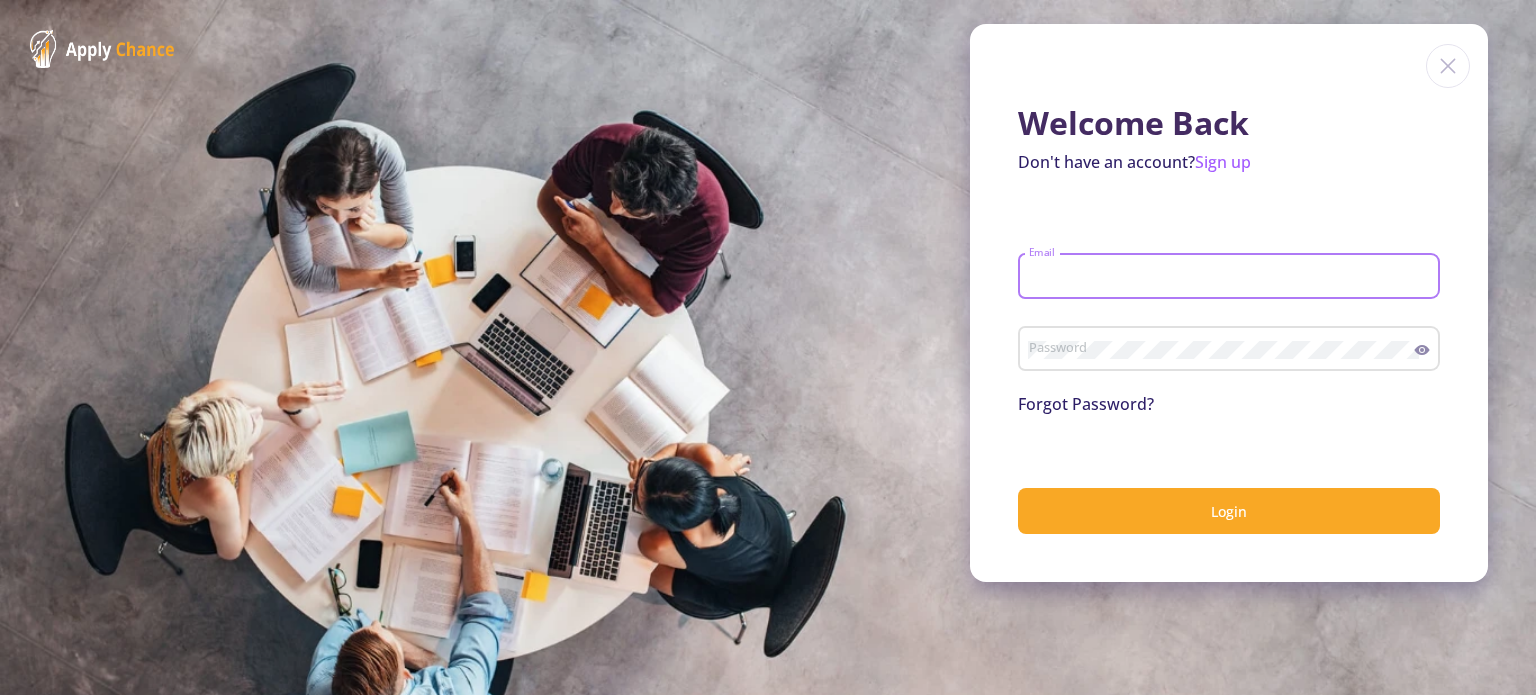 click on "Email" at bounding box center (1232, 277) 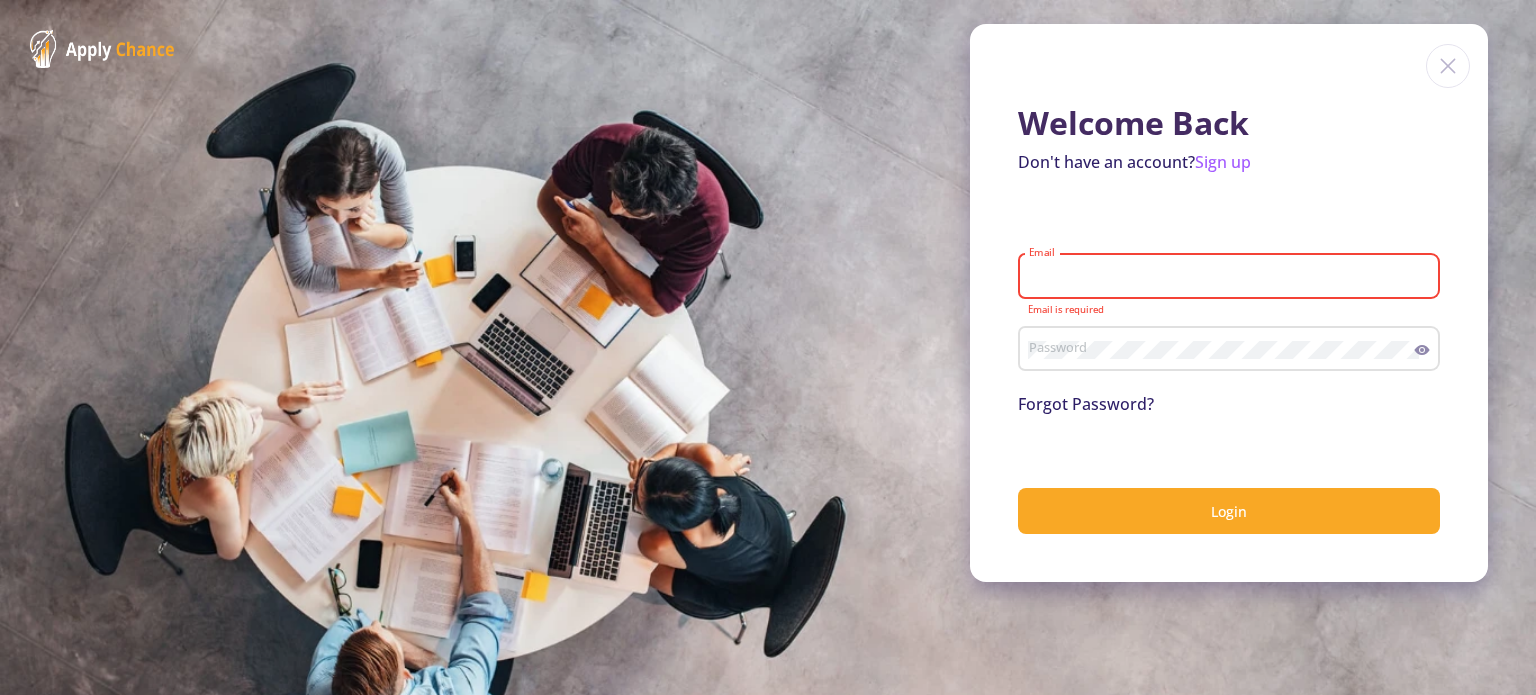 type on "imanmehraban1375@gmail.com" 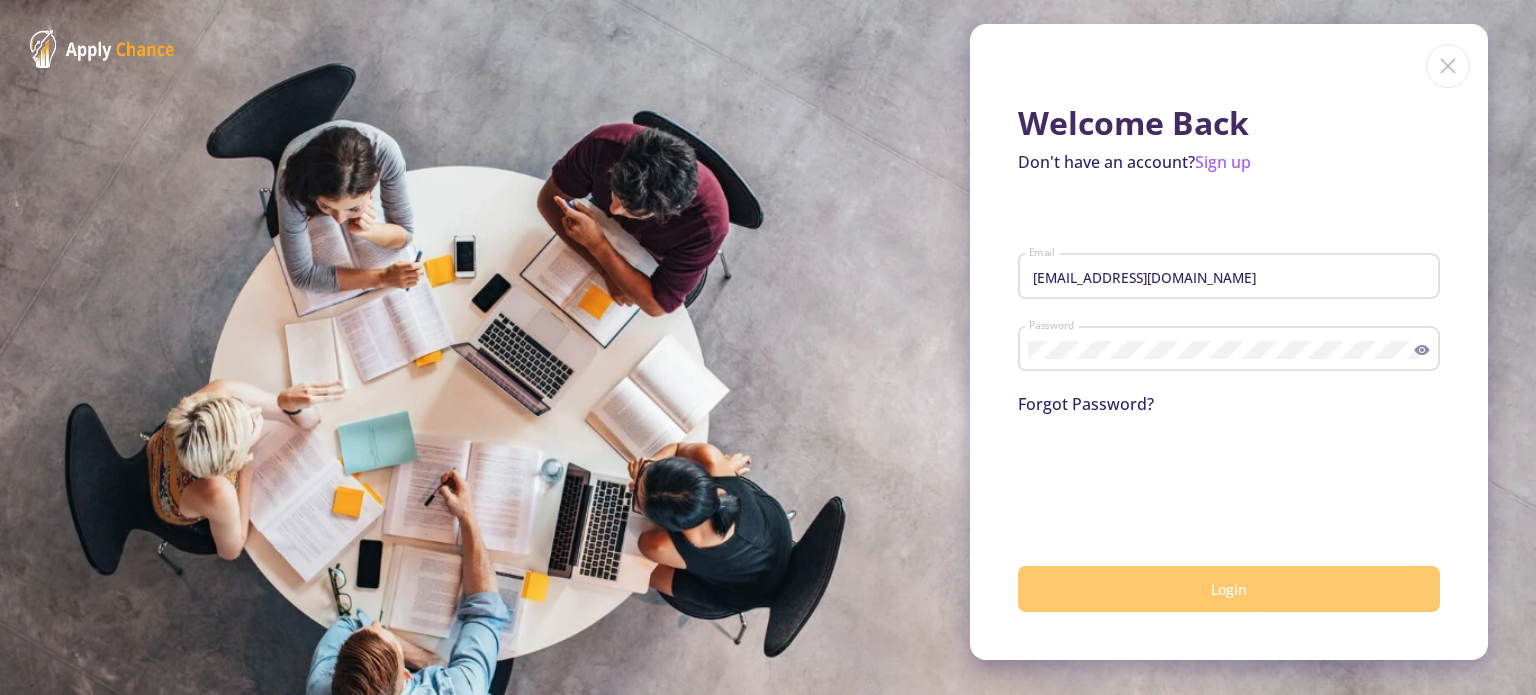 click on "Login" 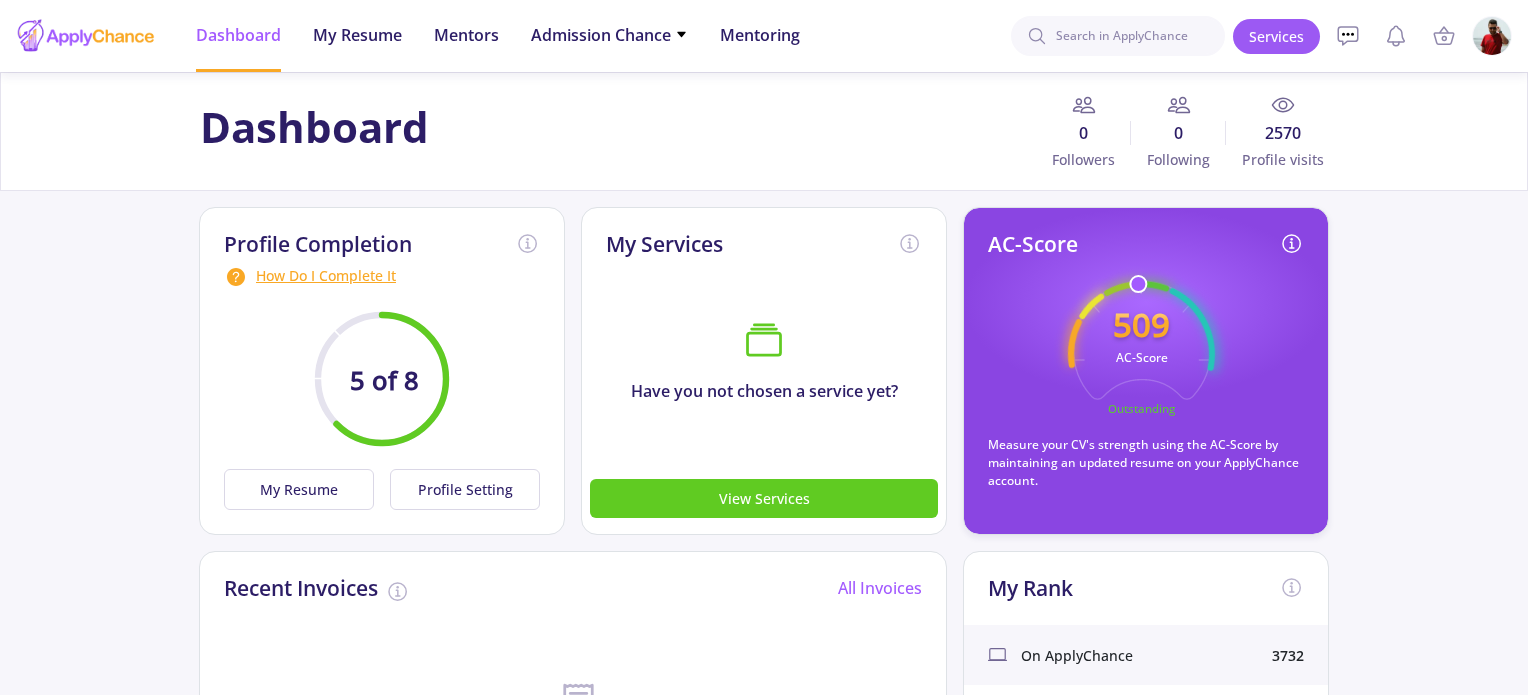 click on "AC-Score
509 AC-Score Outstanding  Measure your CV's strength using the AC-Score by maintaining an updated resume on your ApplyChance account." 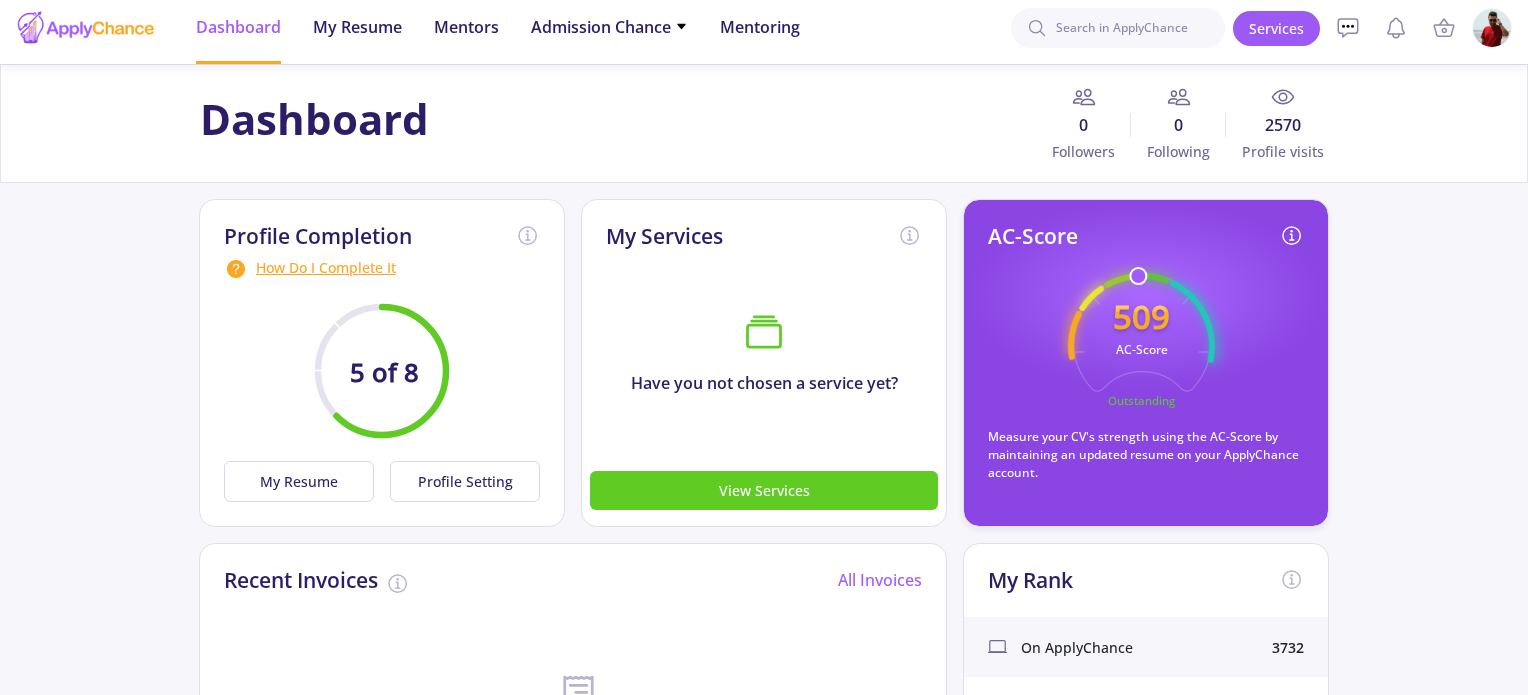 scroll, scrollTop: 0, scrollLeft: 0, axis: both 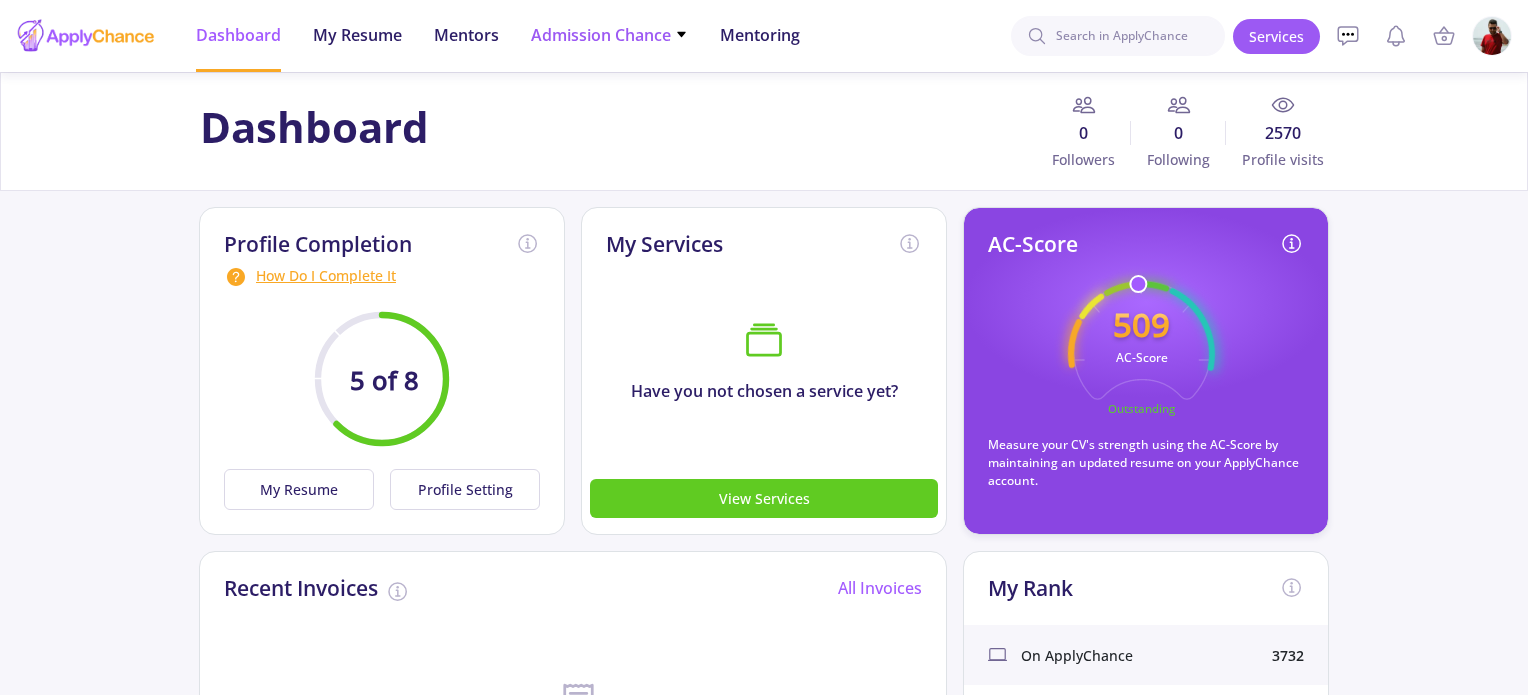 click on "Admission Chance" 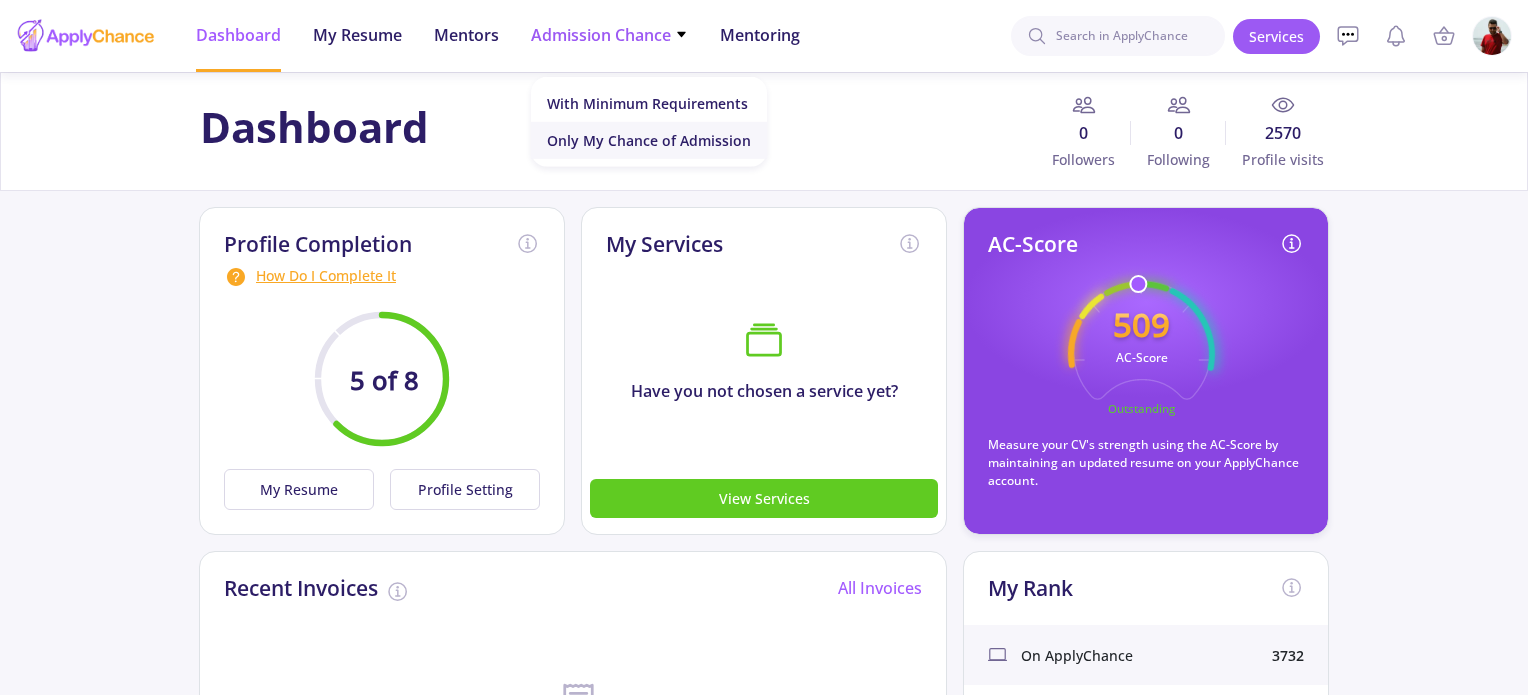 click on "Only My Chance of Admission" 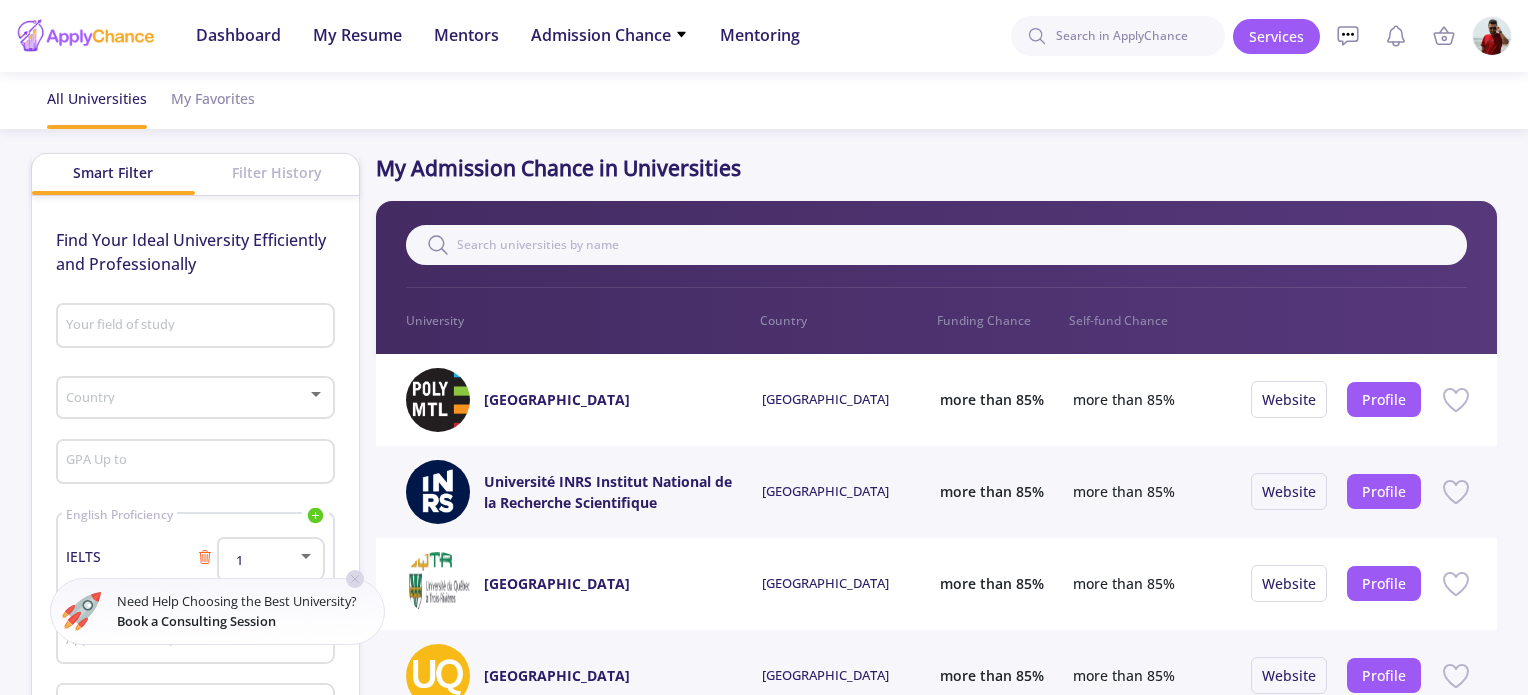 click on "Your field of study" 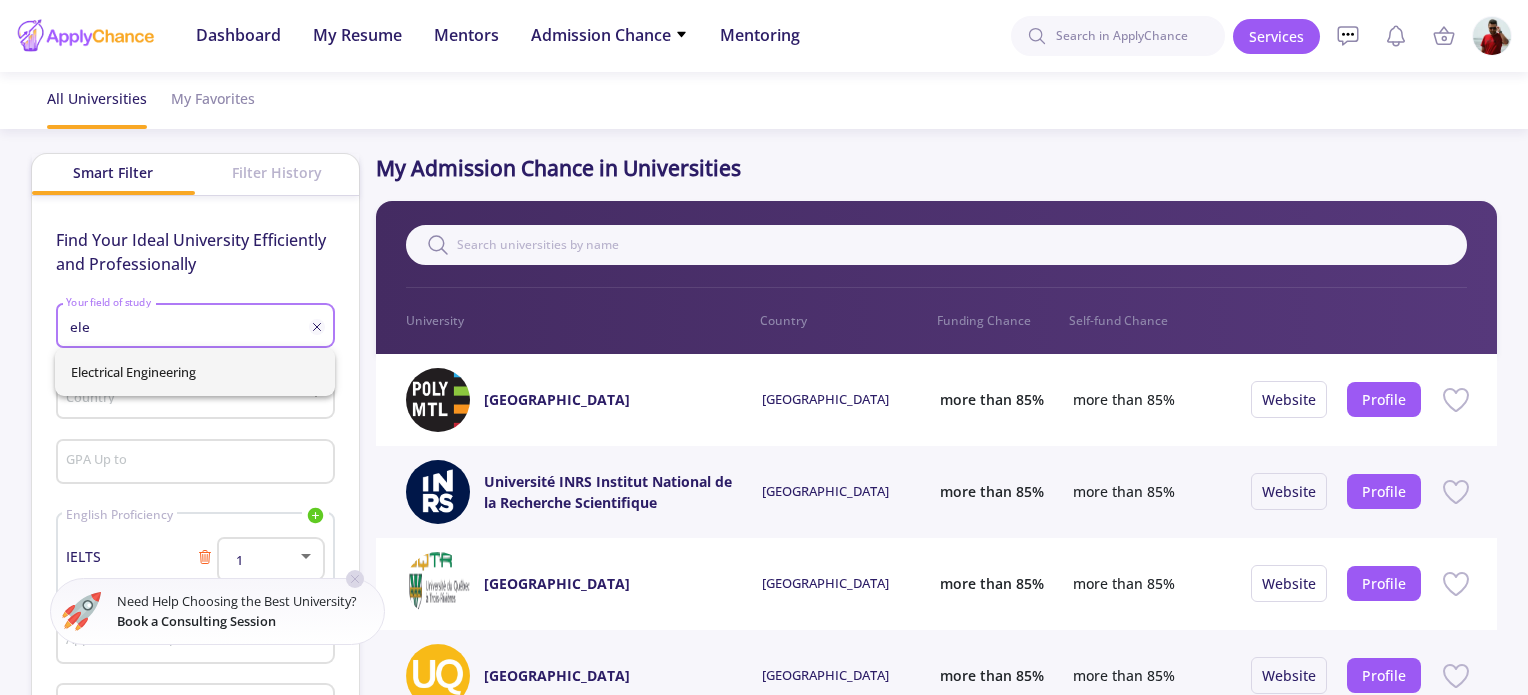 click on "Electrical Engineering" at bounding box center (195, 372) 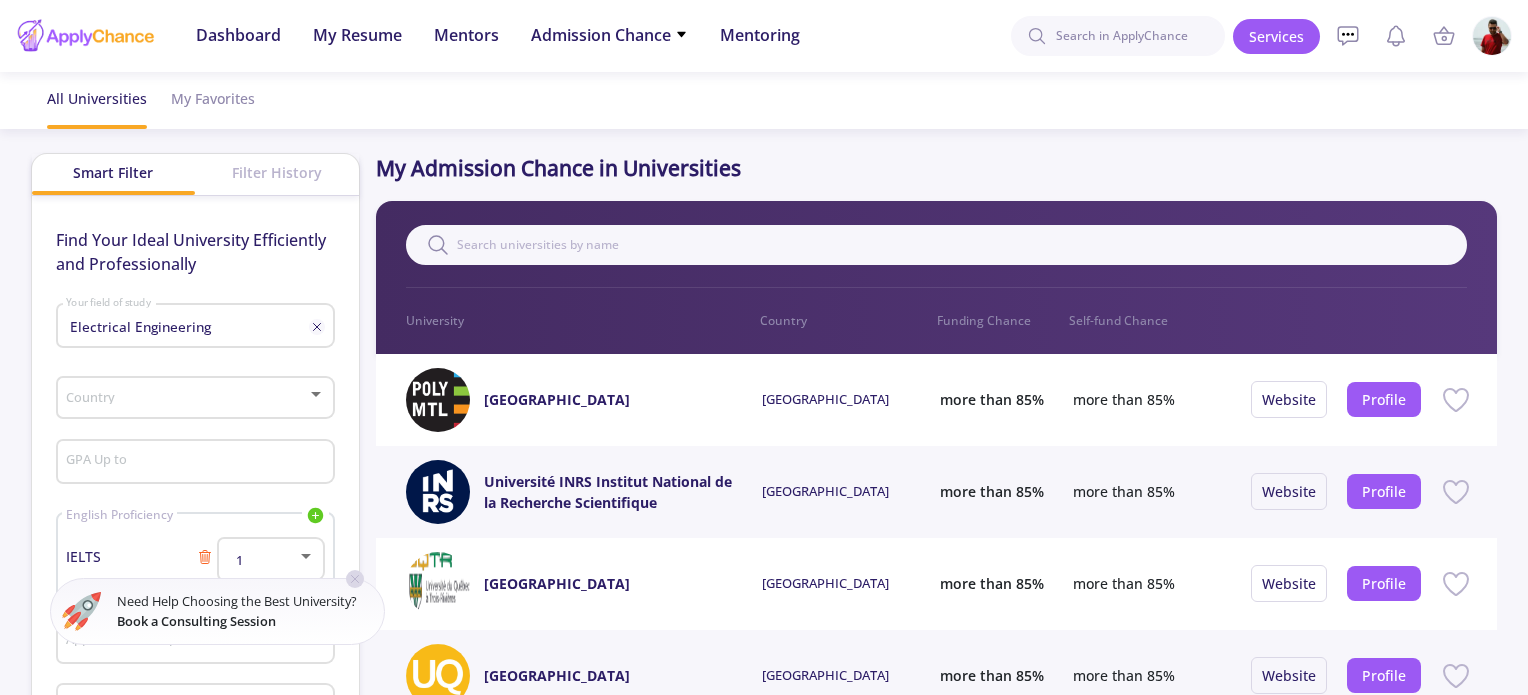 click on "Country" 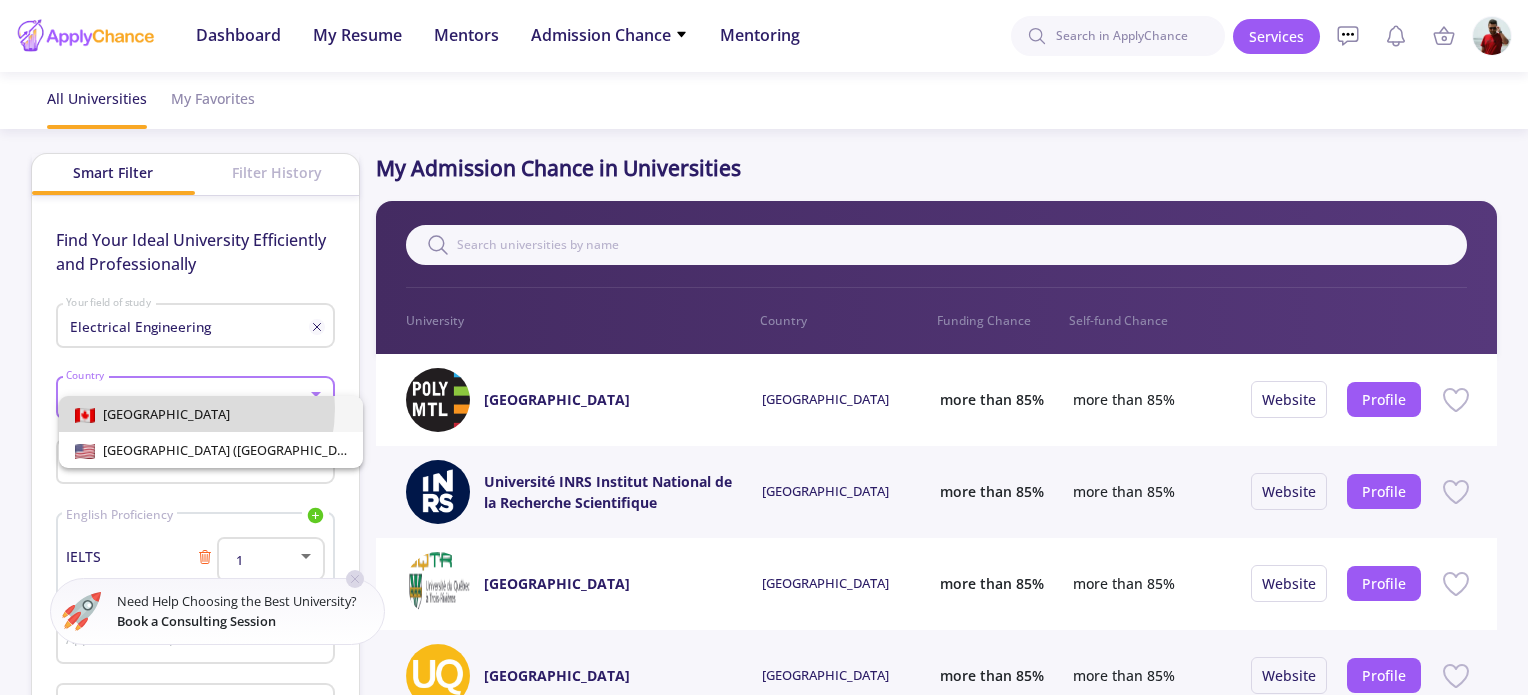 click on "[GEOGRAPHIC_DATA]" at bounding box center (211, 414) 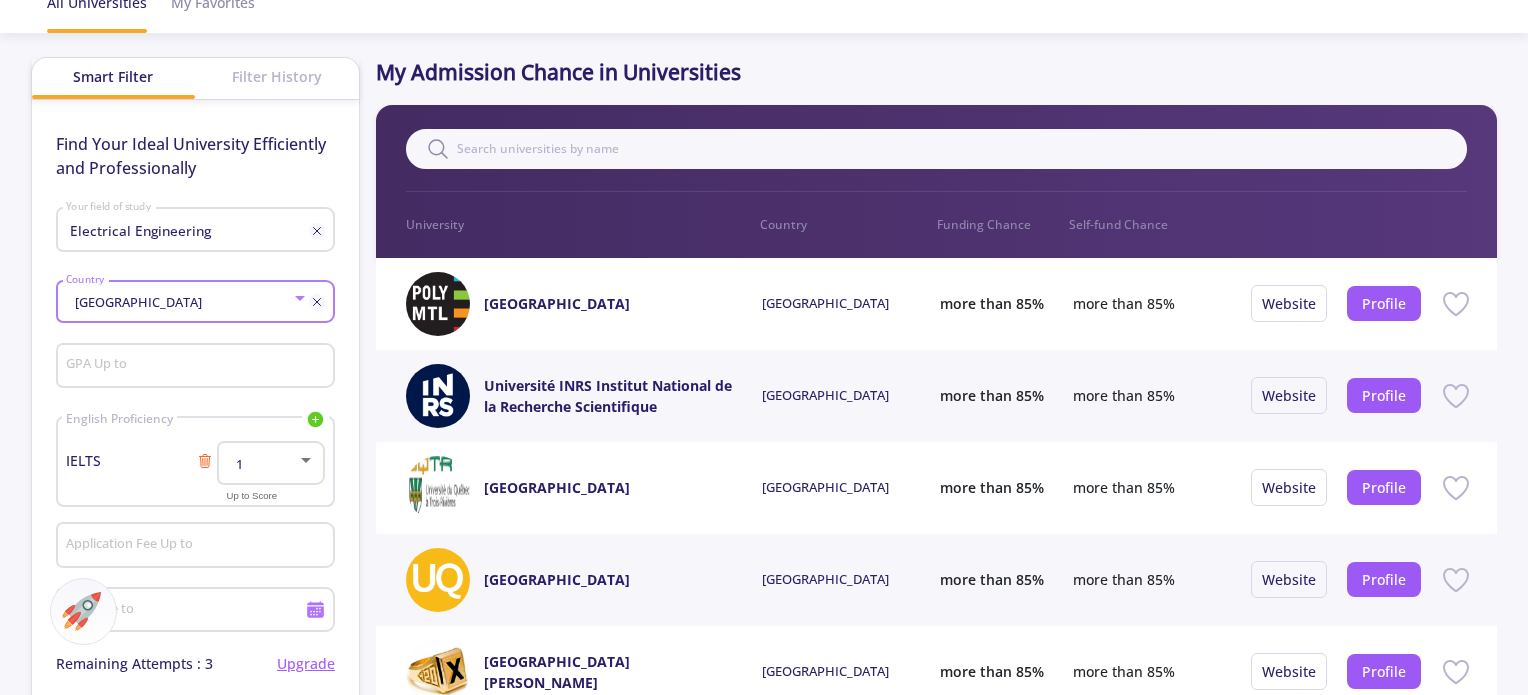 scroll, scrollTop: 100, scrollLeft: 0, axis: vertical 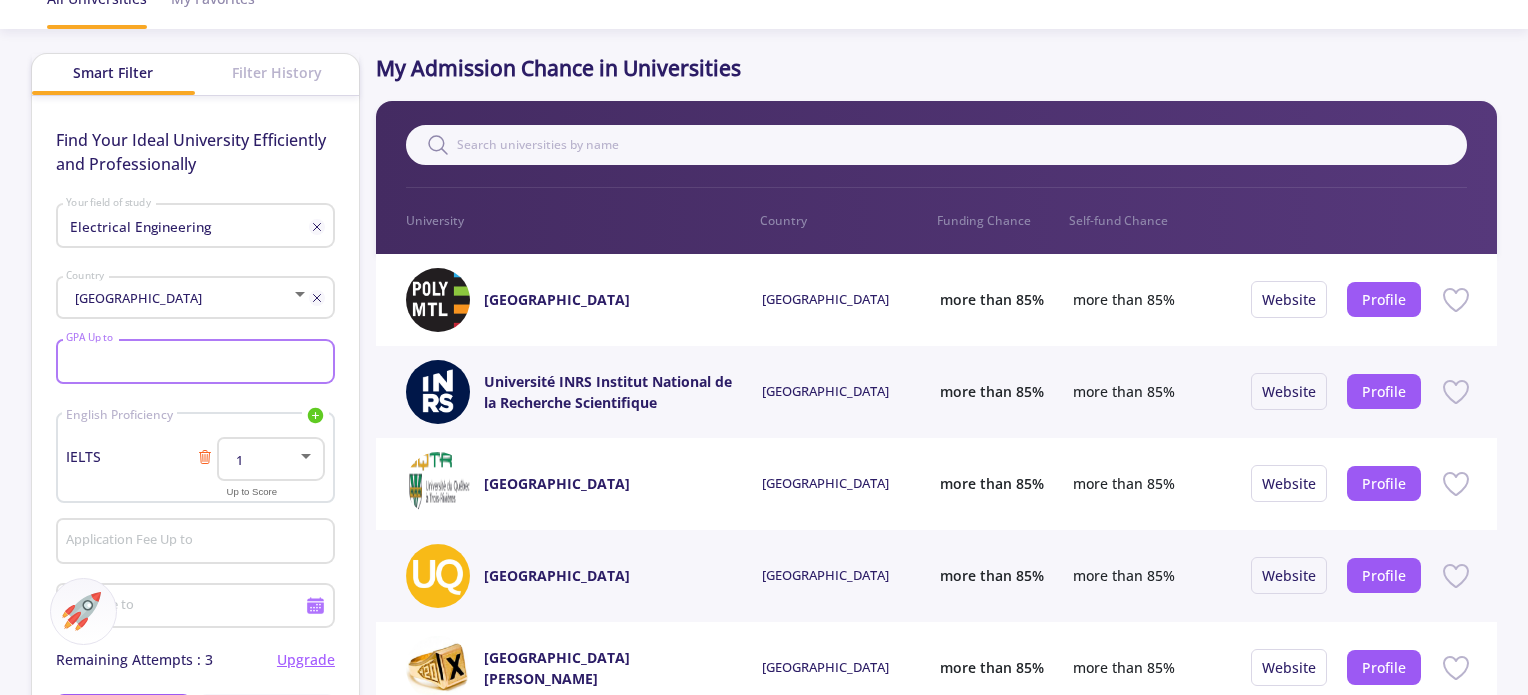 click on "GPA Up to" at bounding box center (197, 363) 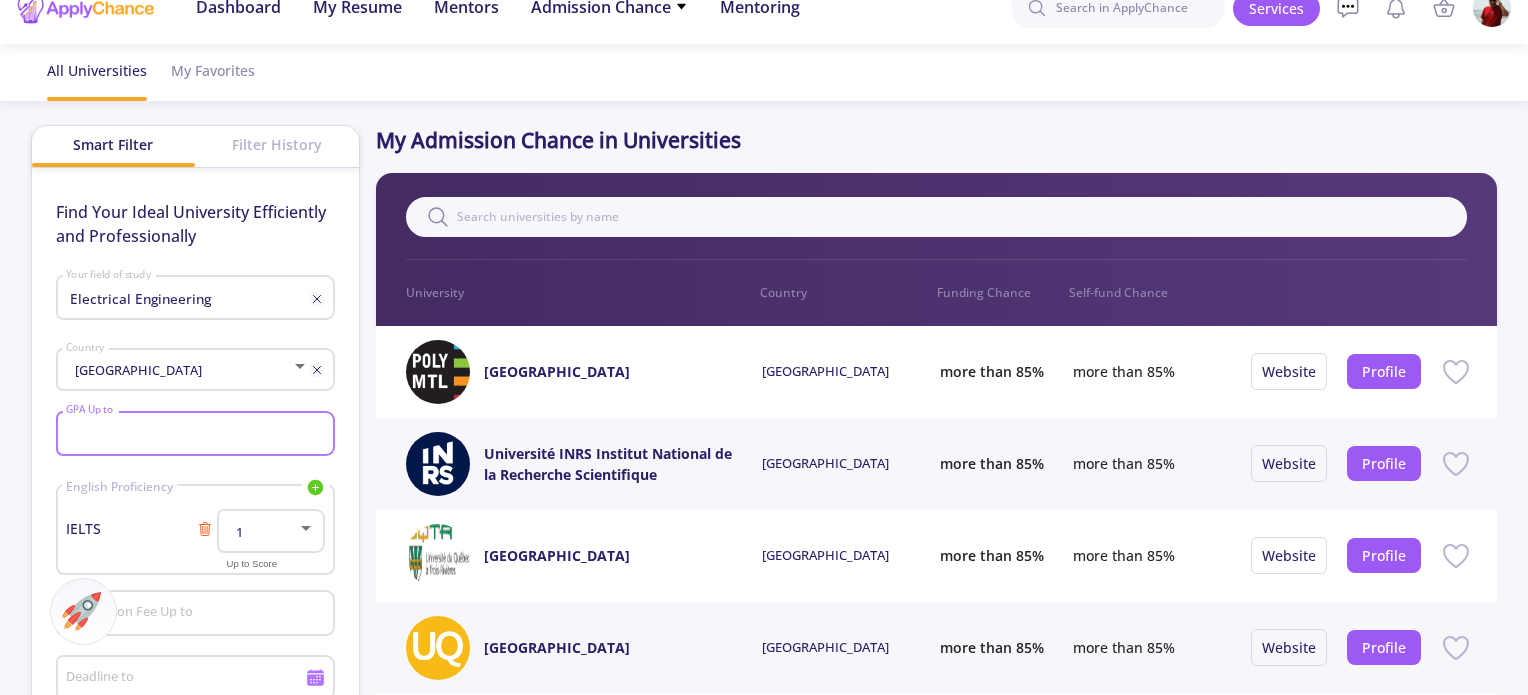 scroll, scrollTop: 0, scrollLeft: 0, axis: both 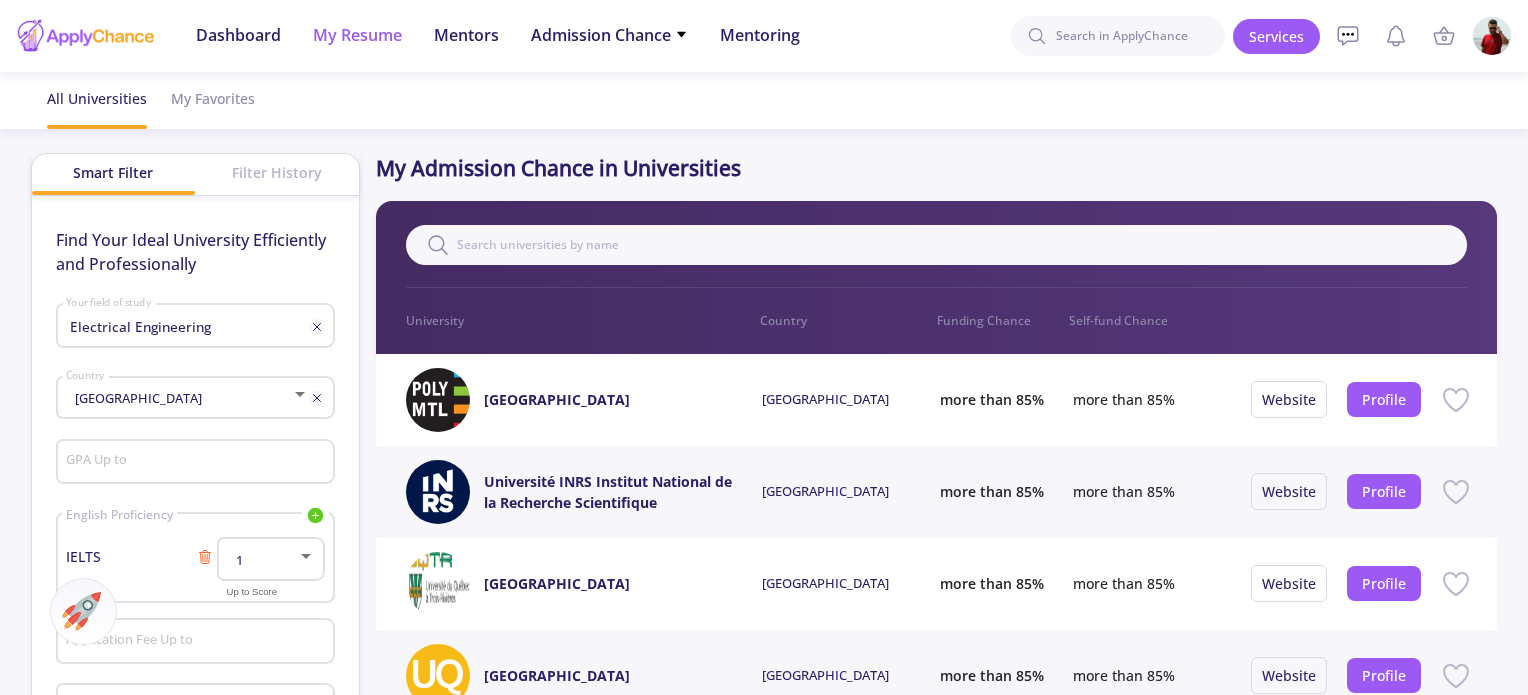 click on "My Resume" 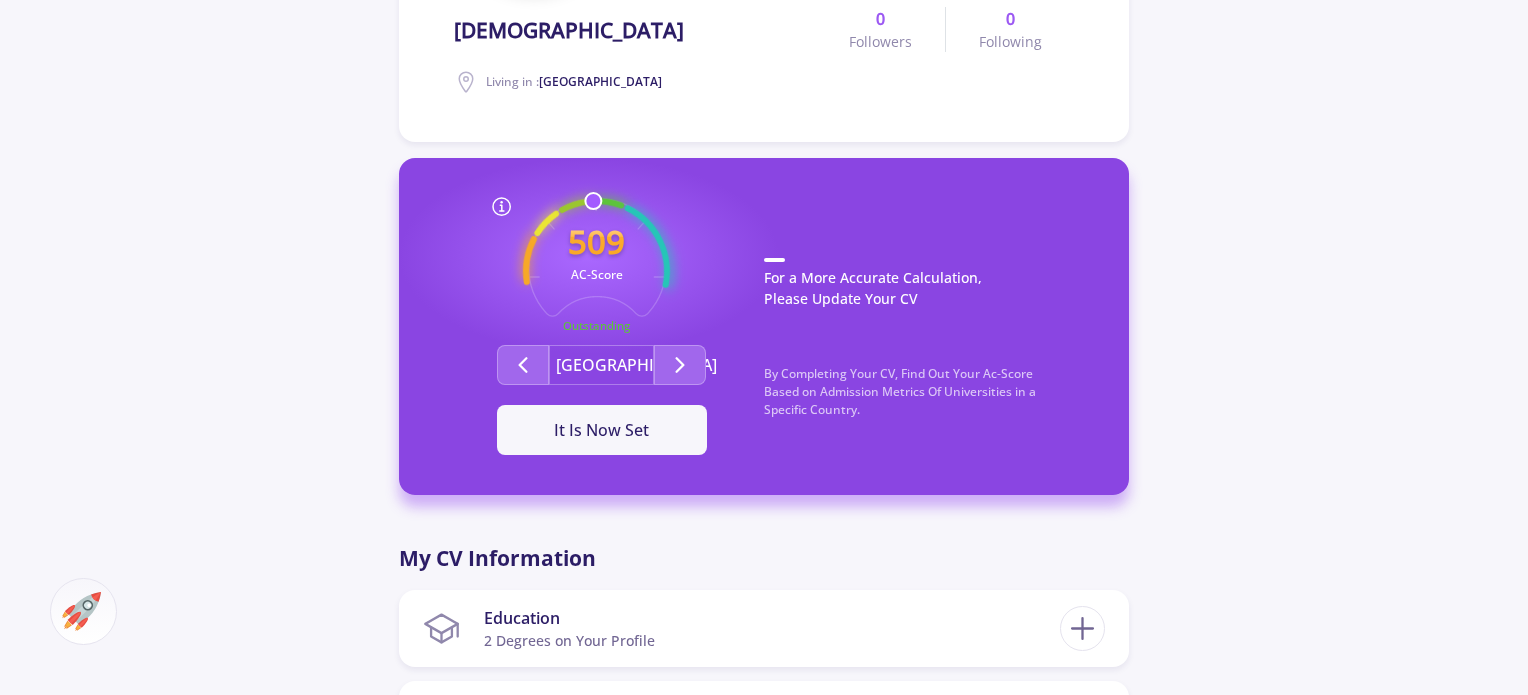 scroll, scrollTop: 400, scrollLeft: 0, axis: vertical 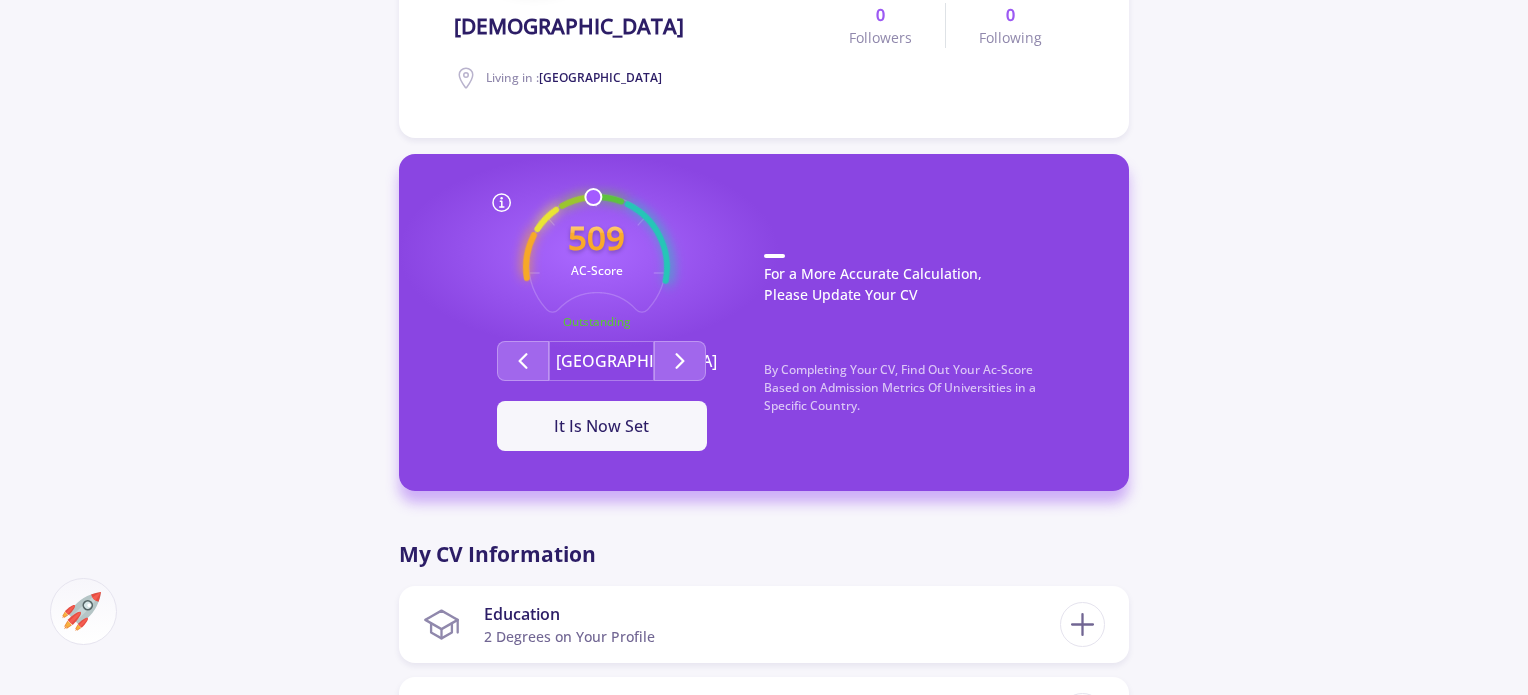 click on "[GEOGRAPHIC_DATA]" 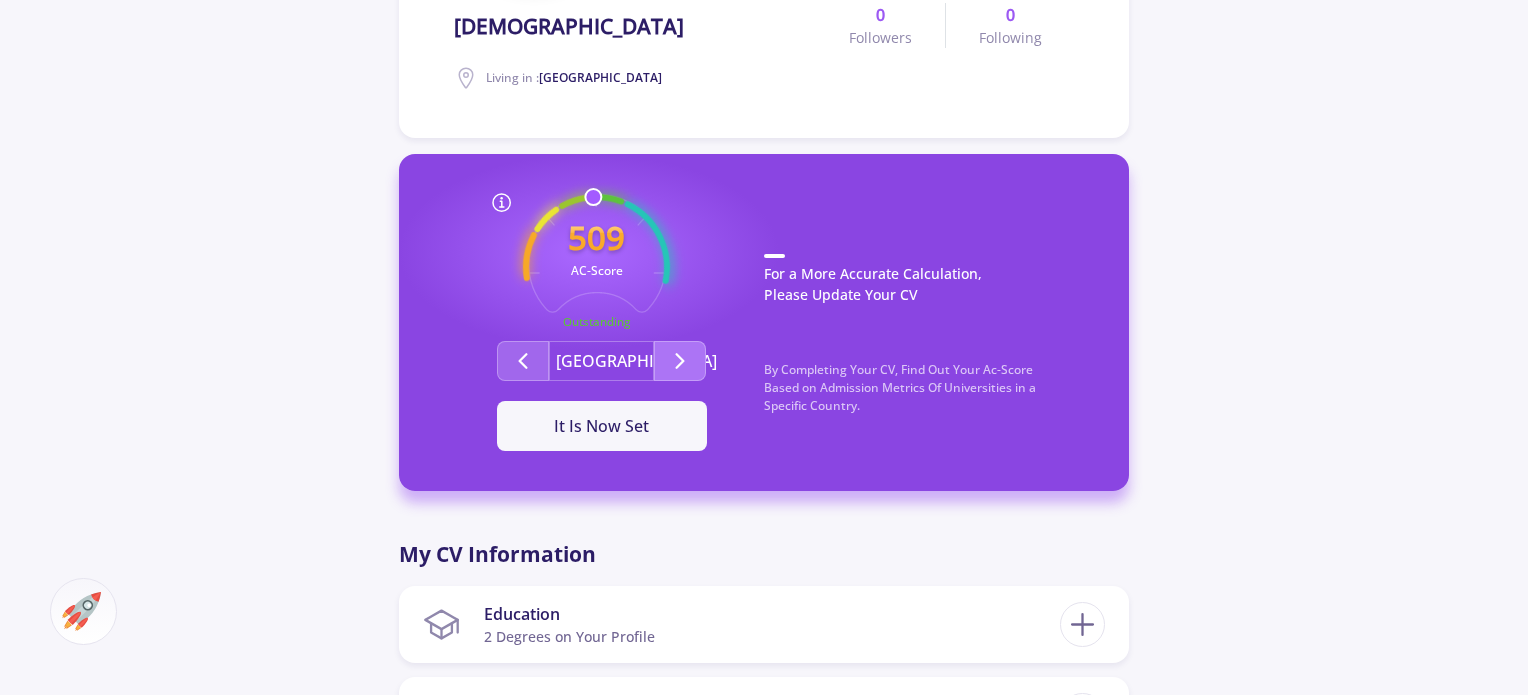 click 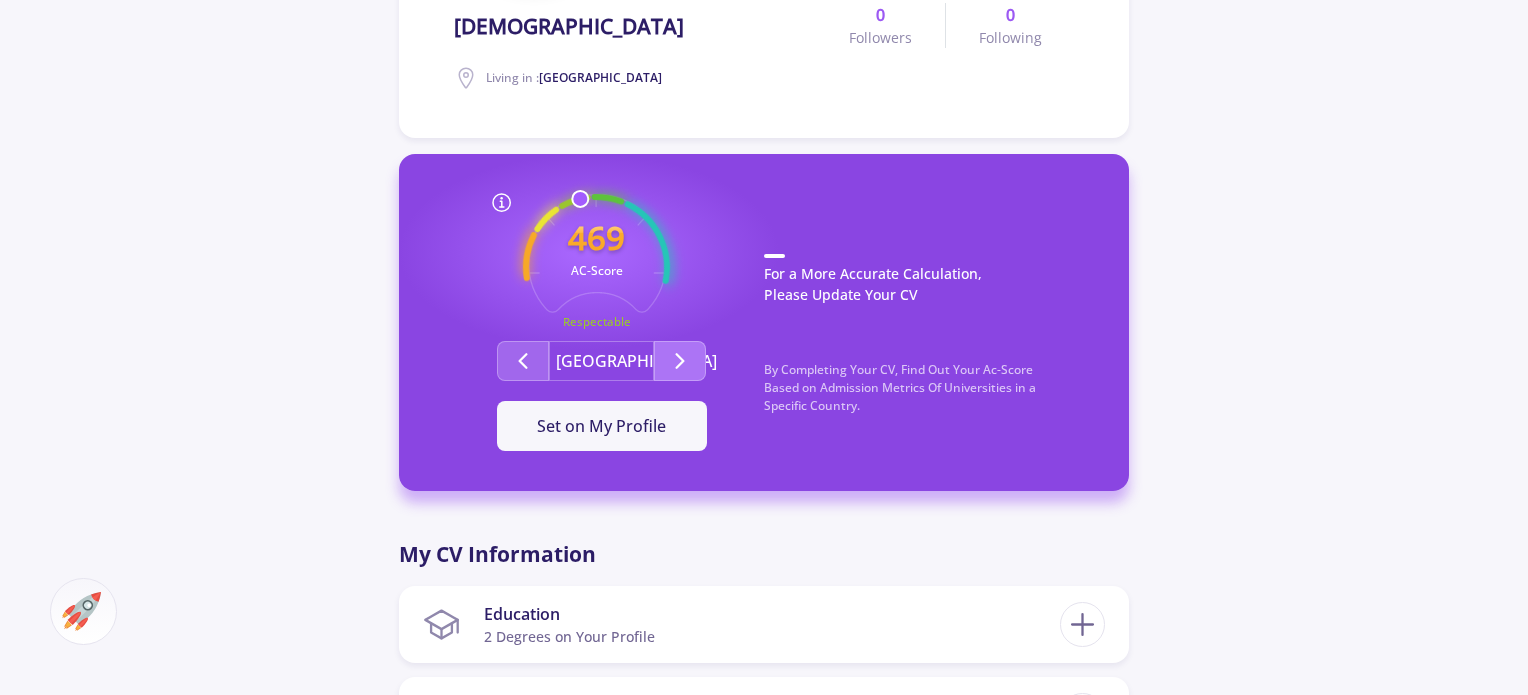 click 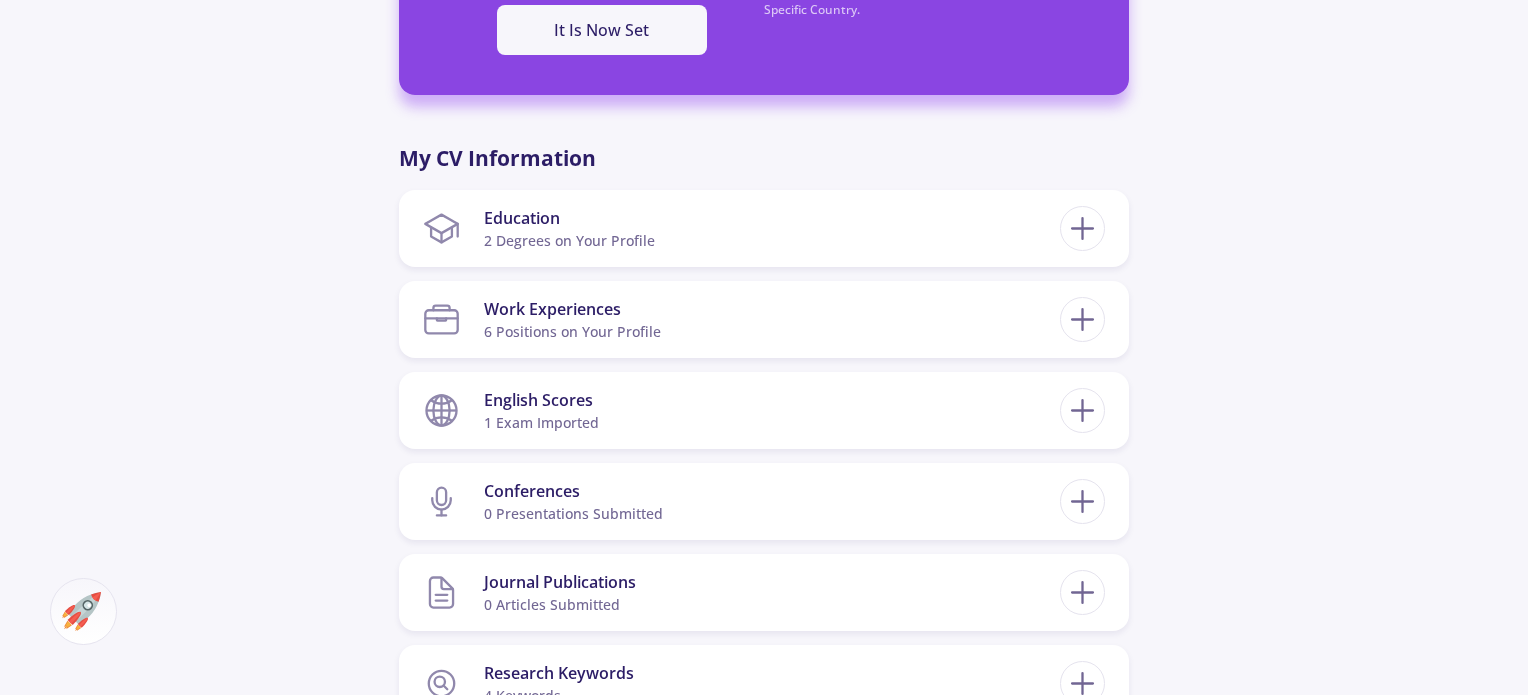 scroll, scrollTop: 800, scrollLeft: 0, axis: vertical 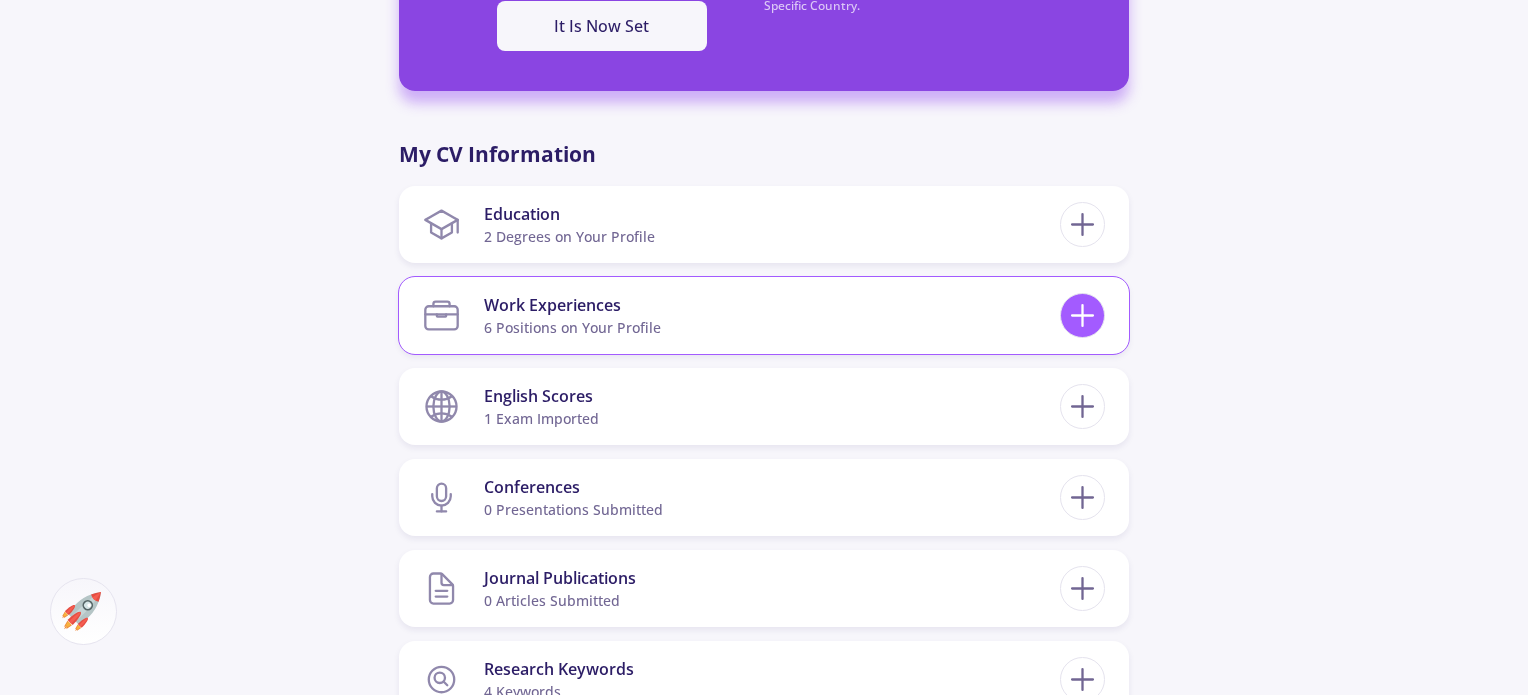 click 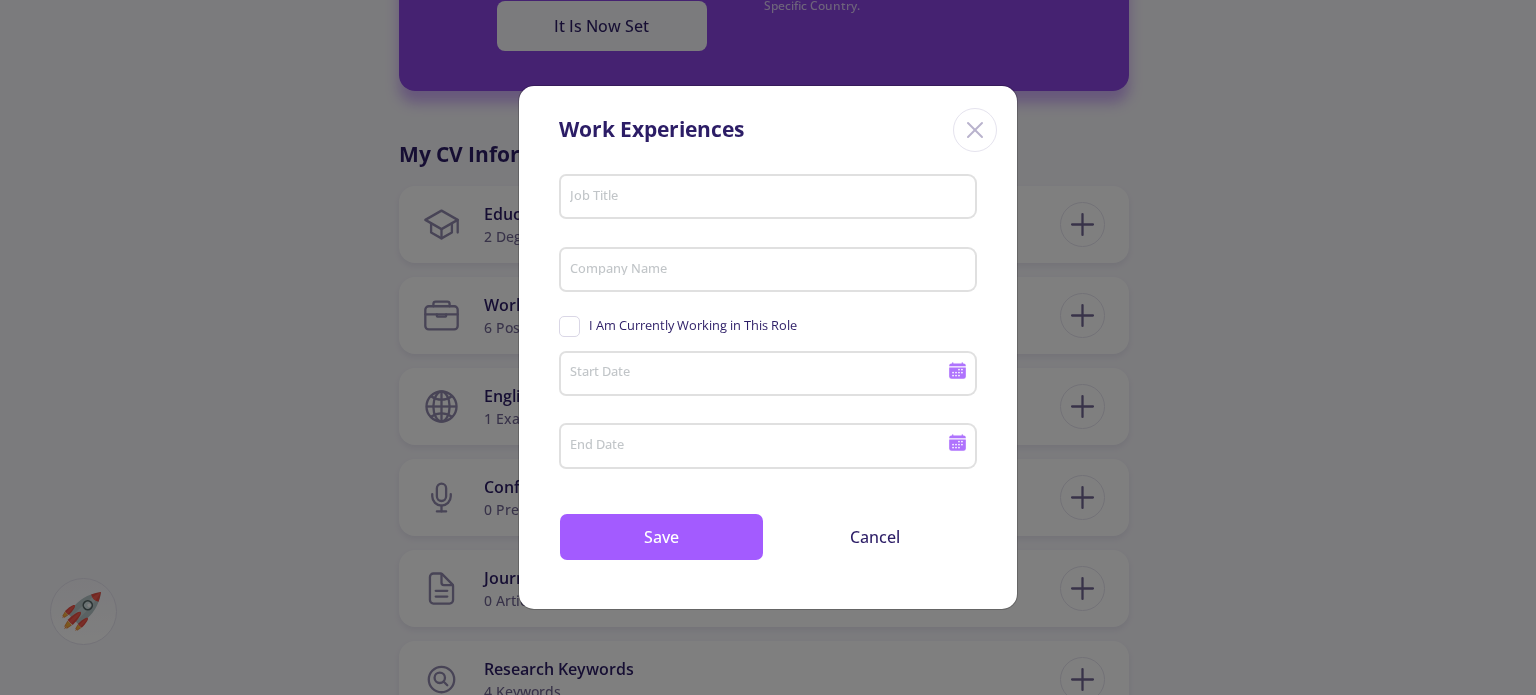 click 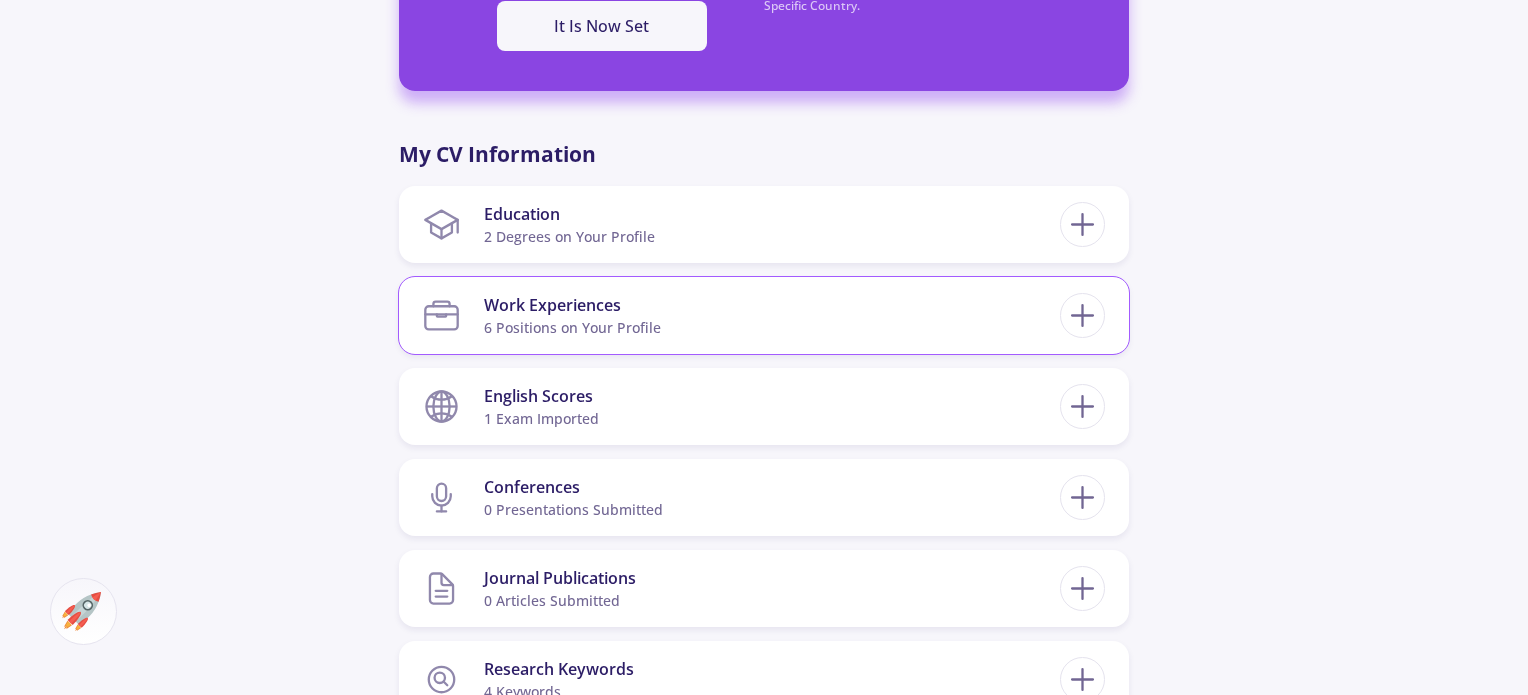 click on "Work Experiences 6 Positions on Your Profile" at bounding box center (572, 315) 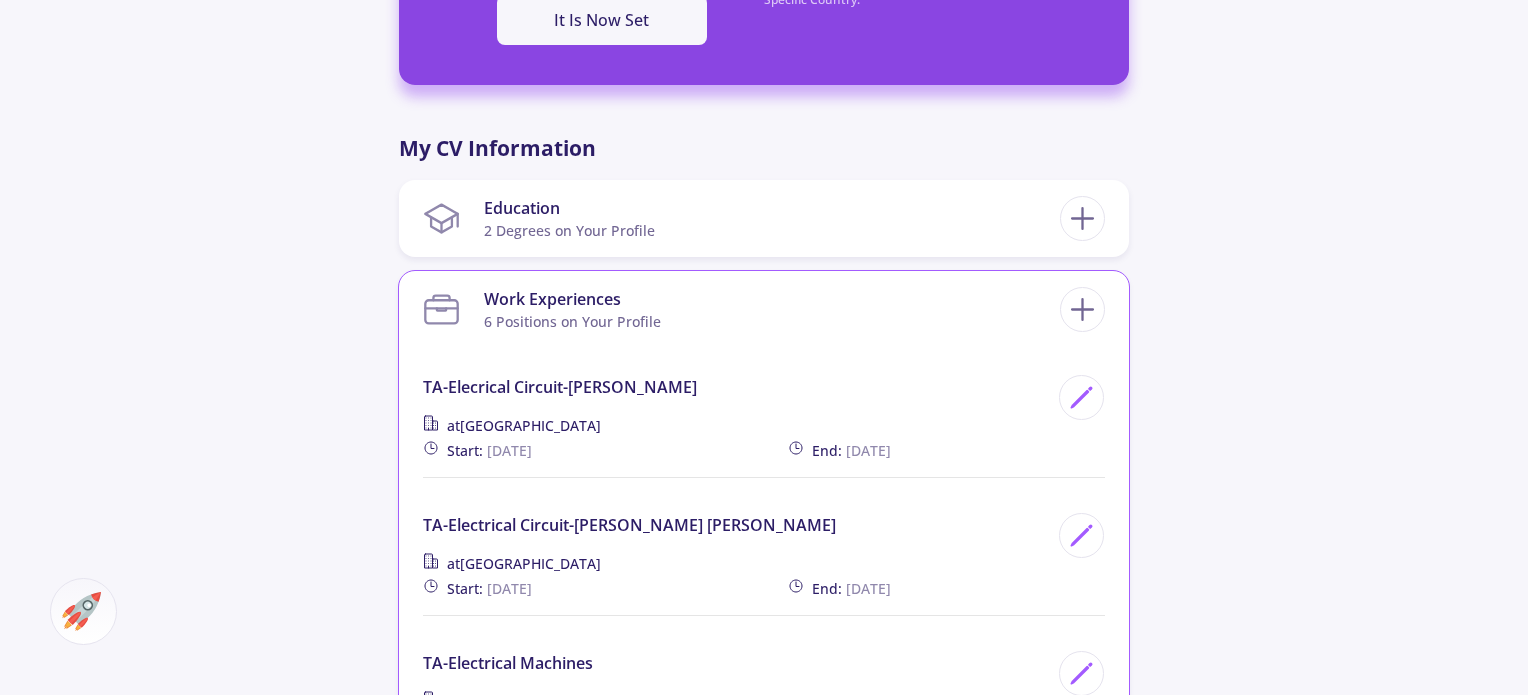 scroll, scrollTop: 800, scrollLeft: 0, axis: vertical 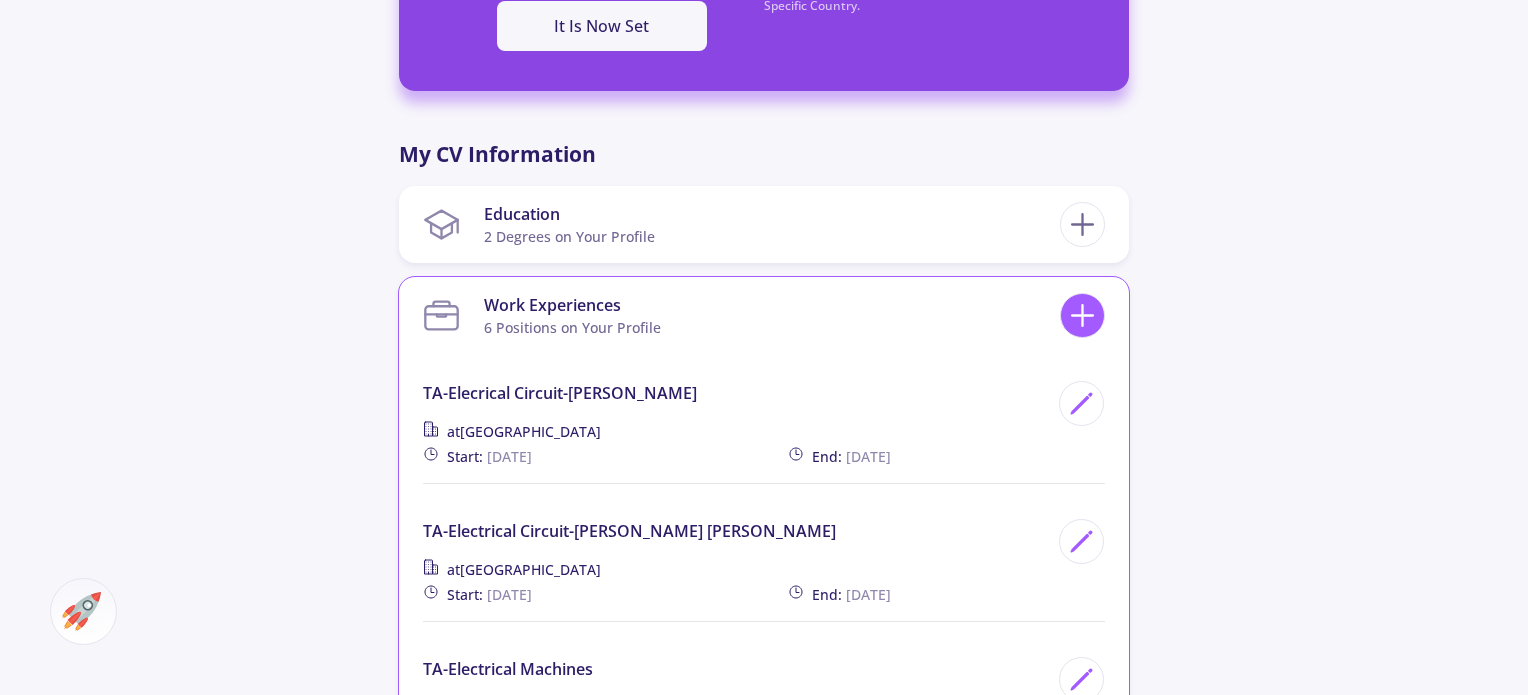 click at bounding box center (1082, 315) 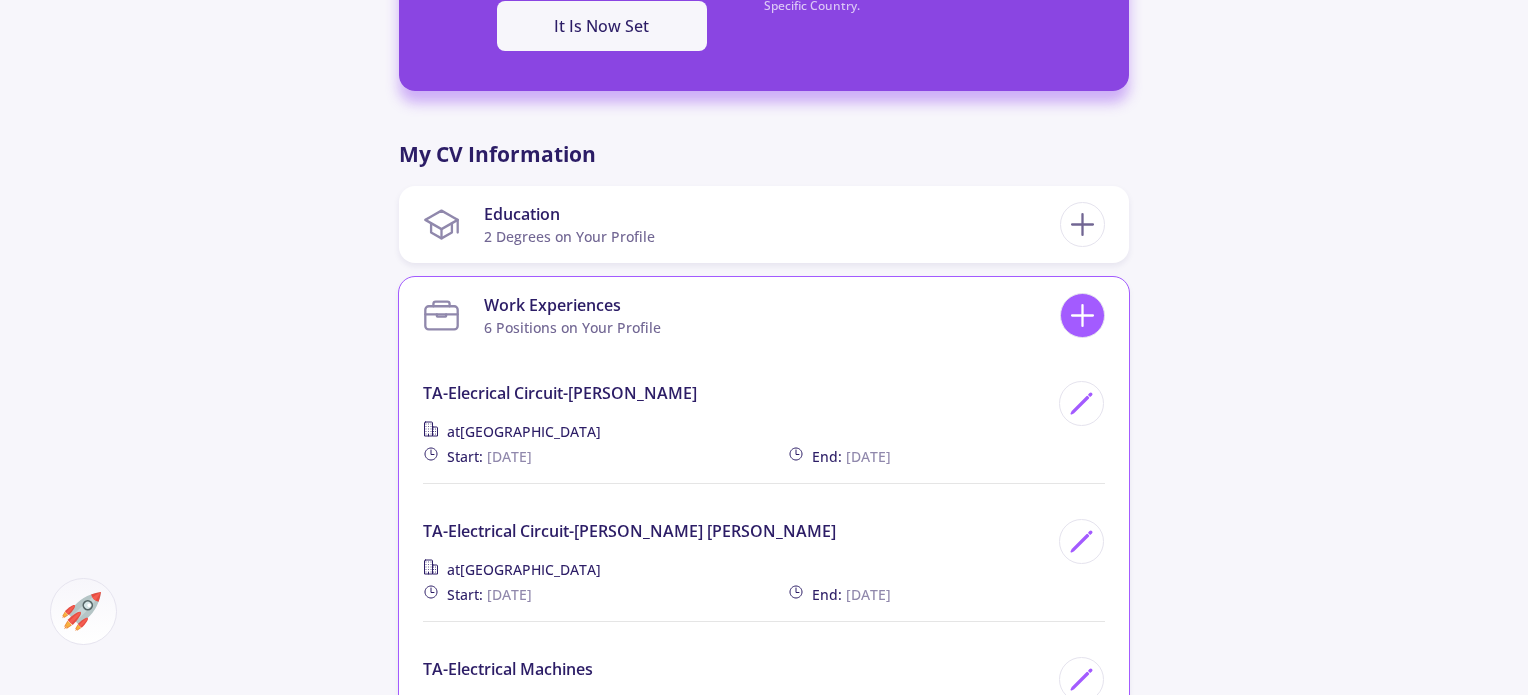 click 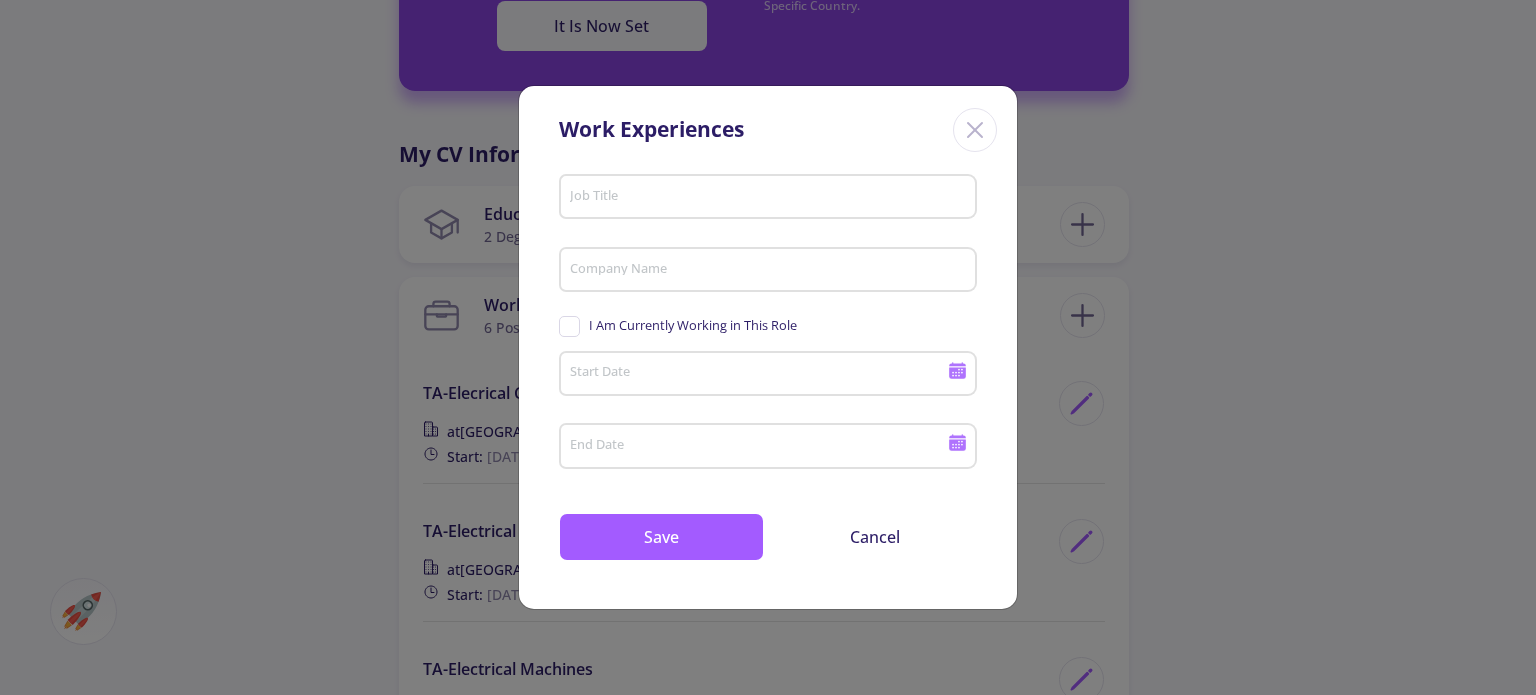 click on "Job Title" at bounding box center [768, 193] 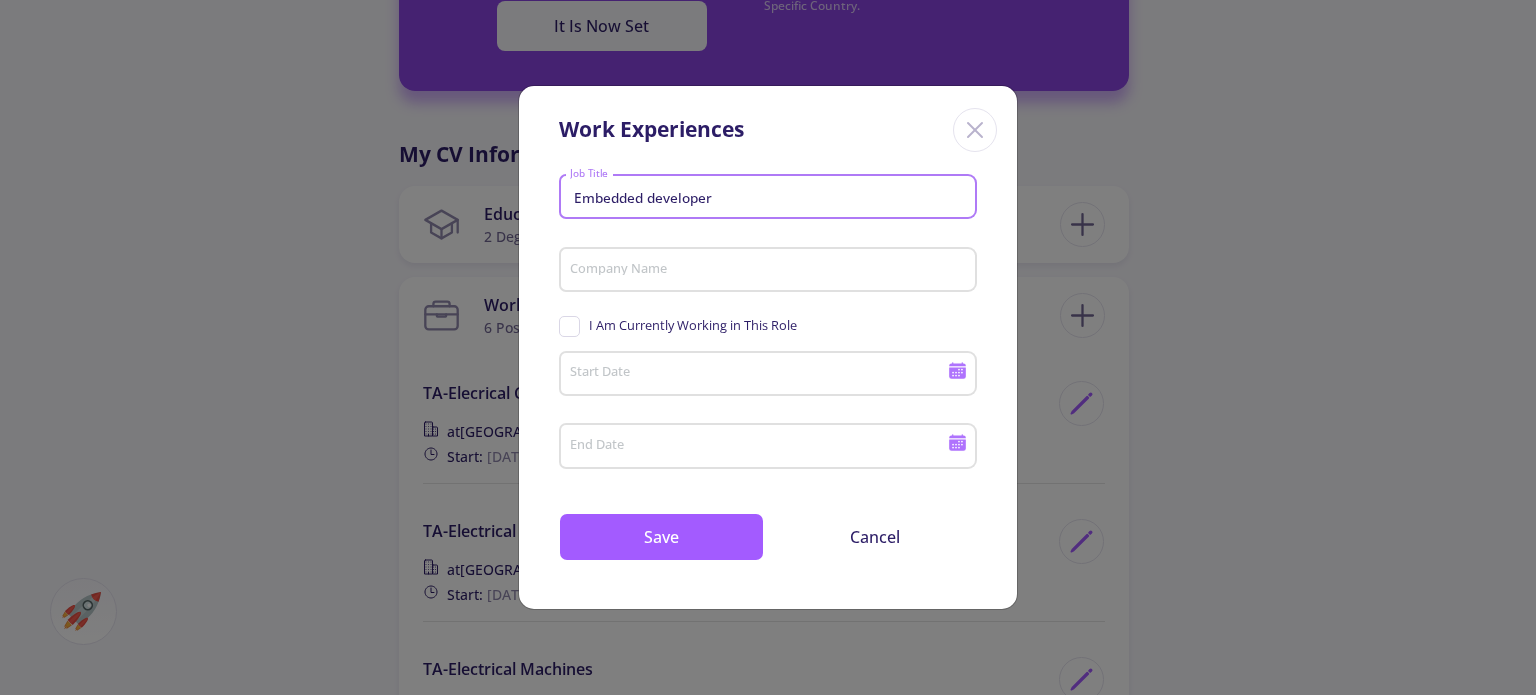 type on "Embedded developer" 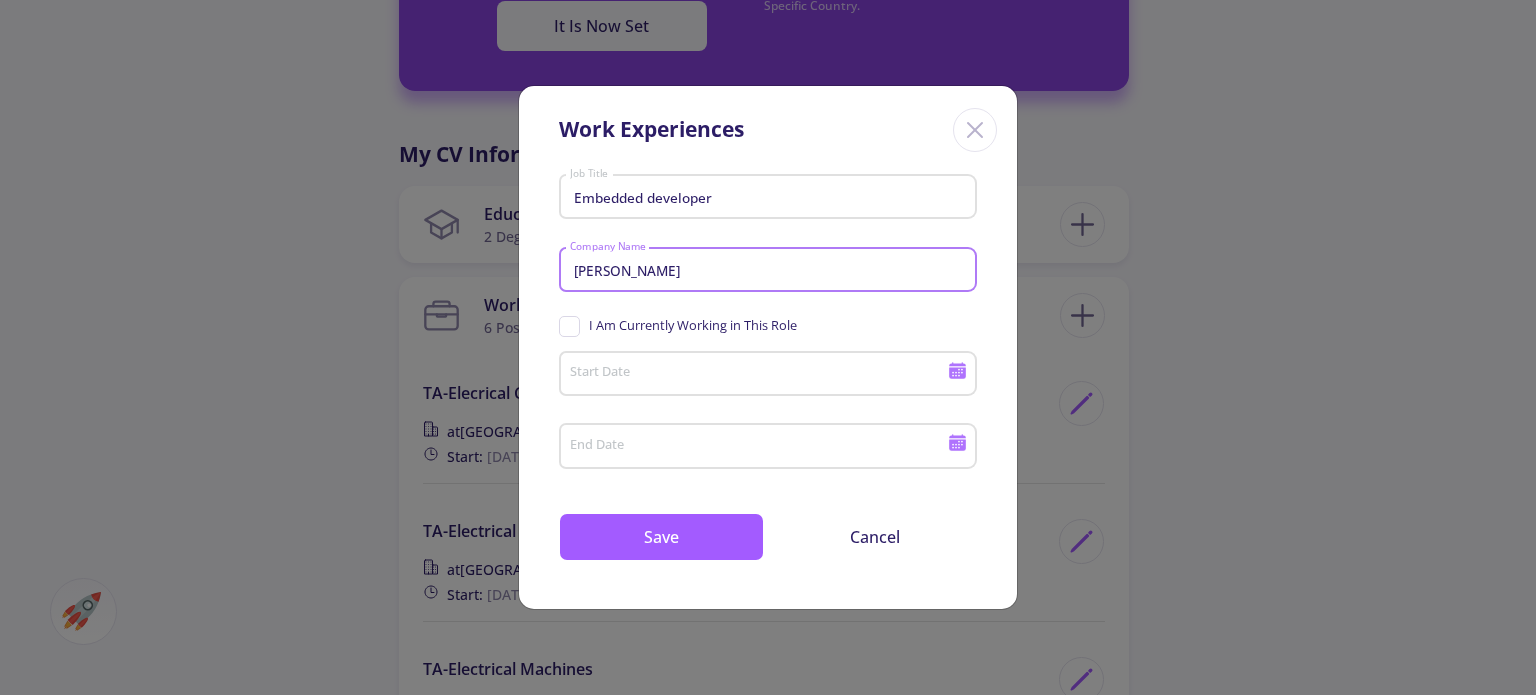type on "Zarrin Samane Shargh" 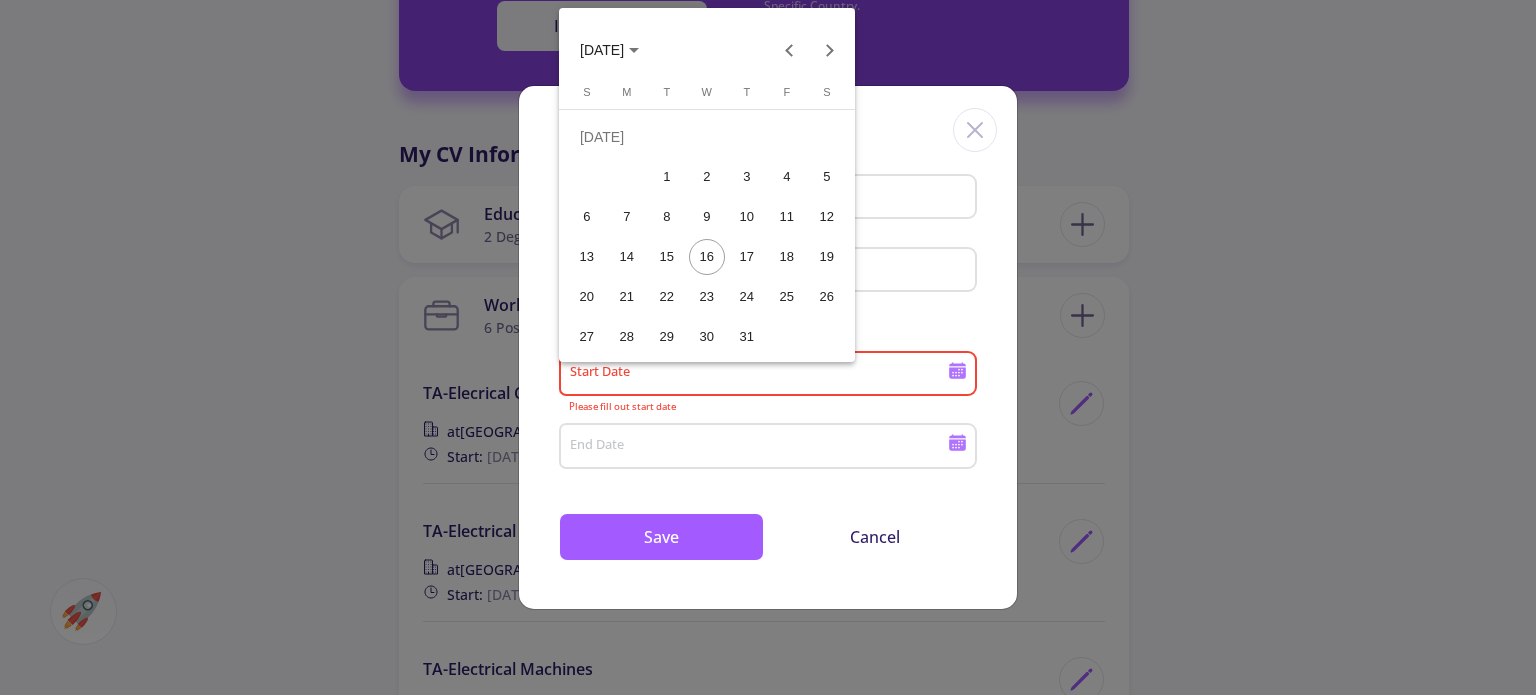 click on "JUL 2025" at bounding box center (609, 50) 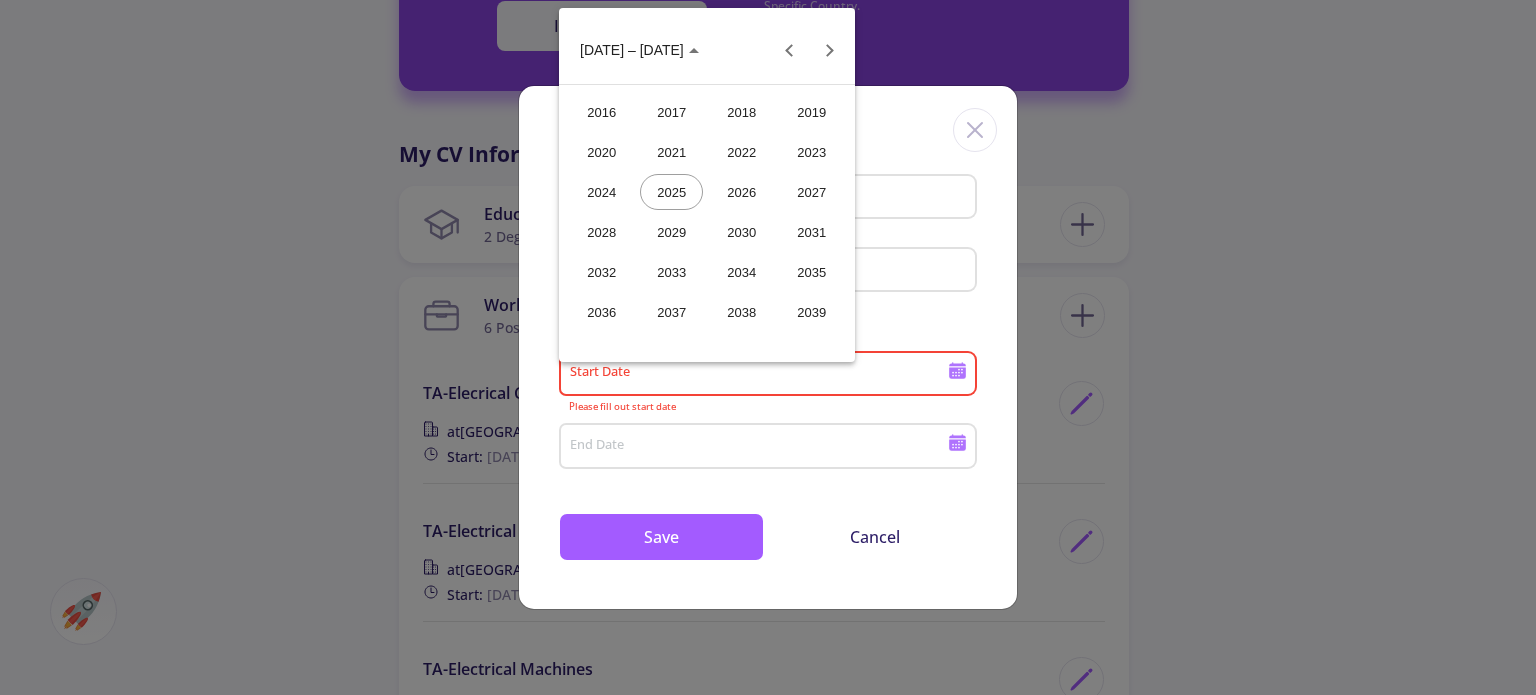 click on "2016 – 2039" at bounding box center [632, 51] 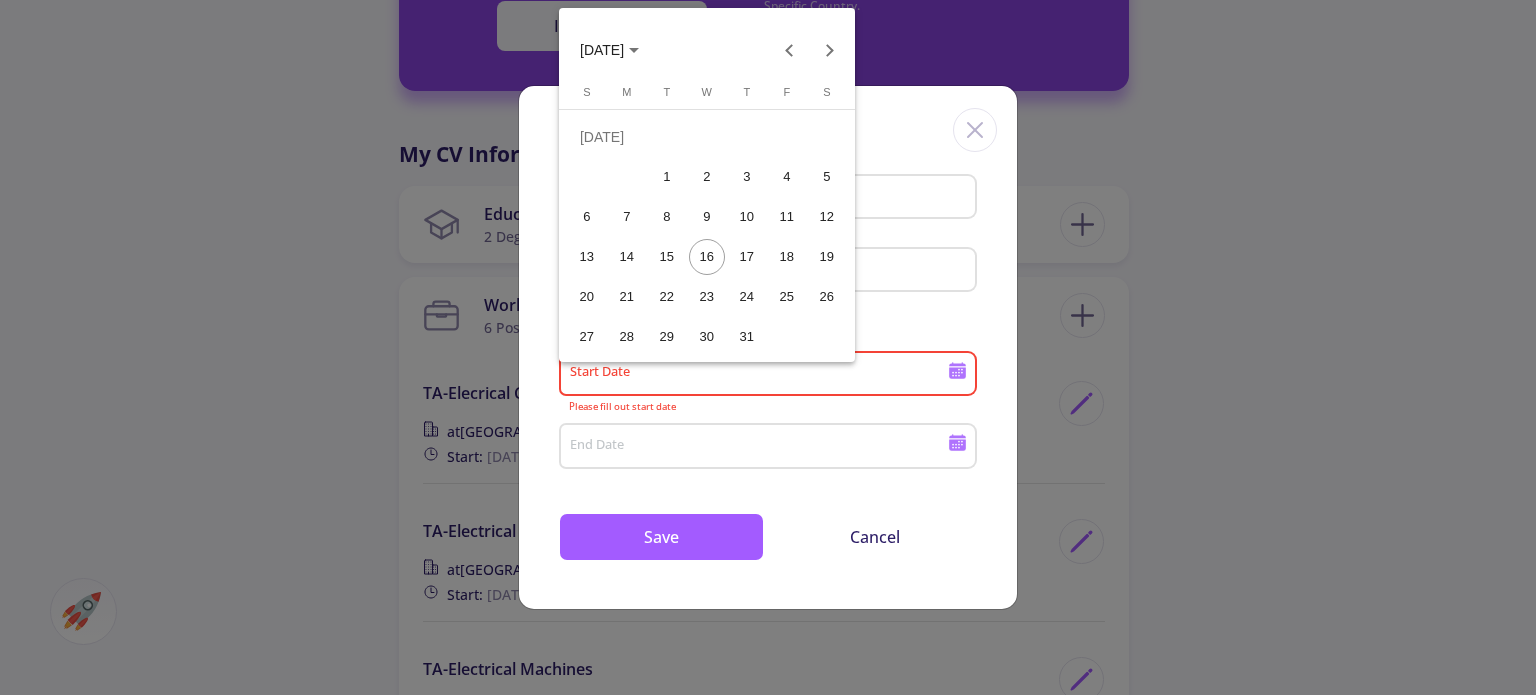 click on "JUL 2025" at bounding box center [609, 50] 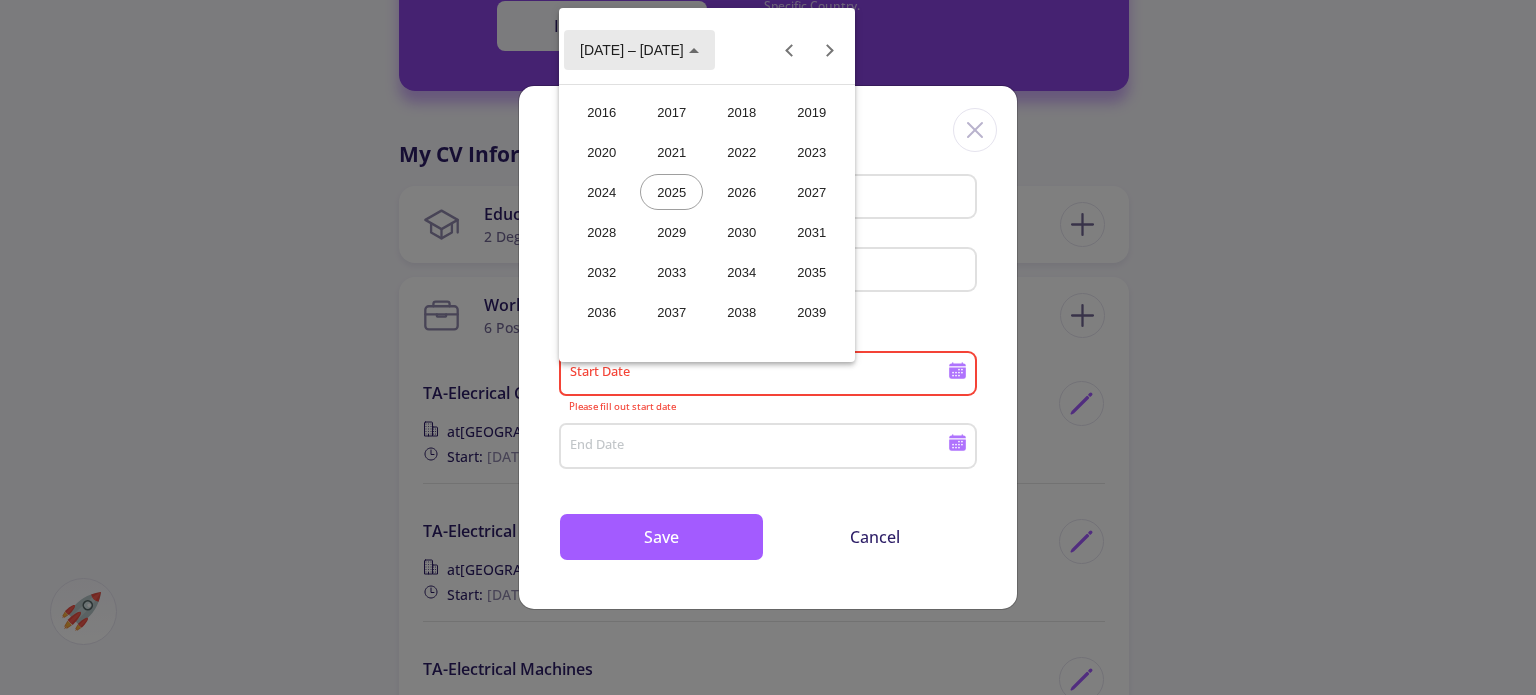 click on "2016 – 2039" at bounding box center [632, 51] 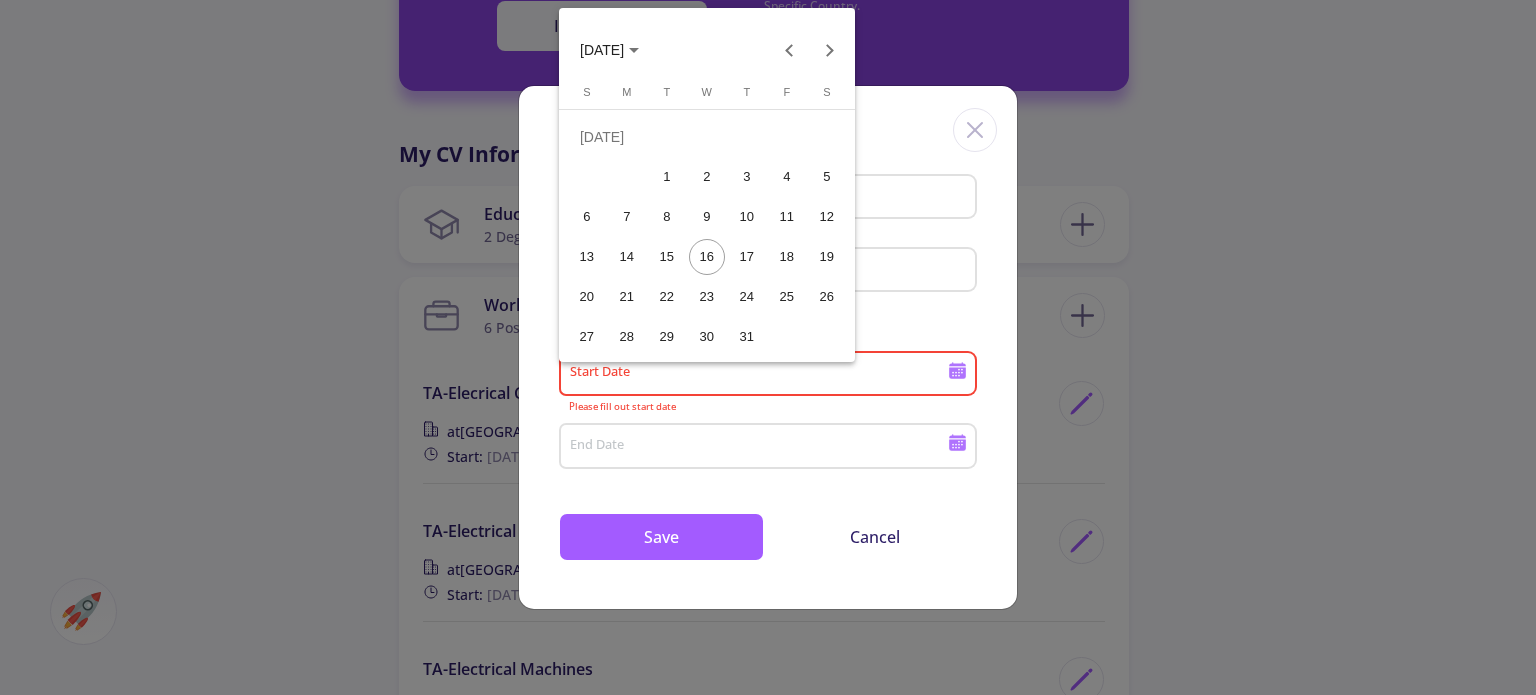 click on "JUL 2025" at bounding box center (609, 50) 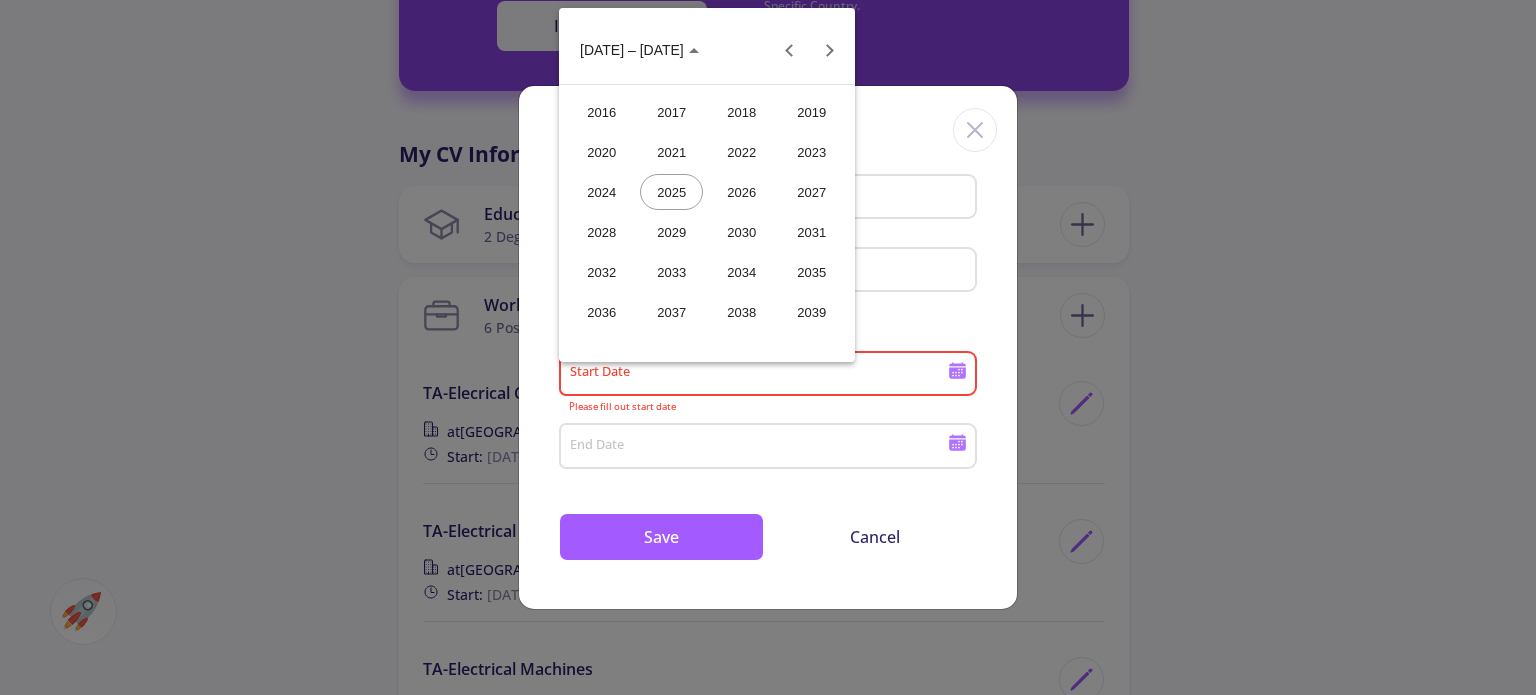click on "2022" at bounding box center (741, 152) 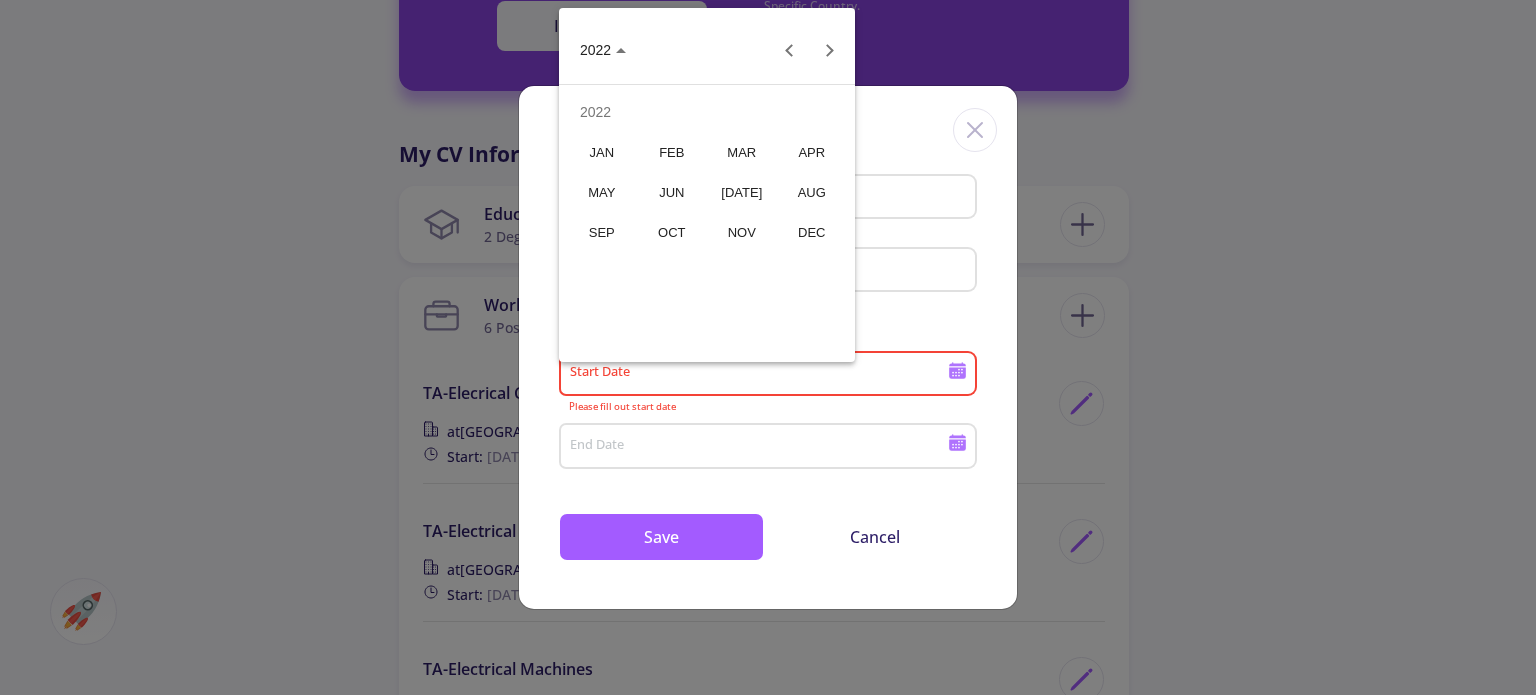 click on "JUN" at bounding box center (671, 192) 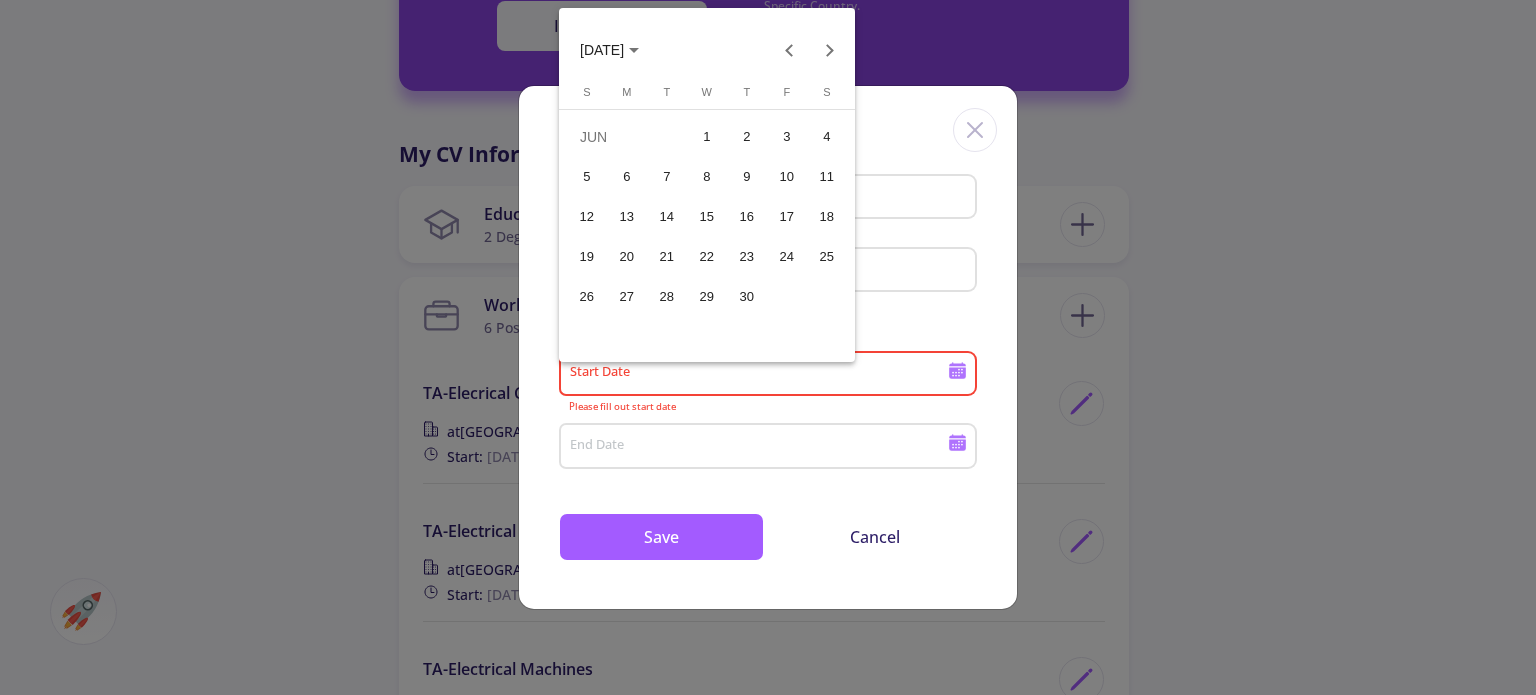 click on "1" at bounding box center [707, 137] 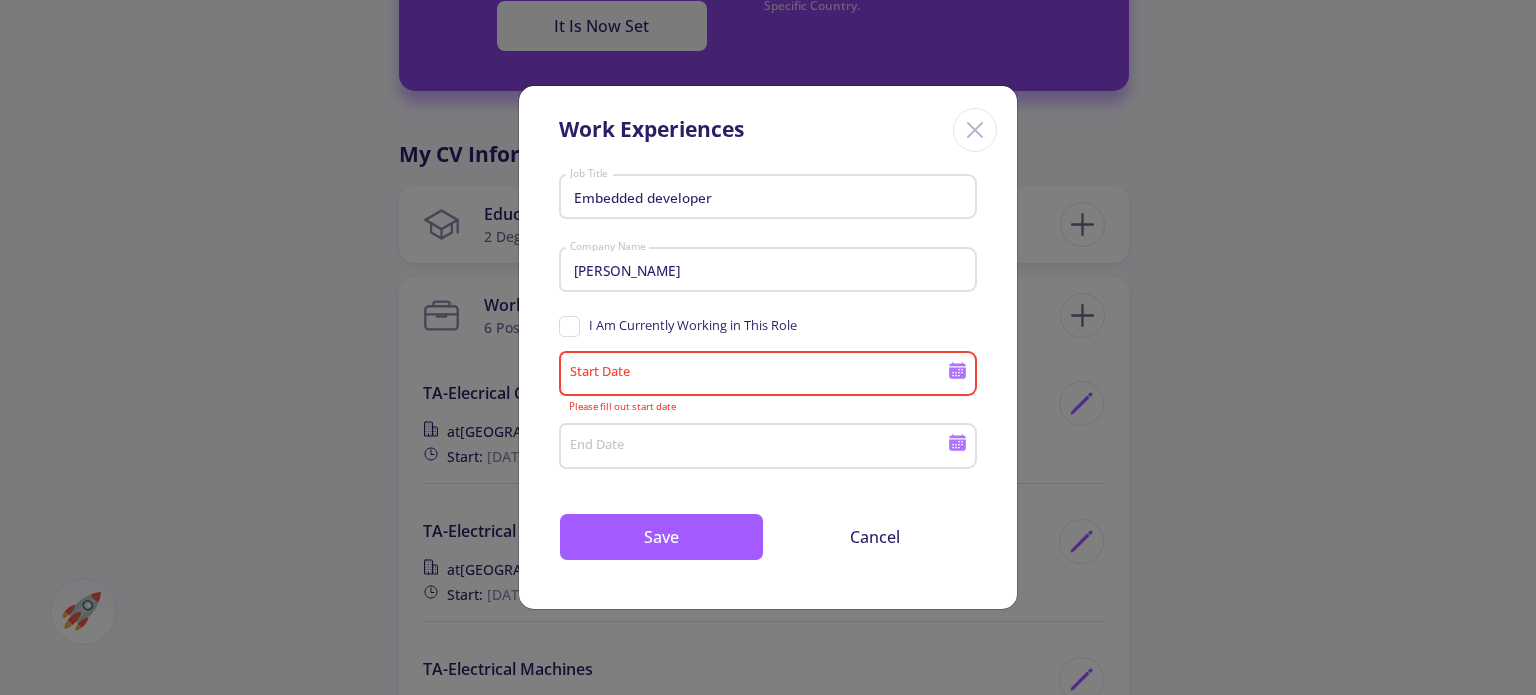 type on "6/1/2022" 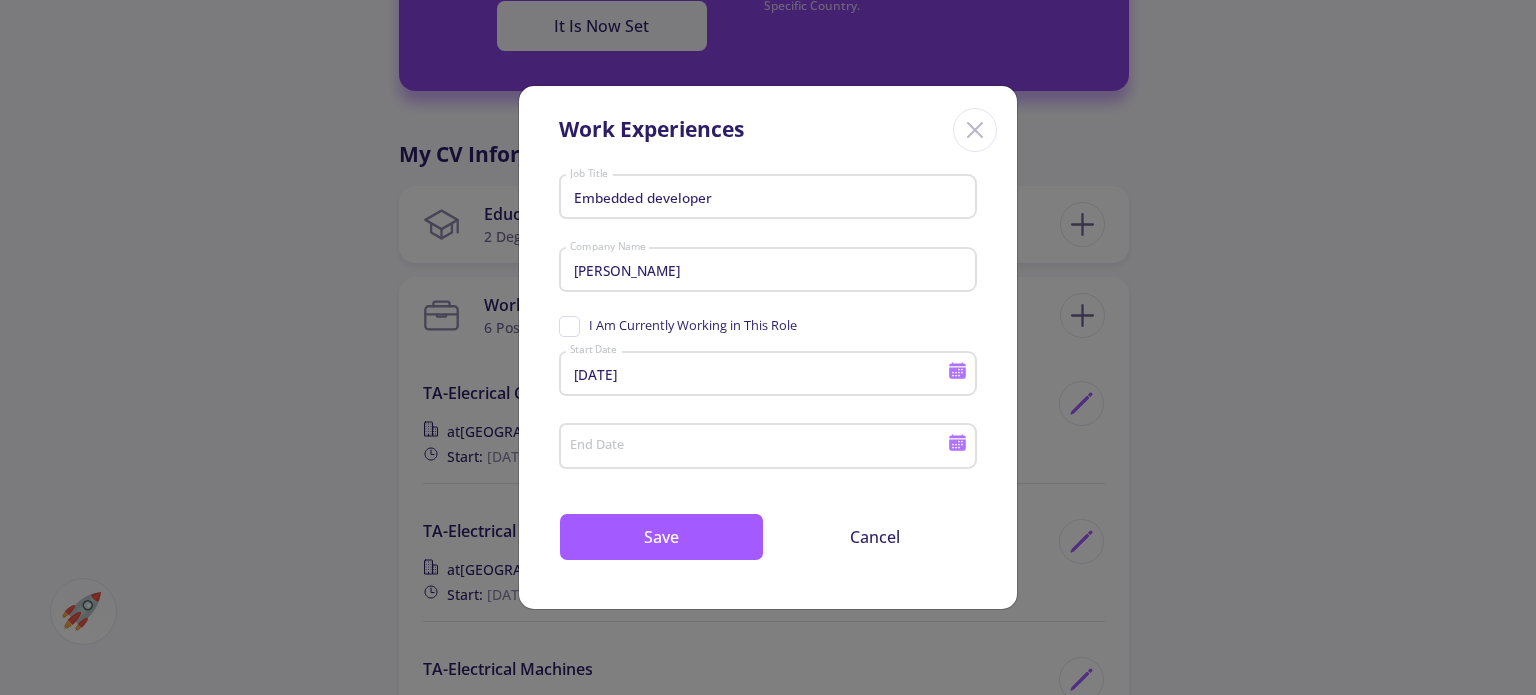 click on "End Date" at bounding box center (759, 442) 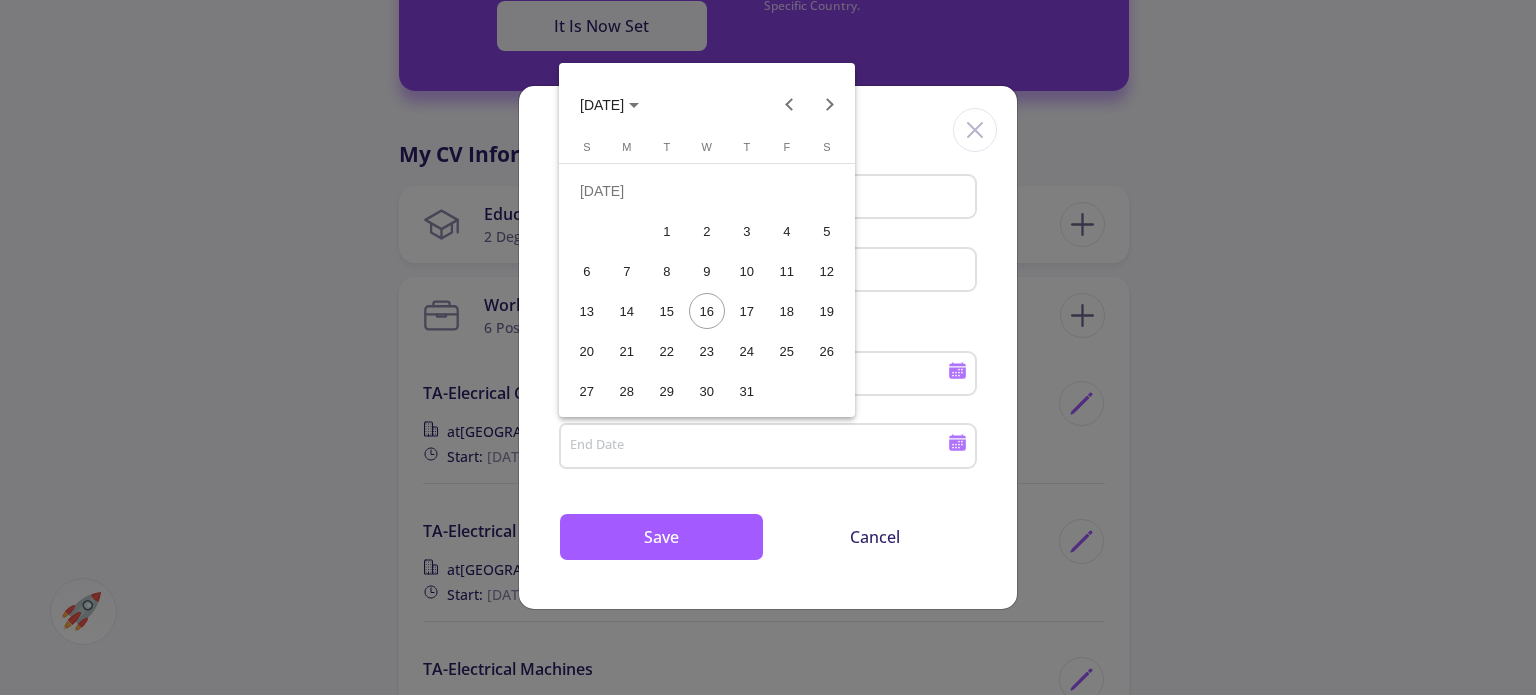 click 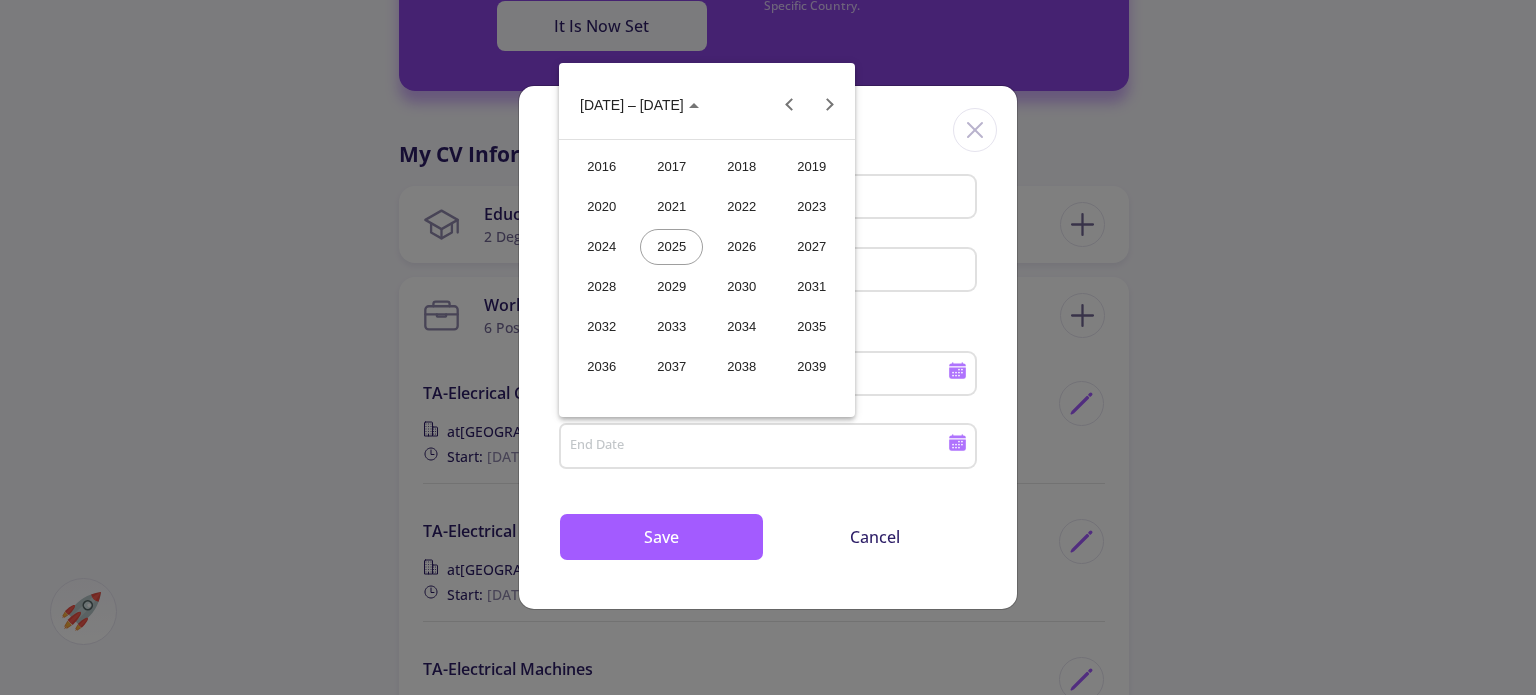 click on "2025" at bounding box center [671, 247] 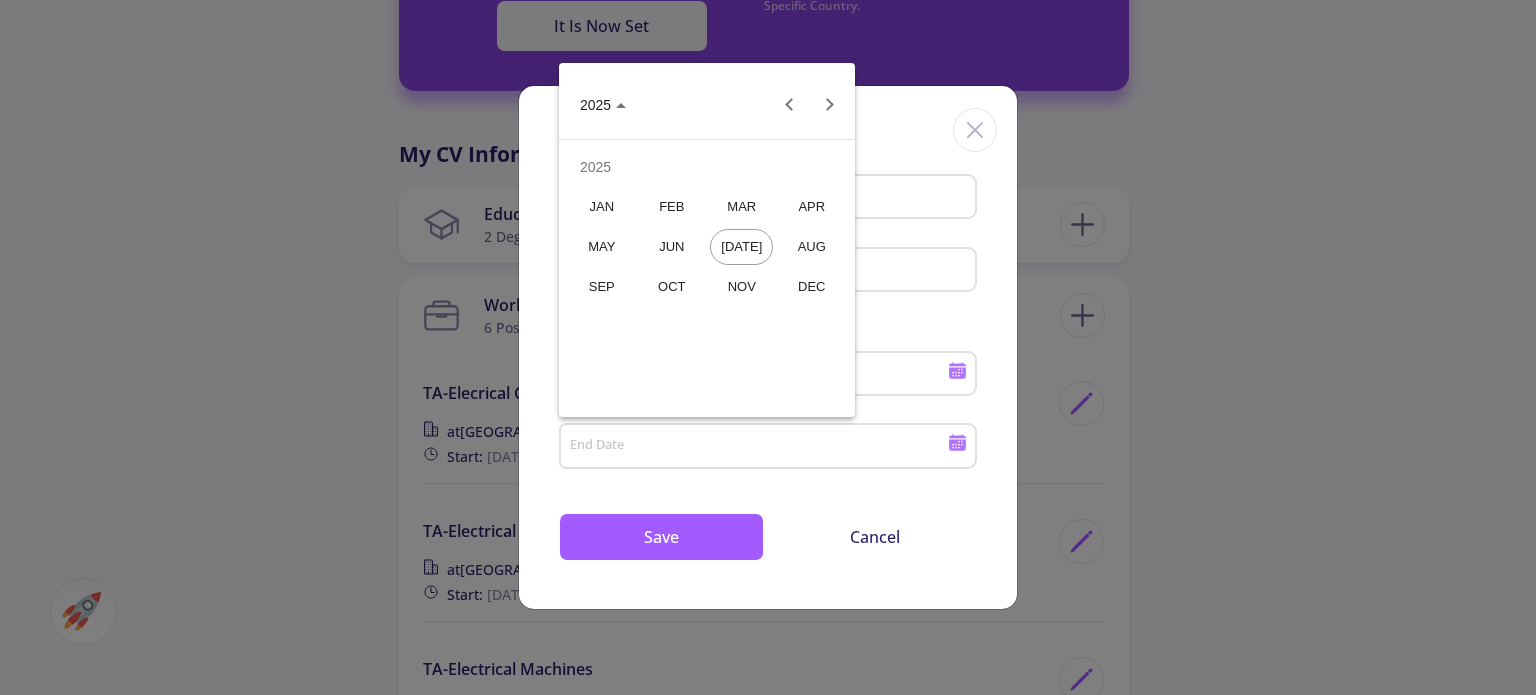 click on "MAR" at bounding box center (741, 207) 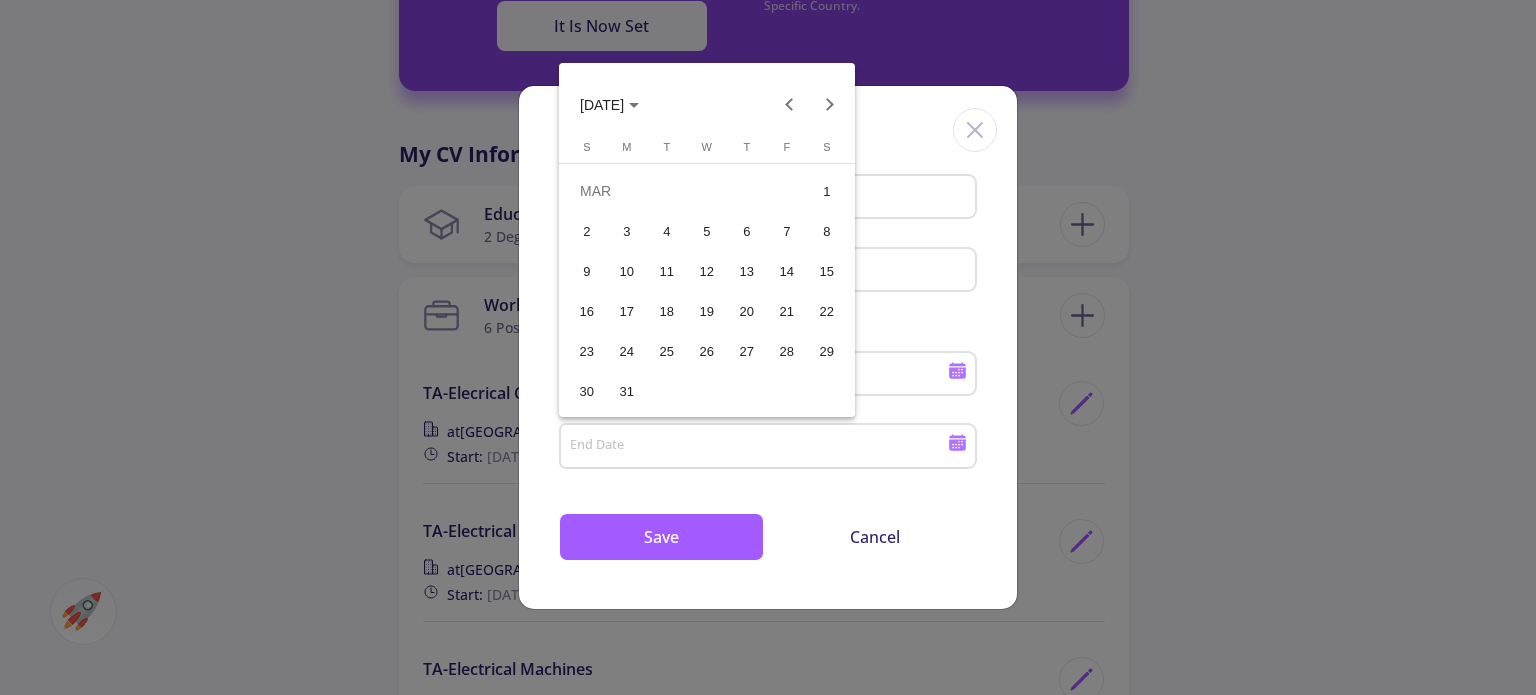click on "1" at bounding box center [827, 191] 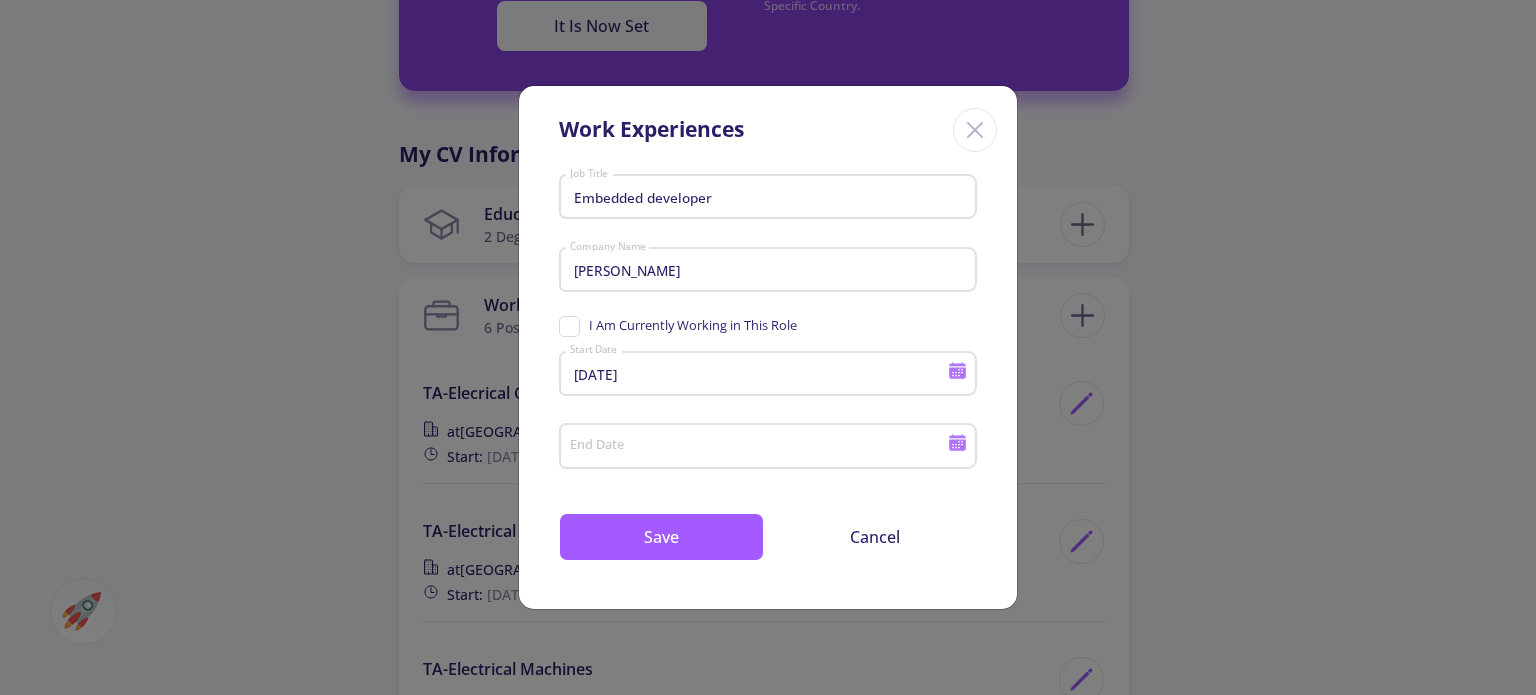 type on "3/1/2025" 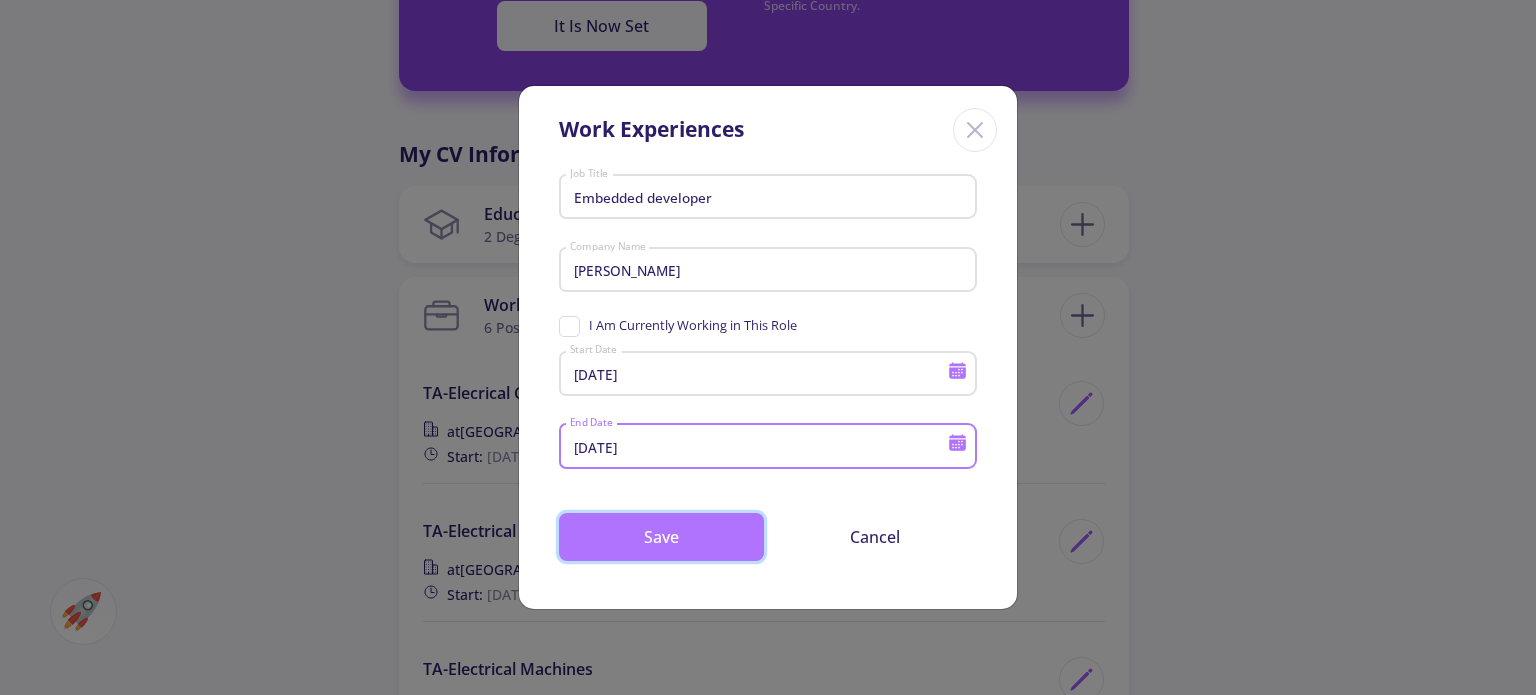 click on "Save" at bounding box center [661, 537] 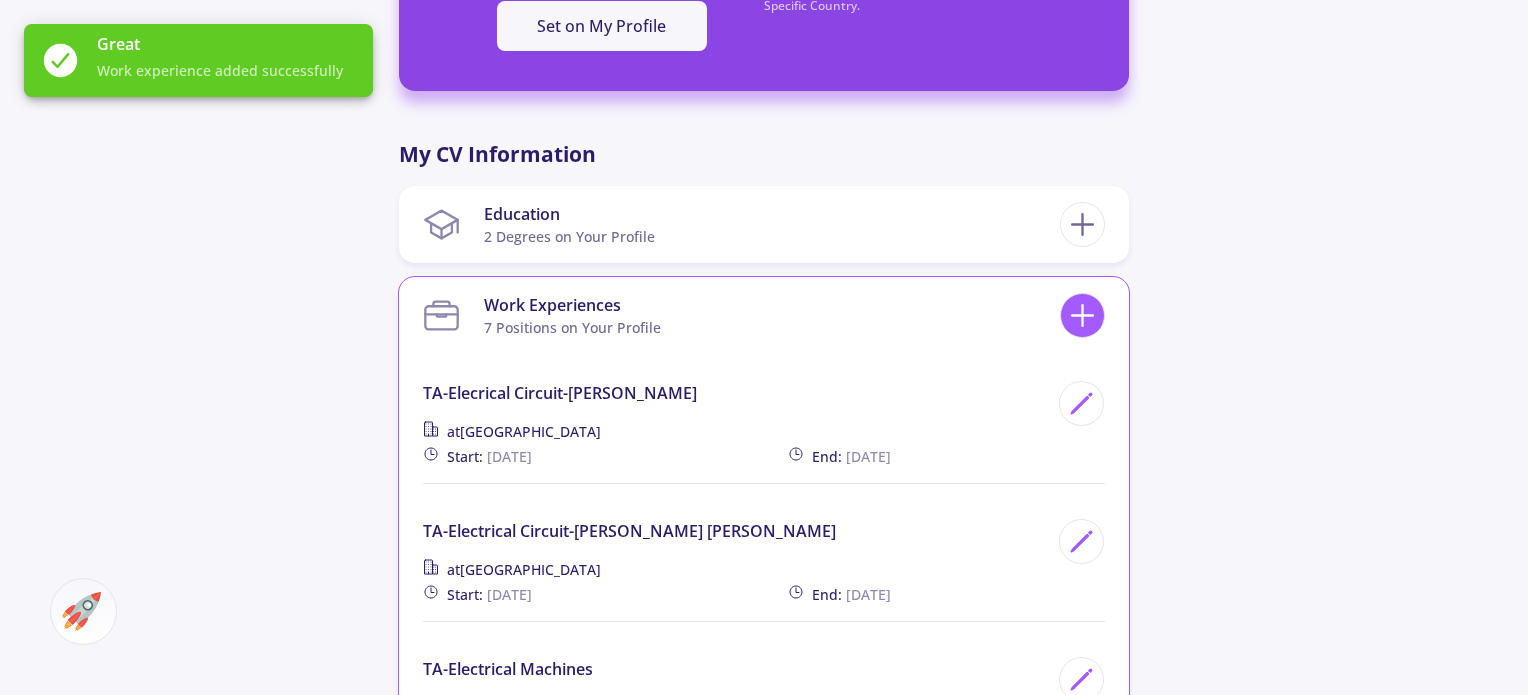 click at bounding box center (1082, 315) 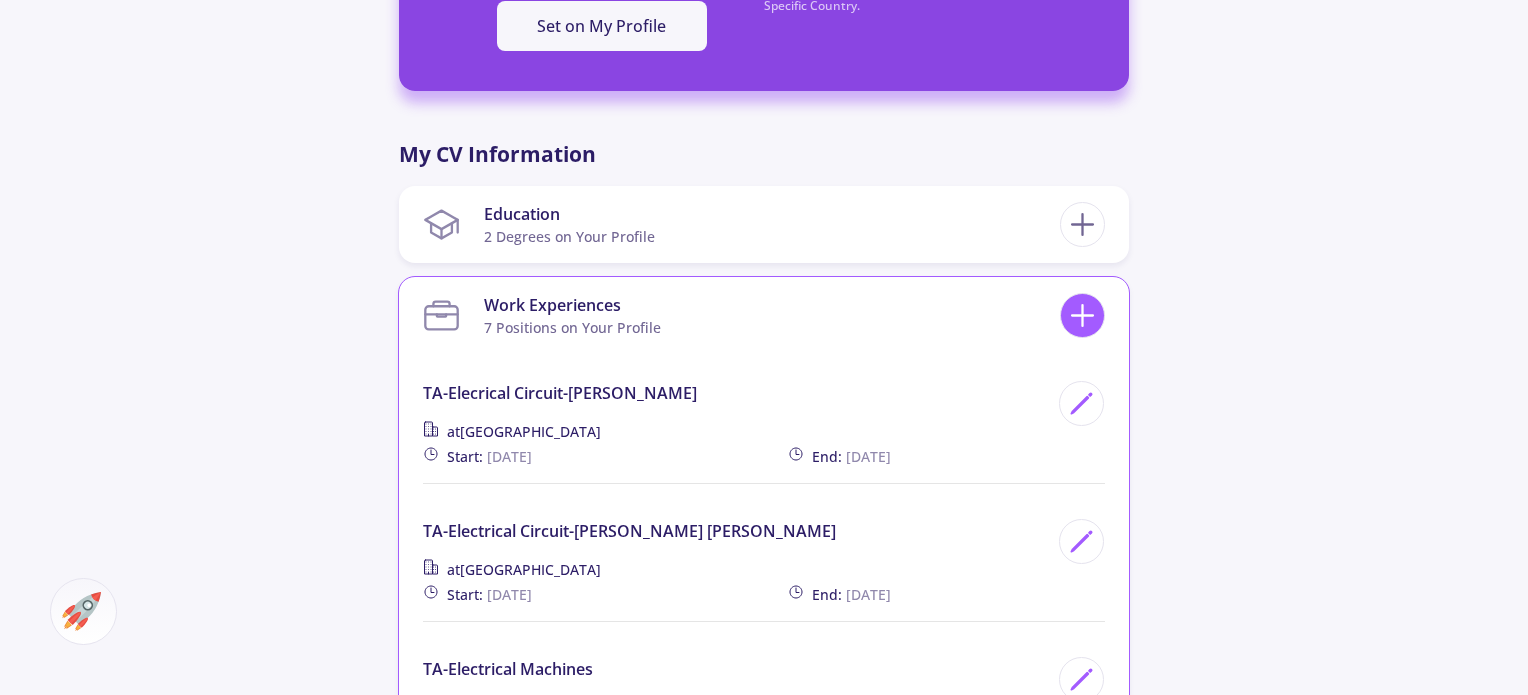 click 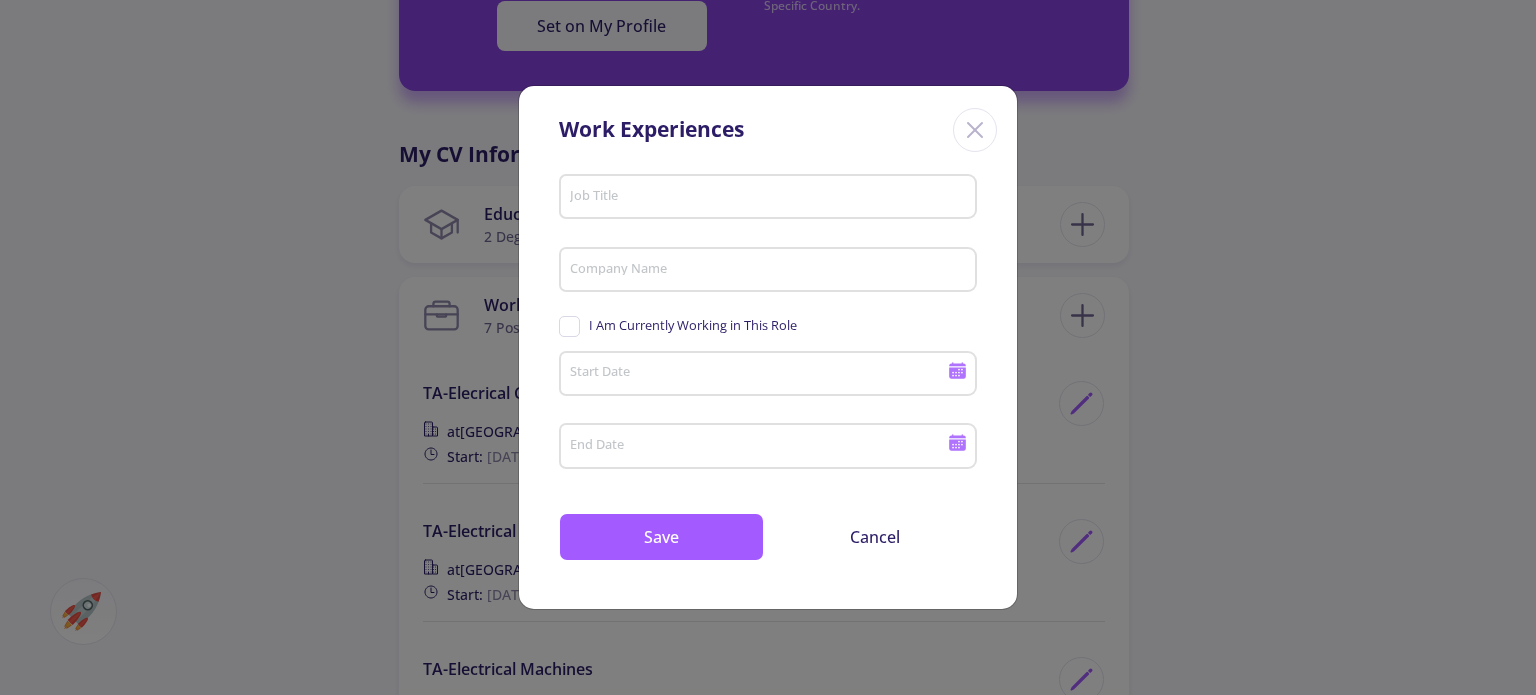 click on "Job Title" at bounding box center [771, 198] 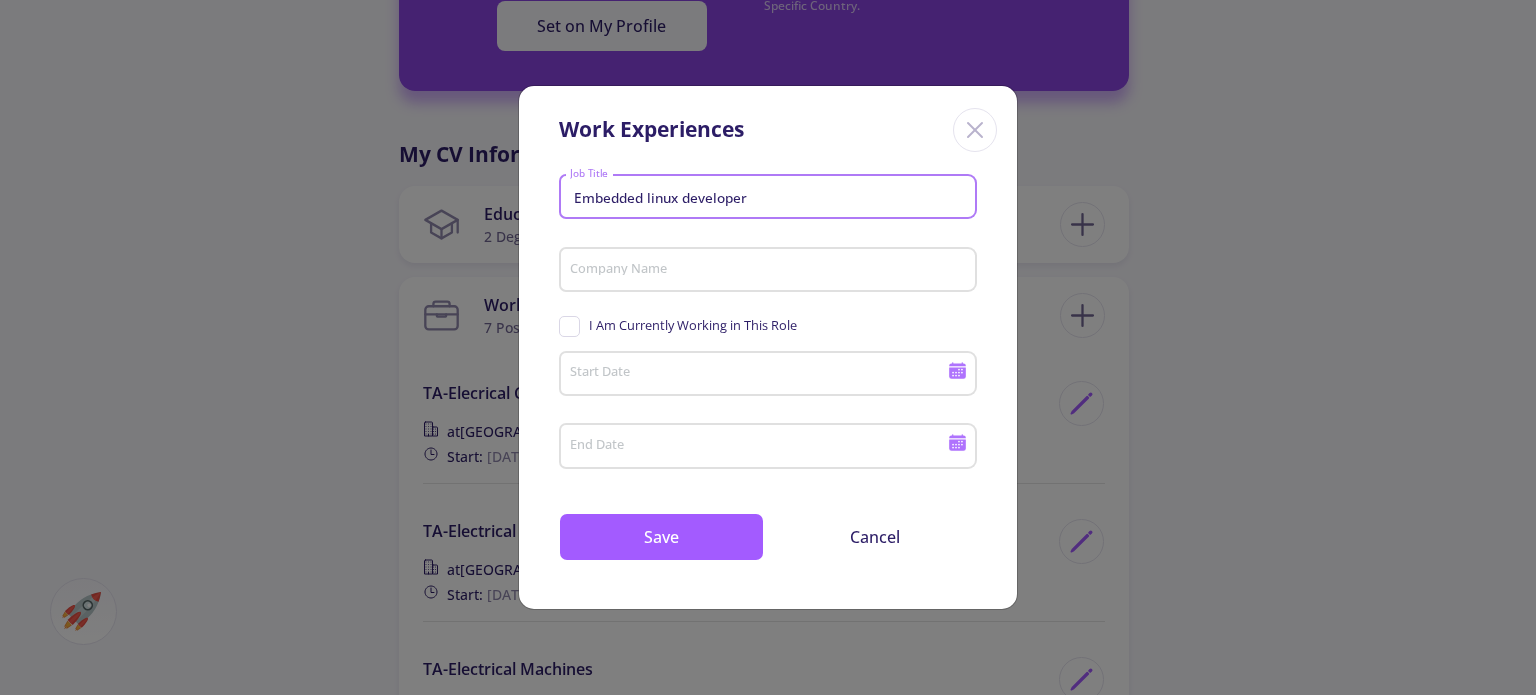 type on "Embedded linux developer" 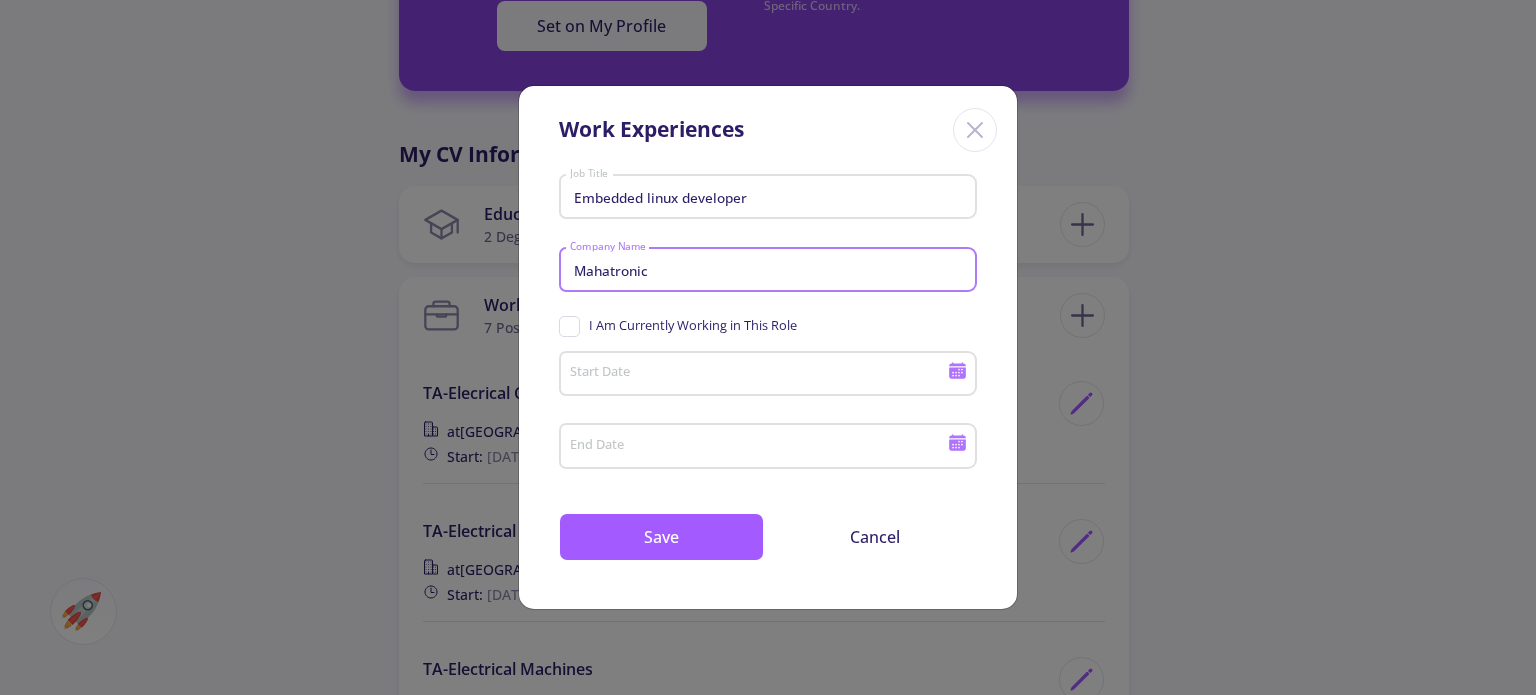 type on "Mahatronic" 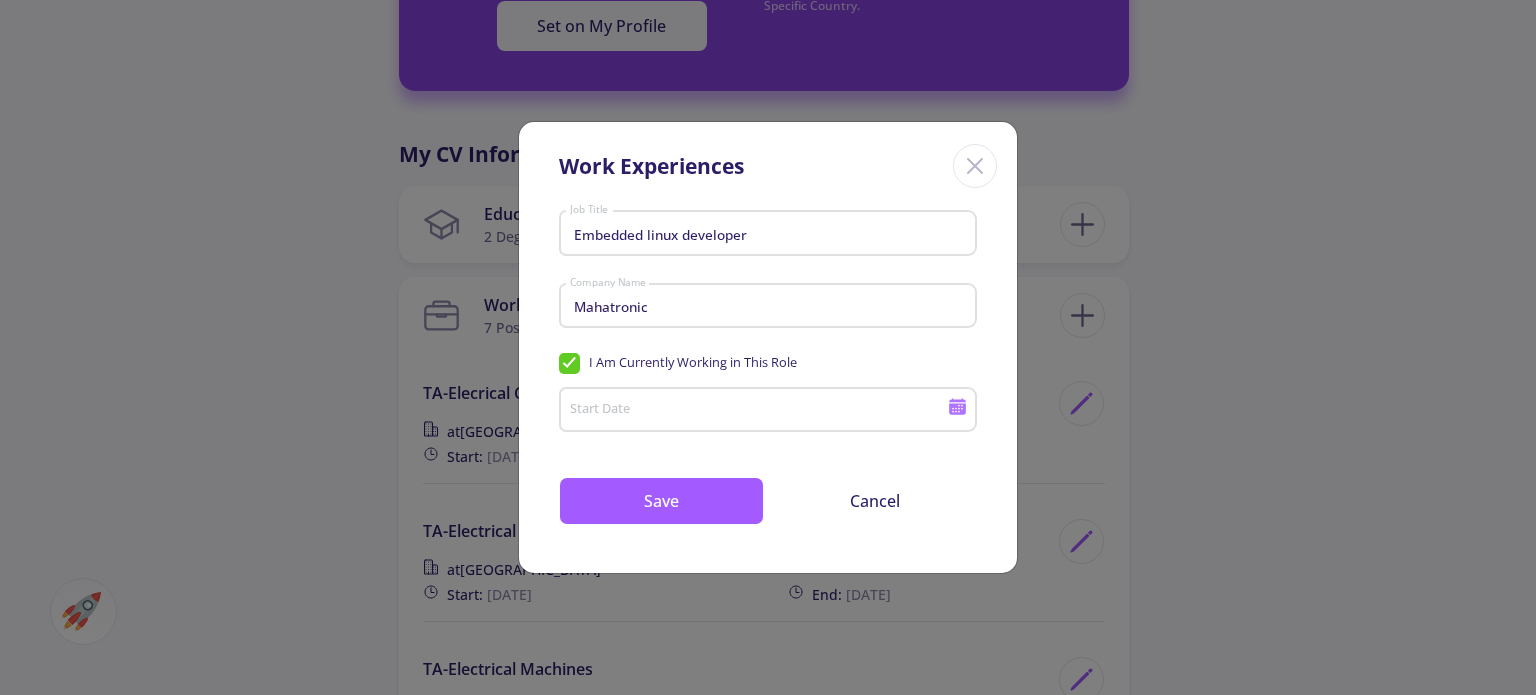 click on "Start Date" at bounding box center [759, 406] 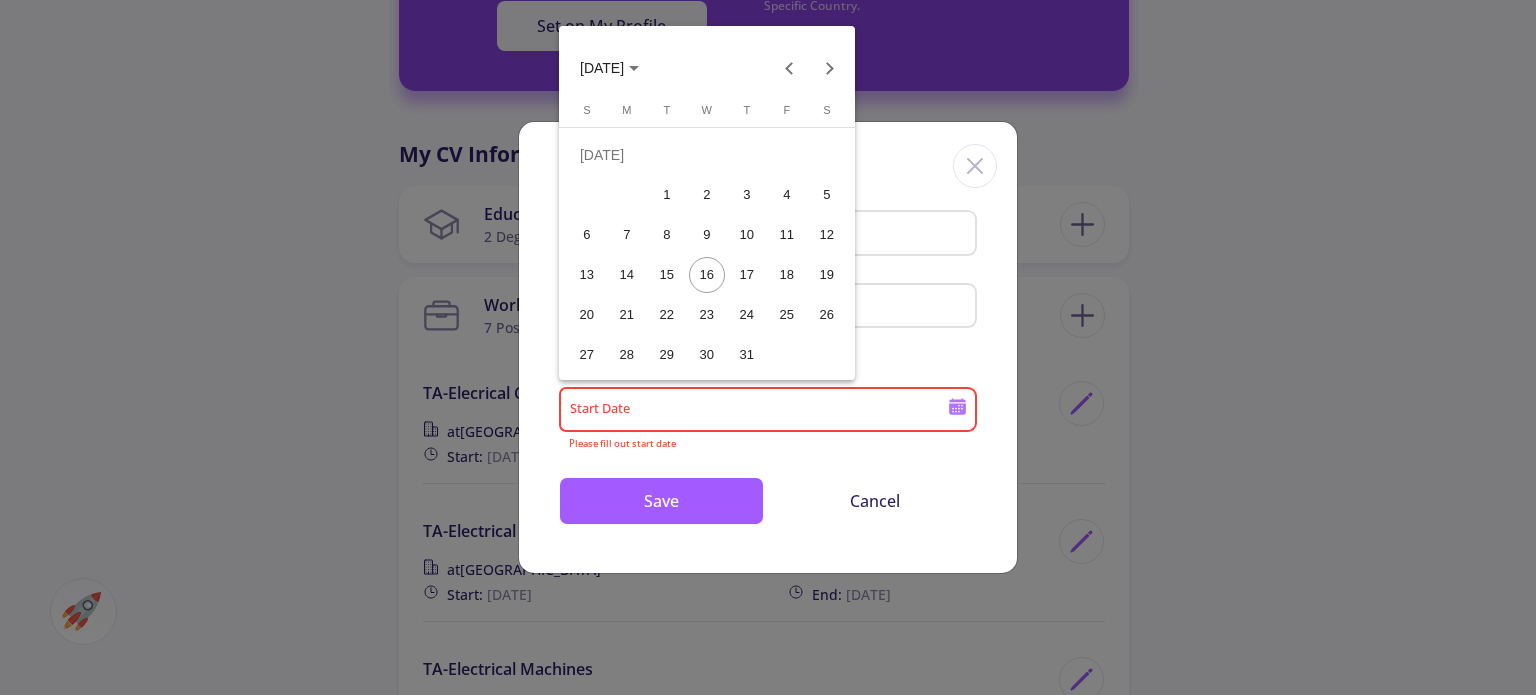 click on "JUL 2025" at bounding box center [609, 67] 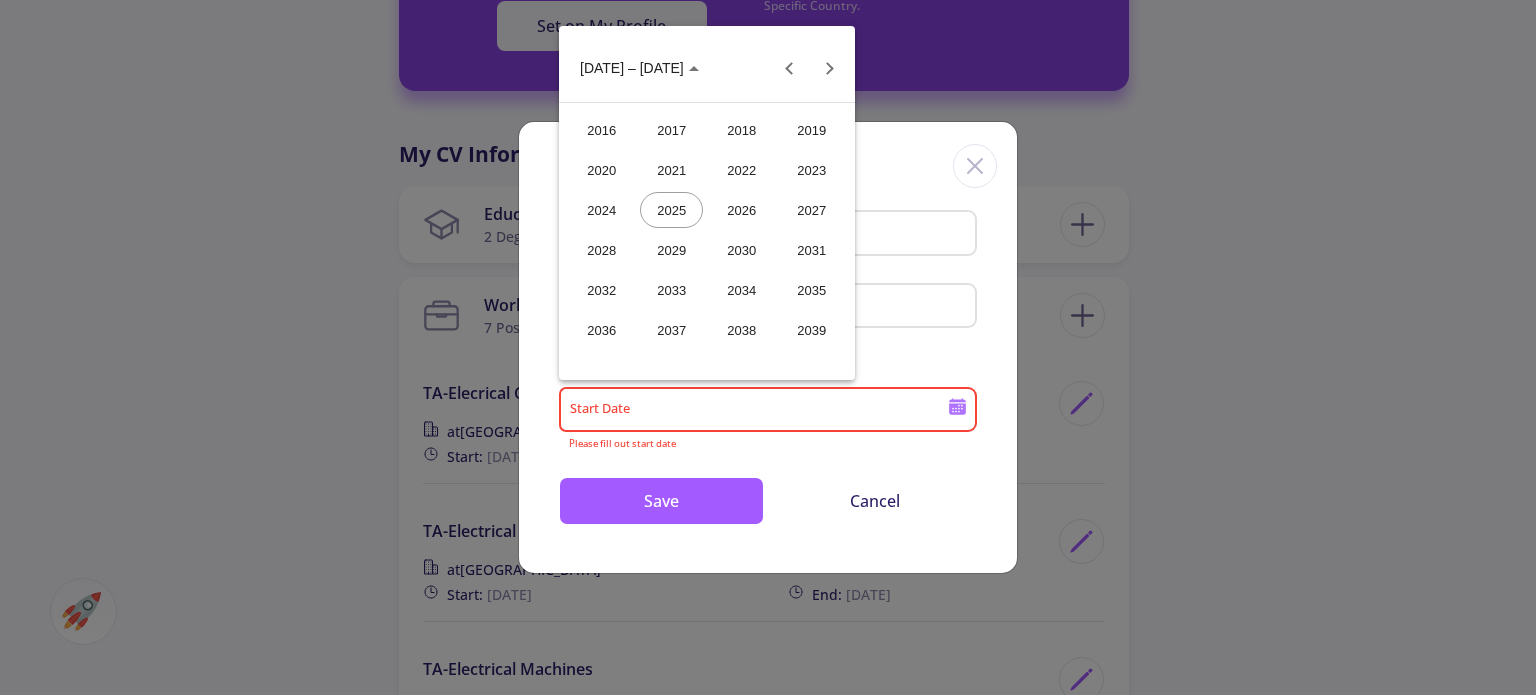 click on "2025" at bounding box center (671, 210) 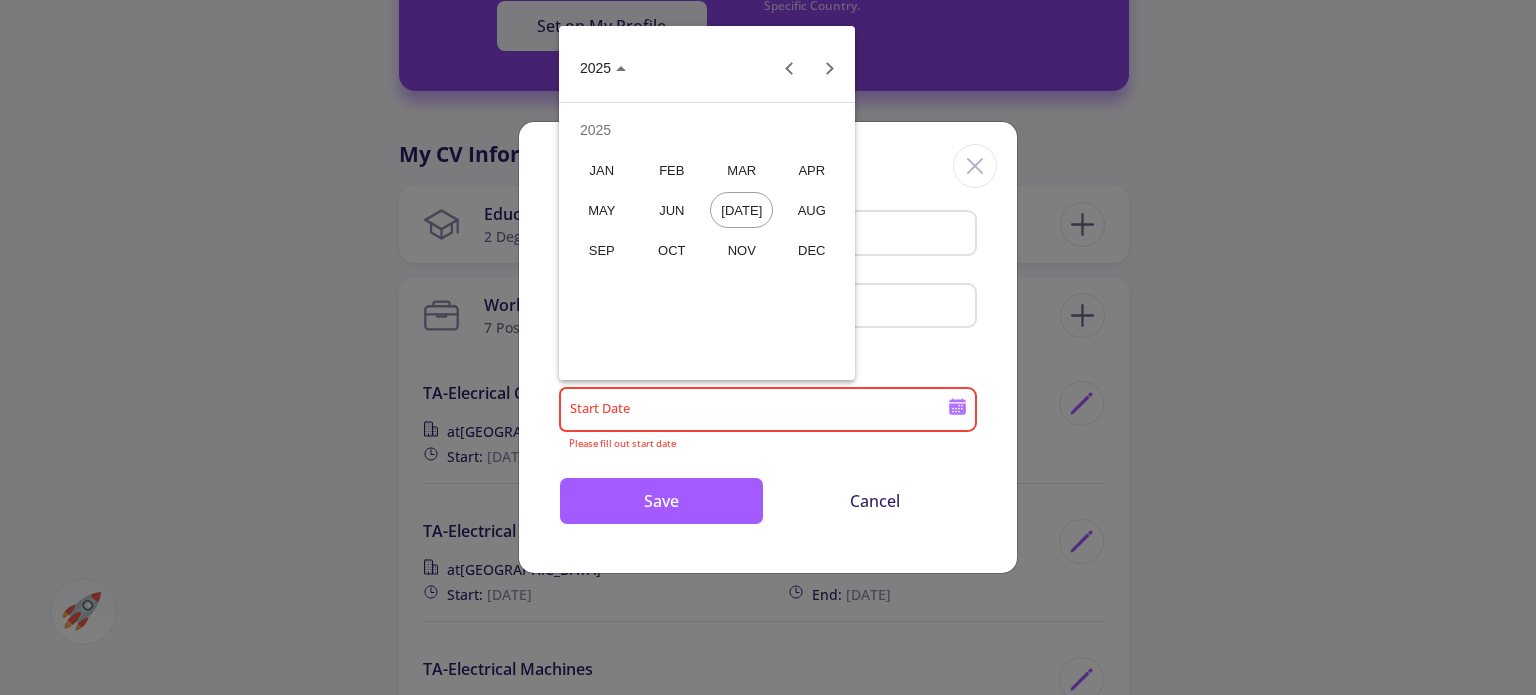 click on "MAY" at bounding box center [601, 210] 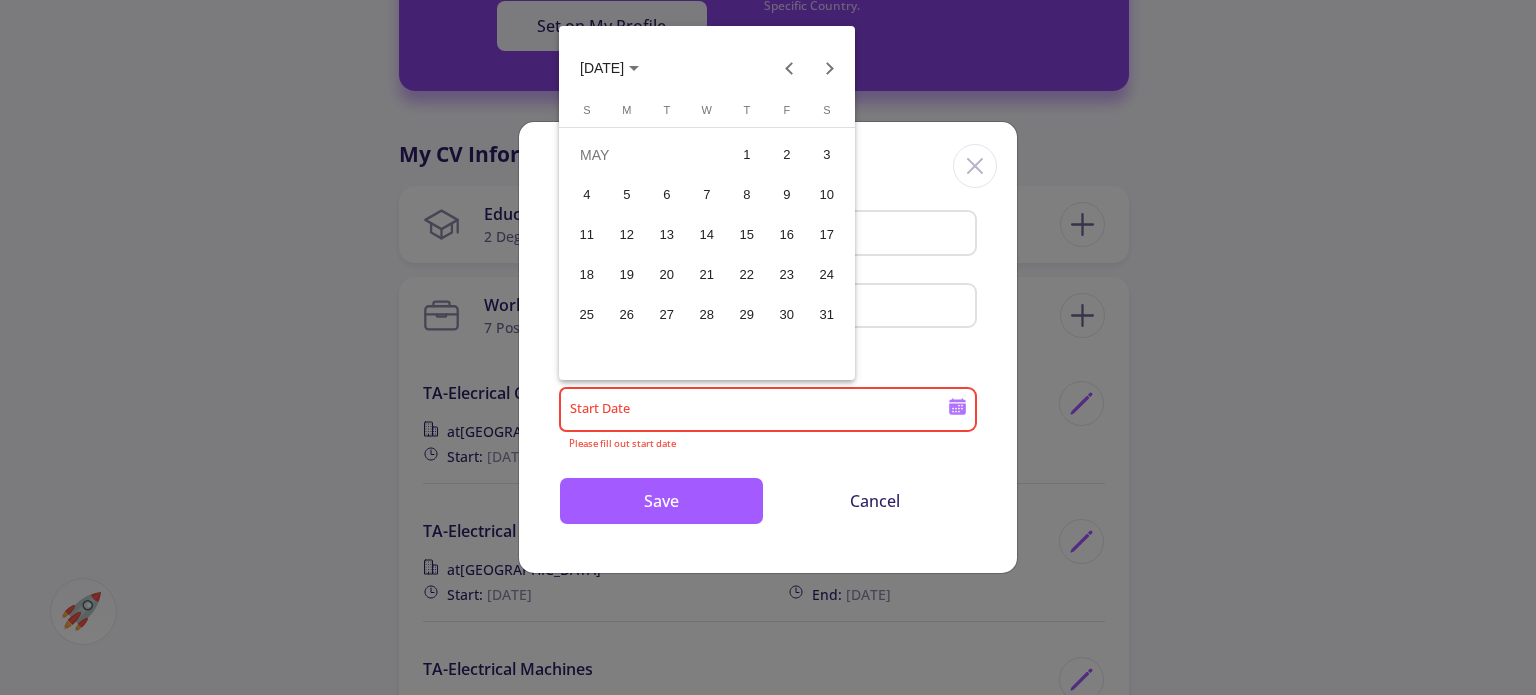 click on "1" at bounding box center (747, 155) 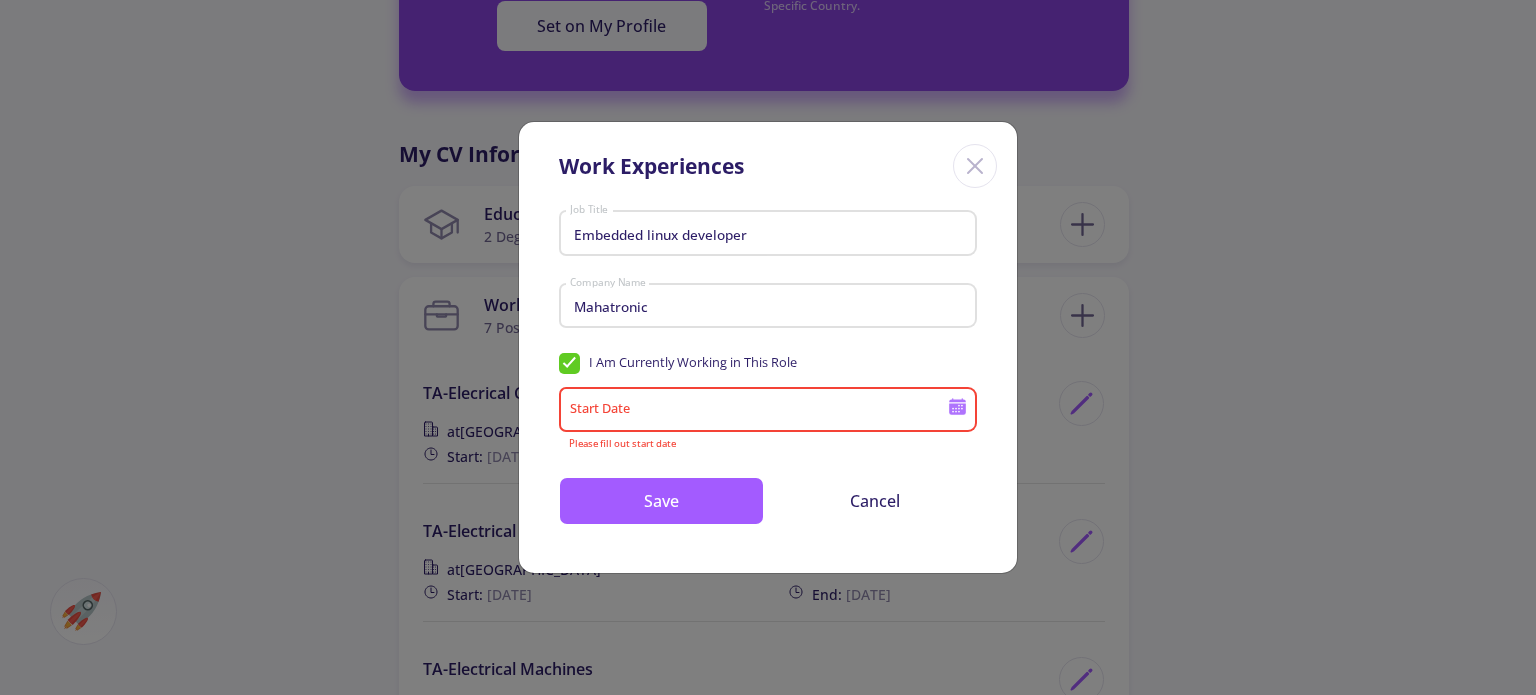 type on "5/1/2025" 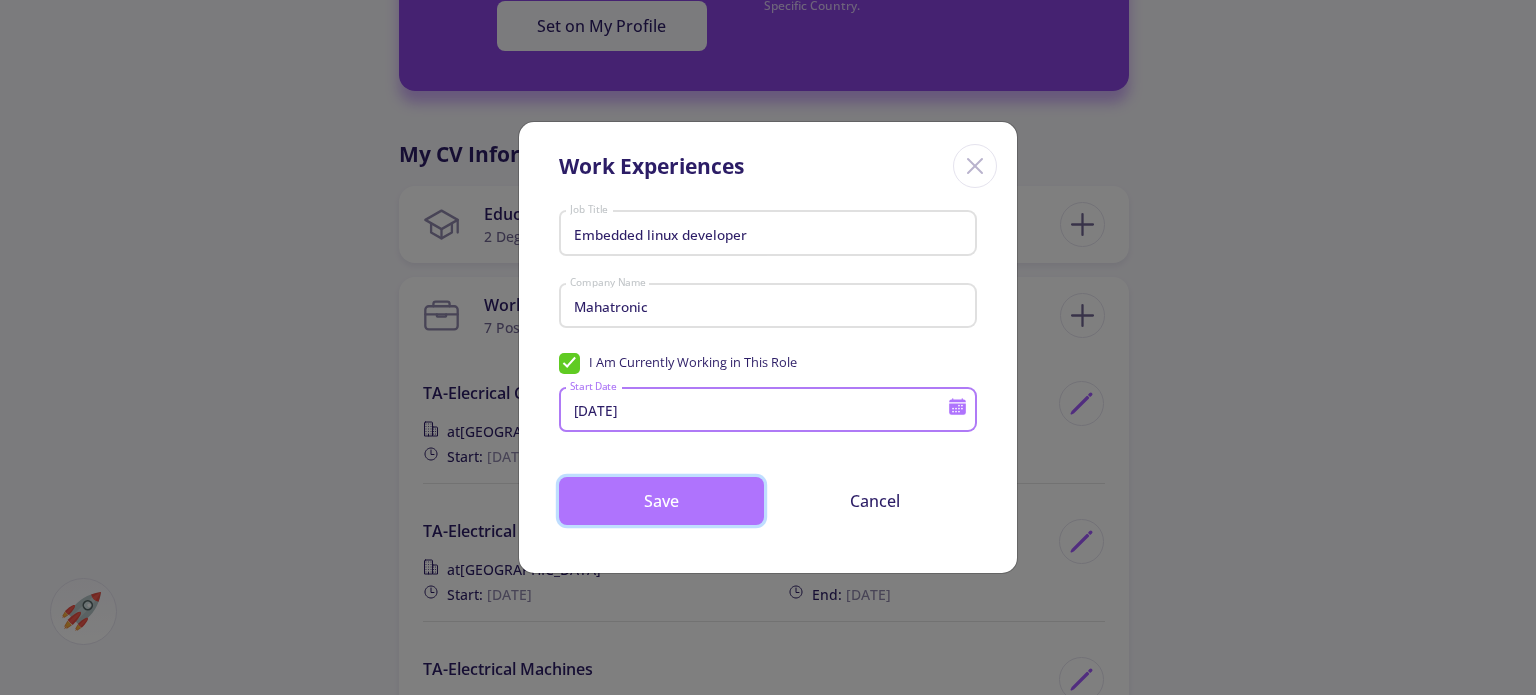 click on "Save" at bounding box center (661, 501) 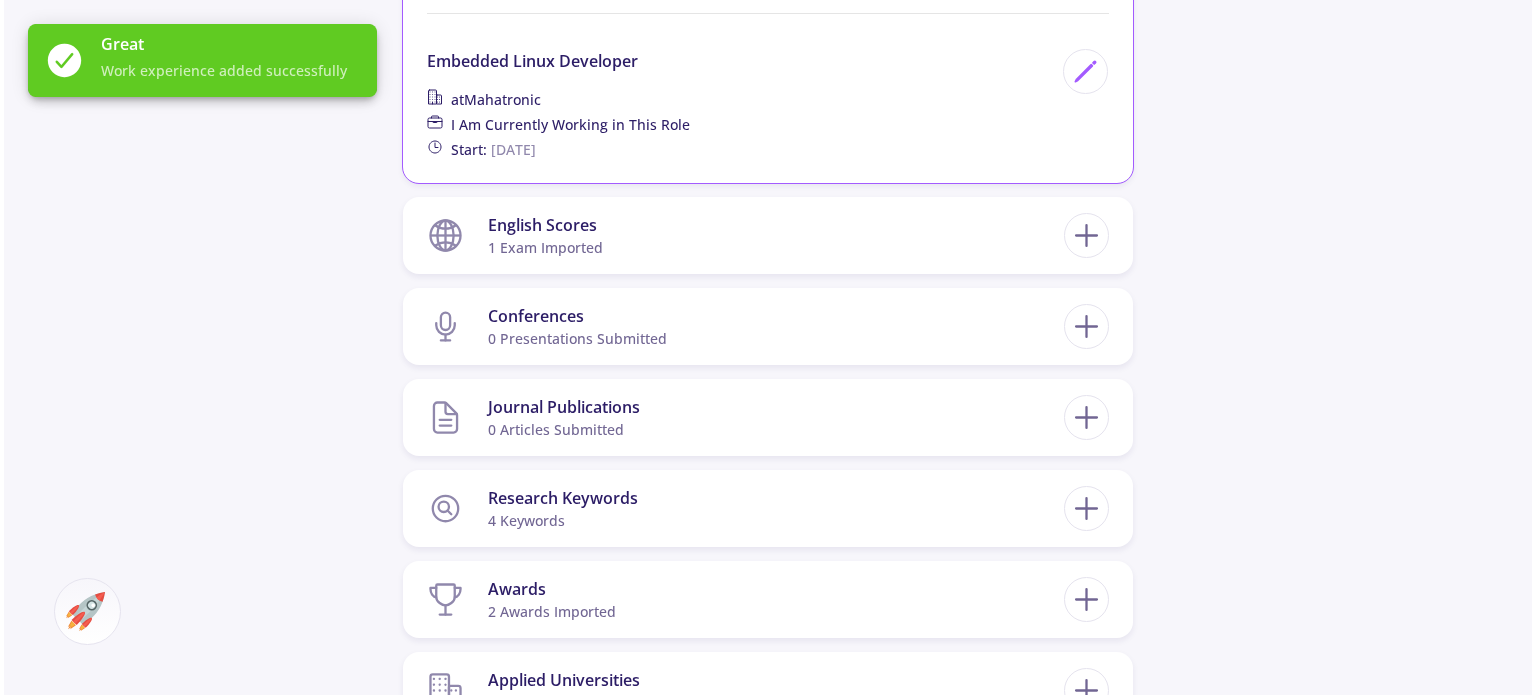scroll, scrollTop: 2100, scrollLeft: 0, axis: vertical 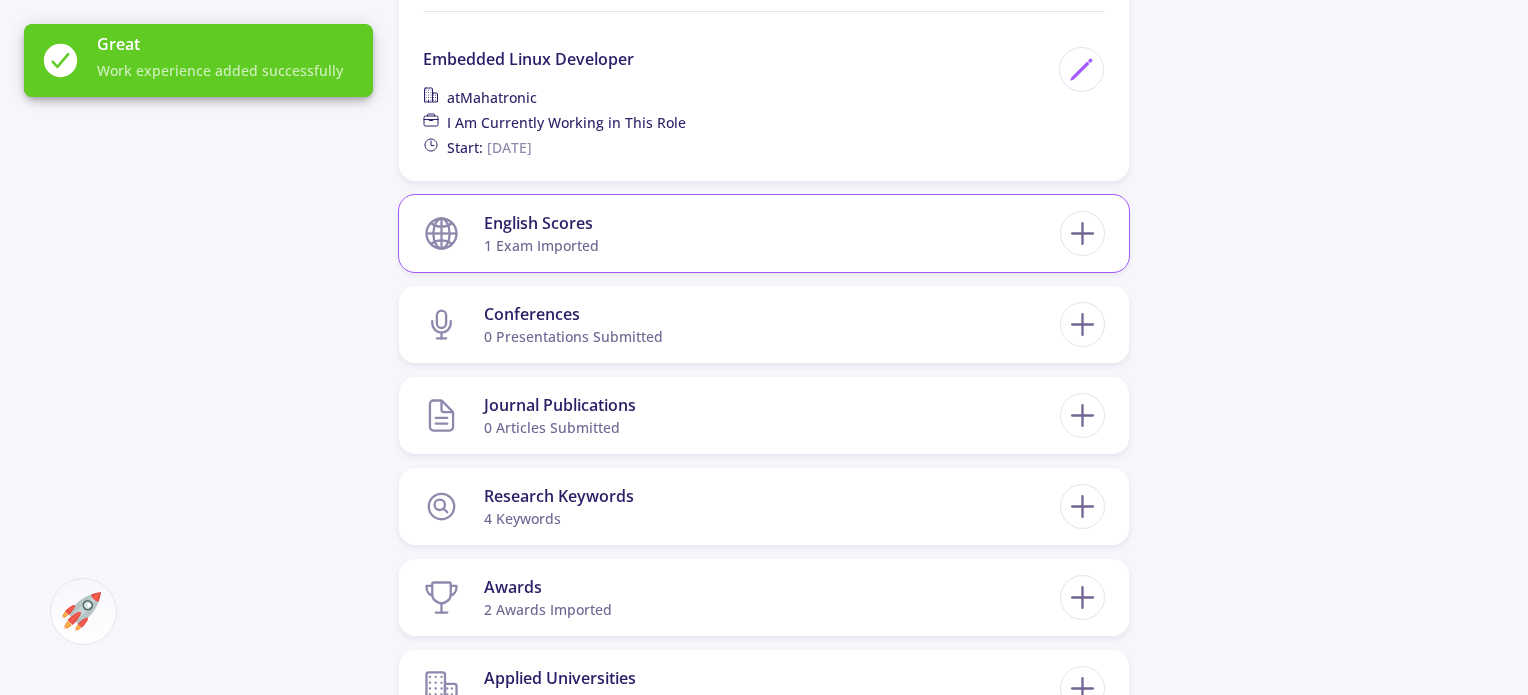click on "English Scores 1 exam imported" at bounding box center (741, 233) 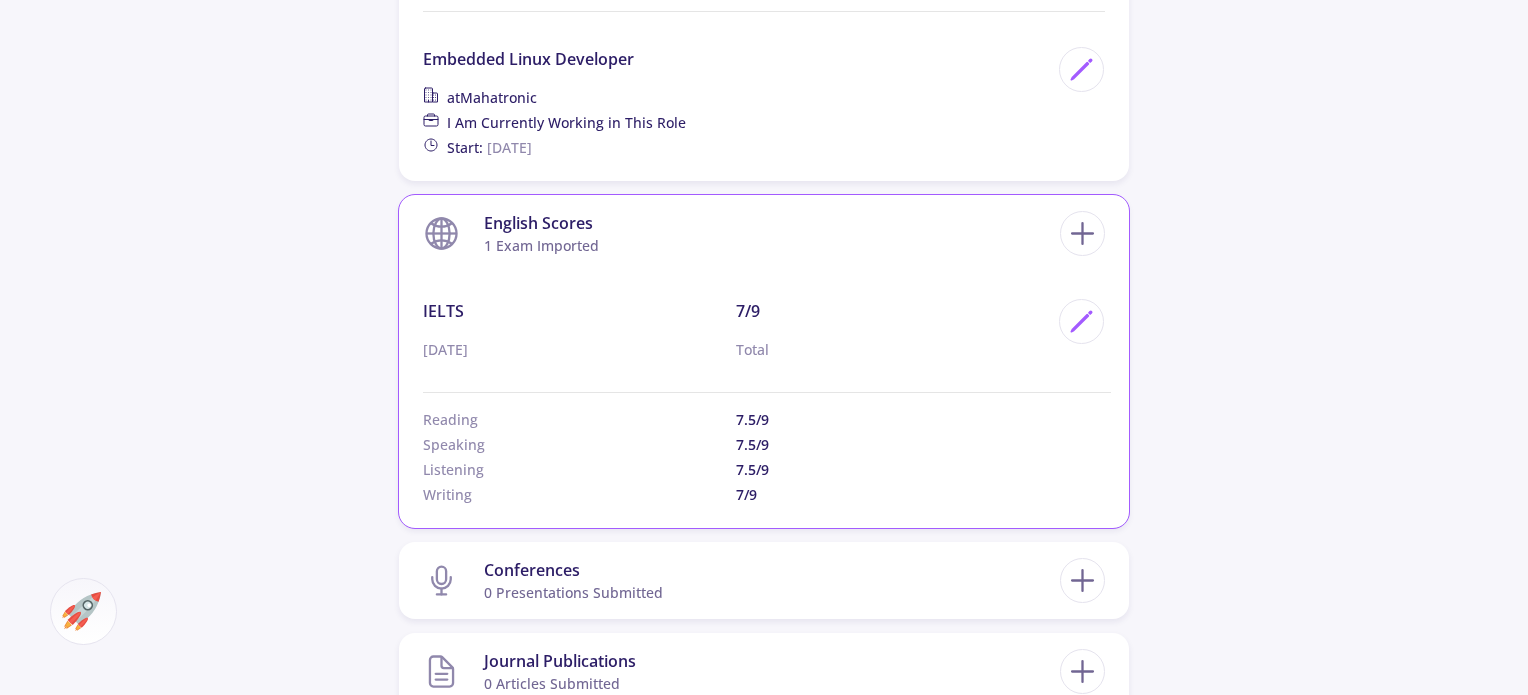 click on "English Scores 1 exam imported" at bounding box center (741, 233) 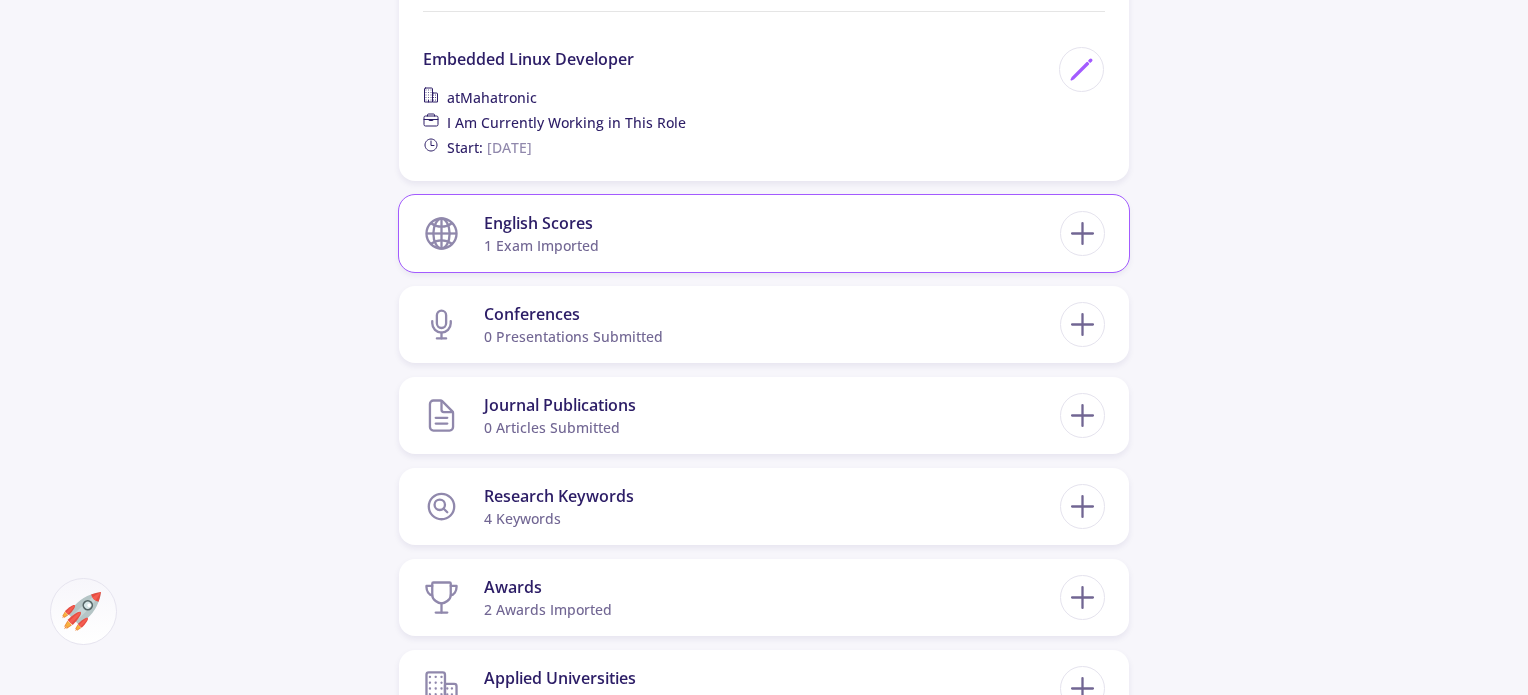 click on "English Scores 1 exam imported" at bounding box center (741, 233) 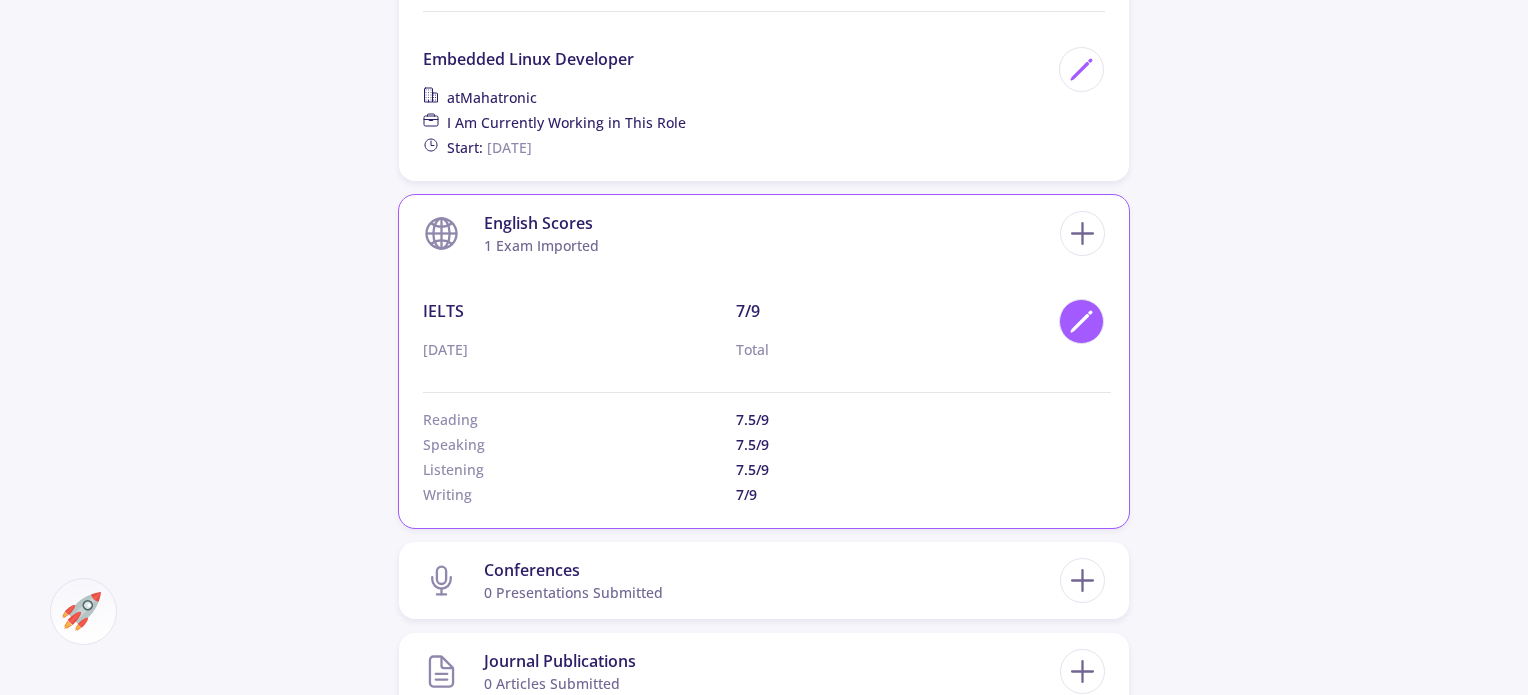 click 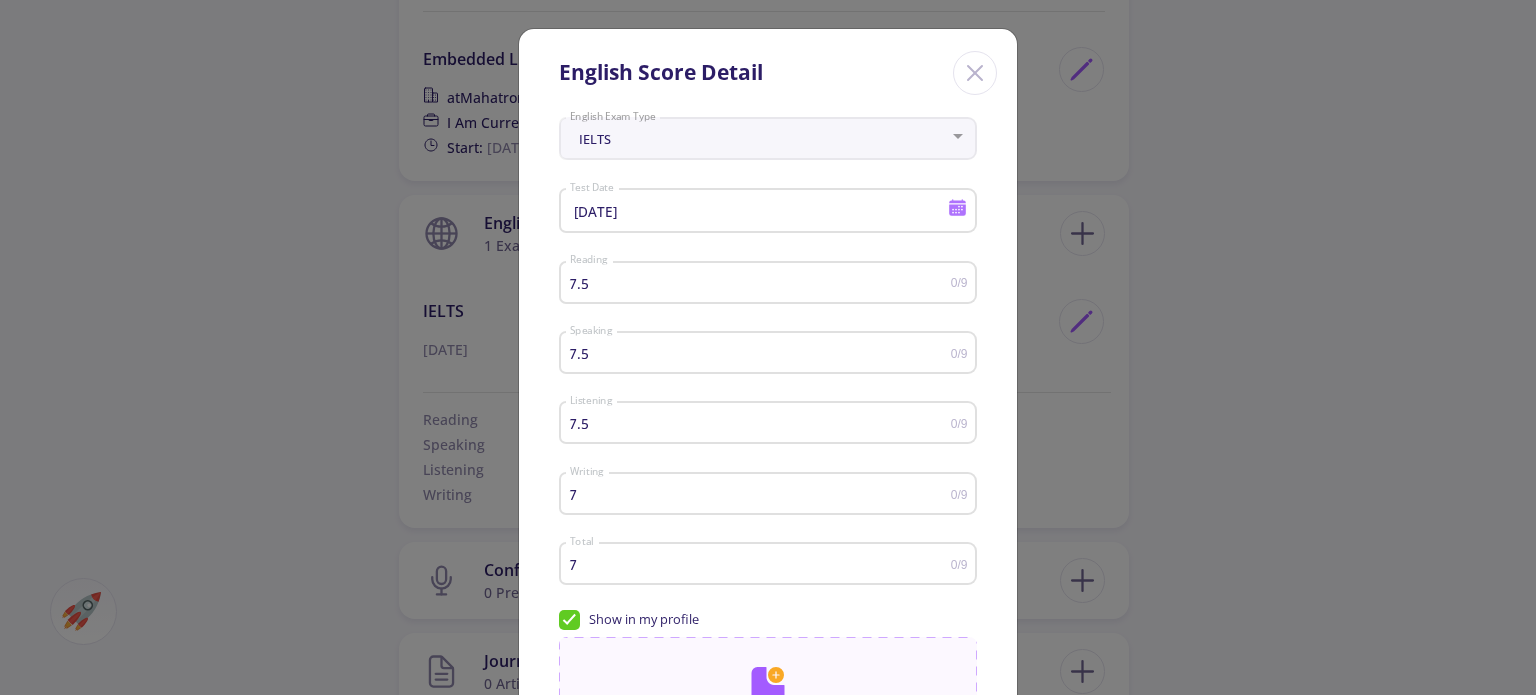 click on "7.5" at bounding box center [760, 283] 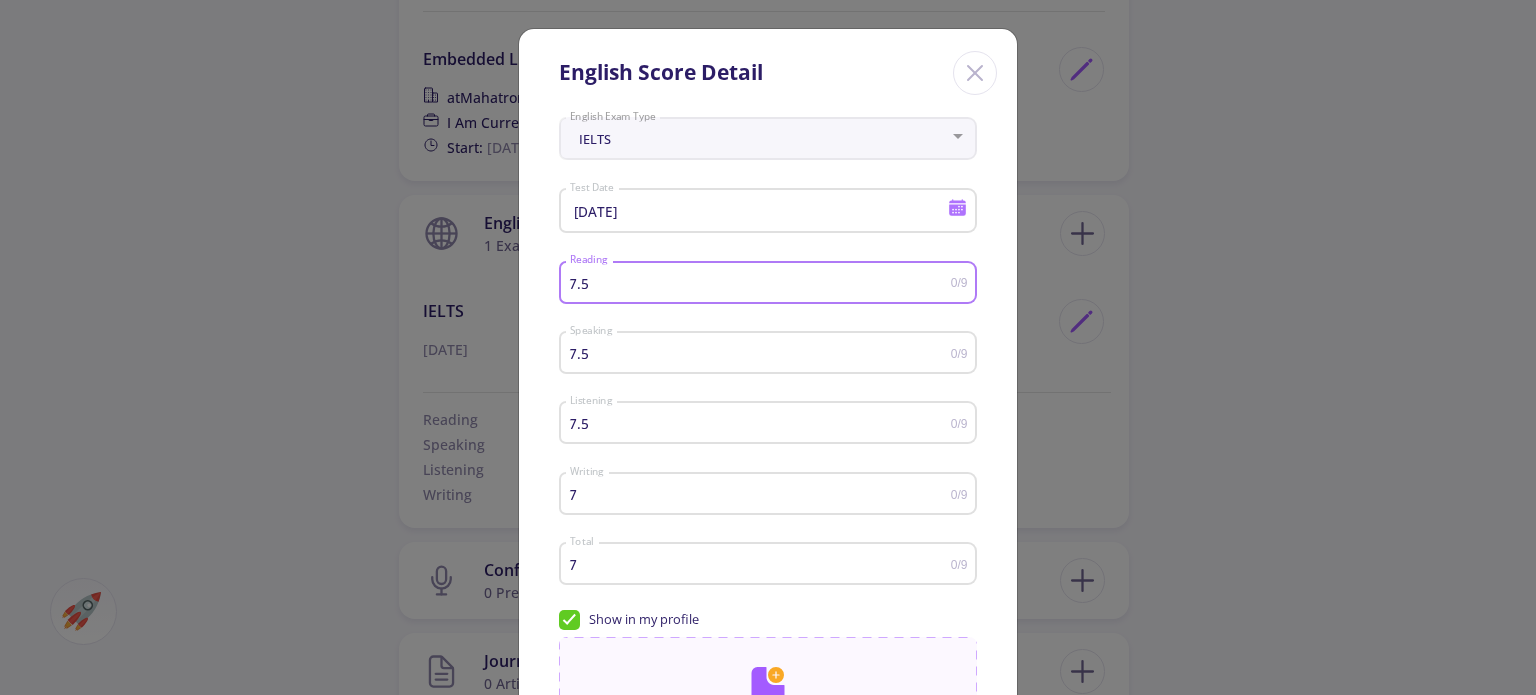 click on "7.5" at bounding box center [760, 283] 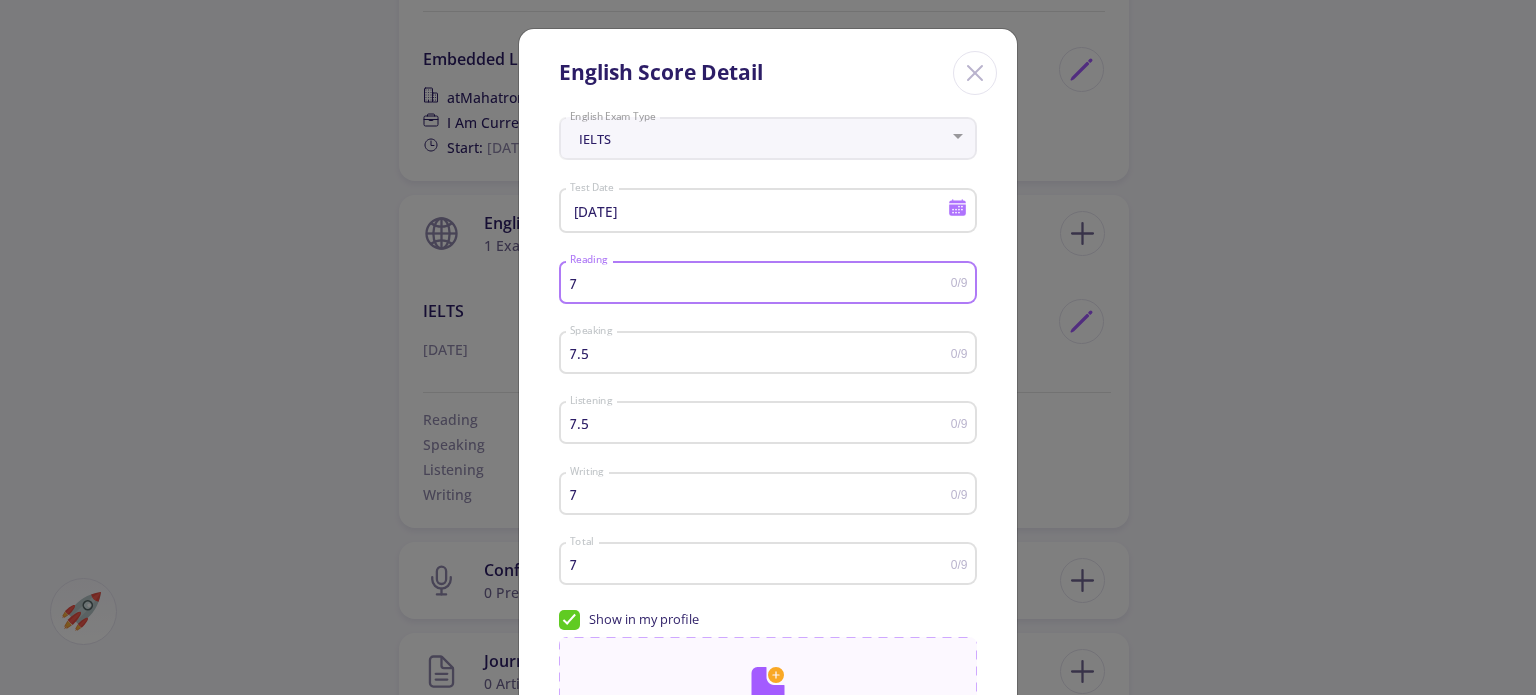 type on "7" 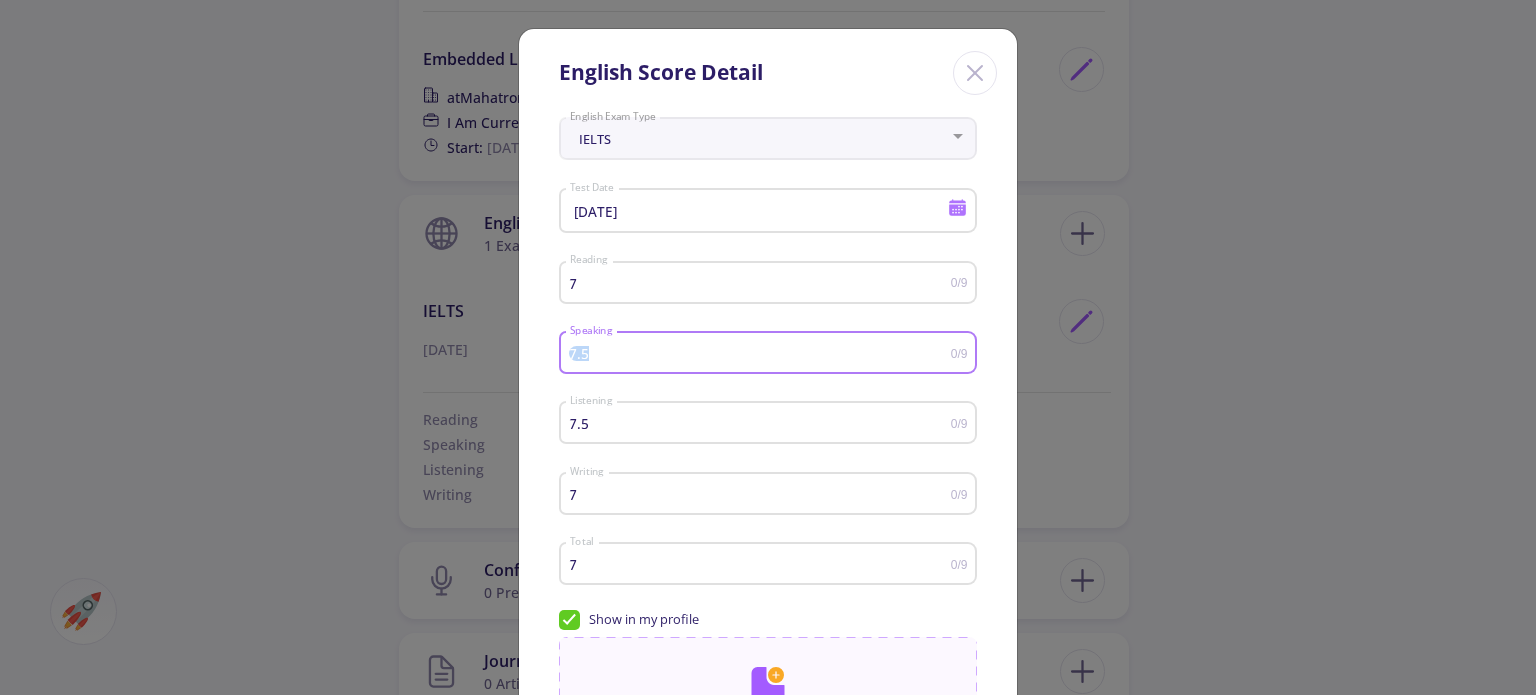 click on "7.5 Speaking" at bounding box center (760, 349) 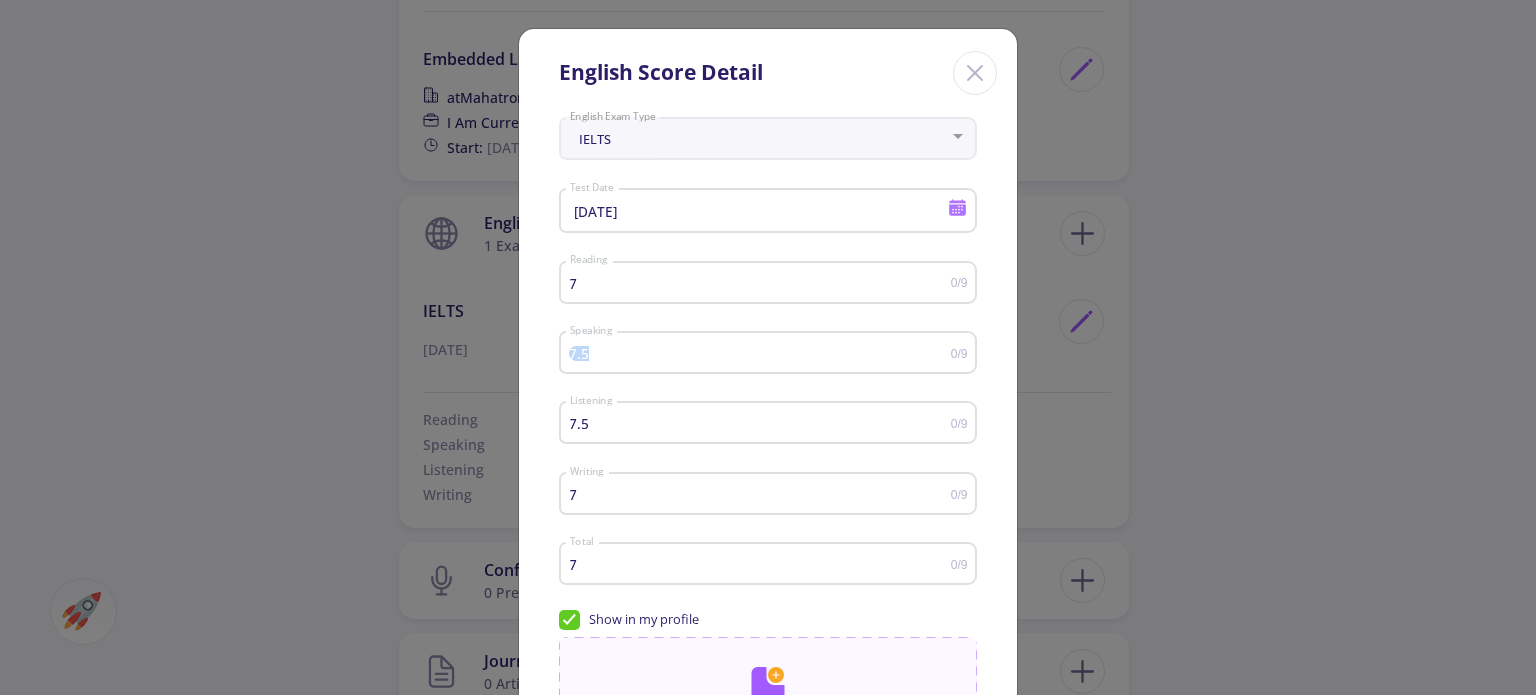 click on "7.5 Speaking" at bounding box center [760, 349] 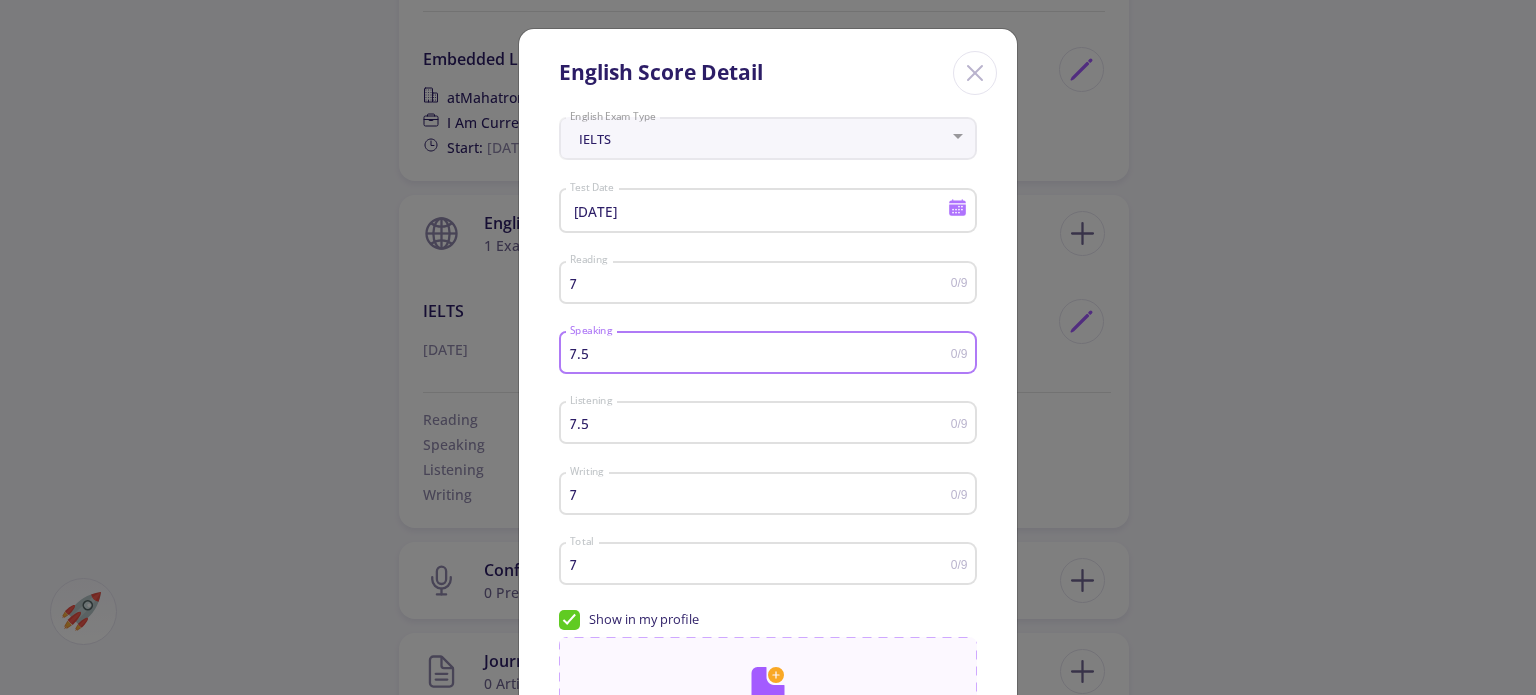 click on "7.5" at bounding box center (760, 353) 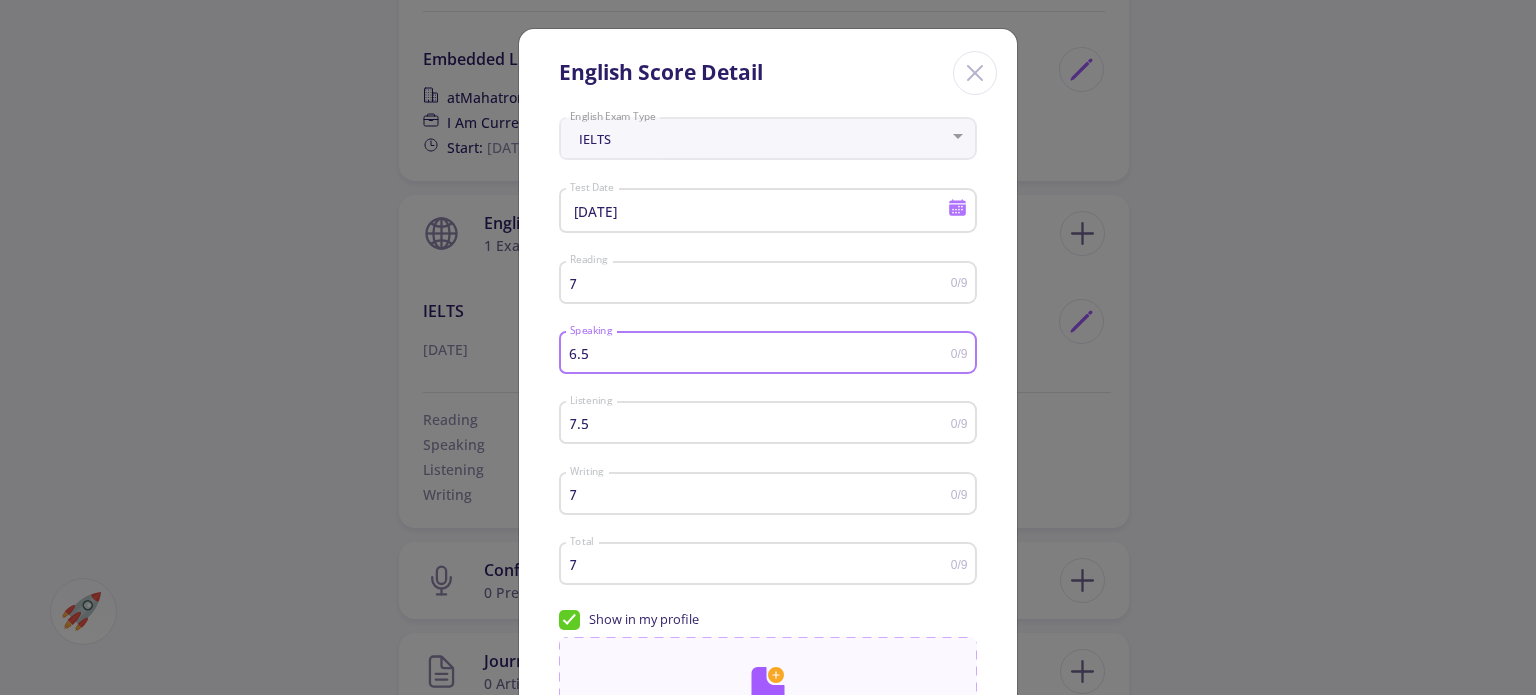 type on "6.5" 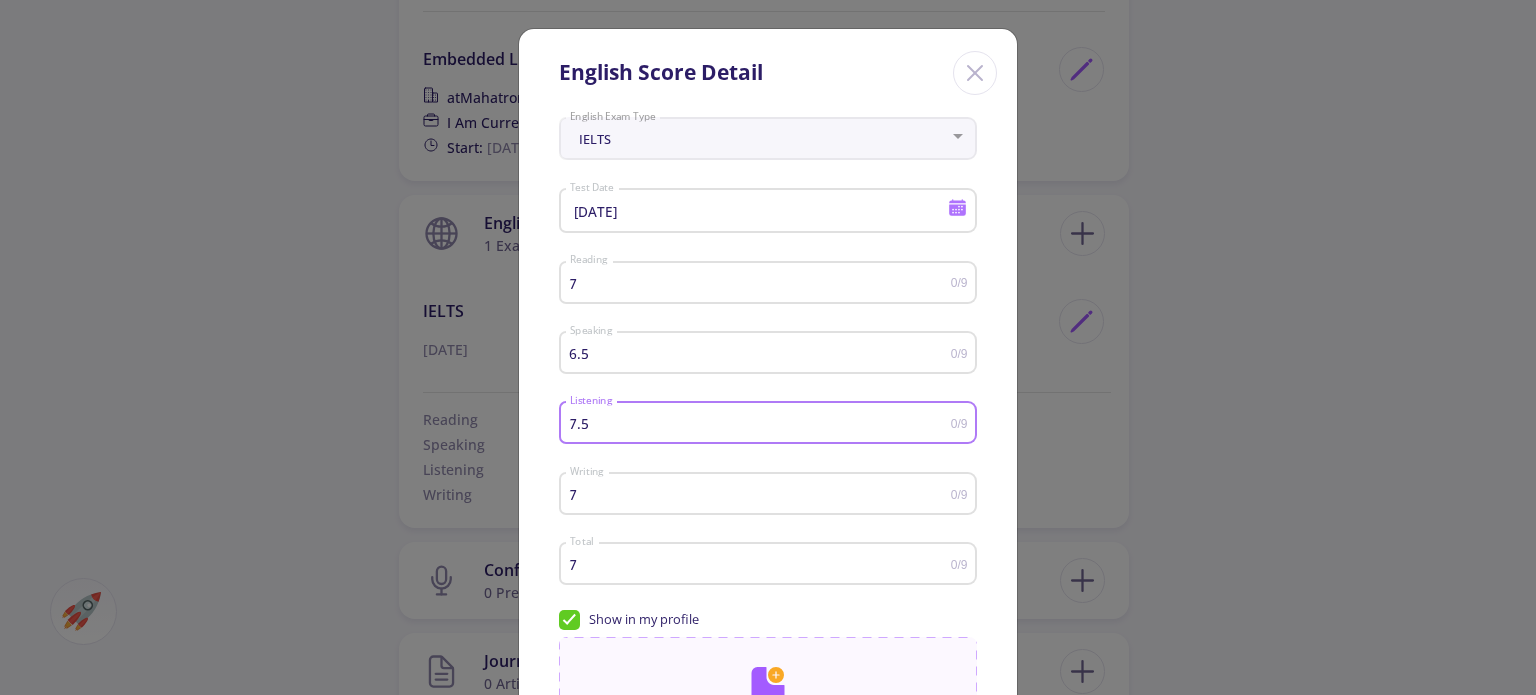 click on "7.5" at bounding box center (760, 423) 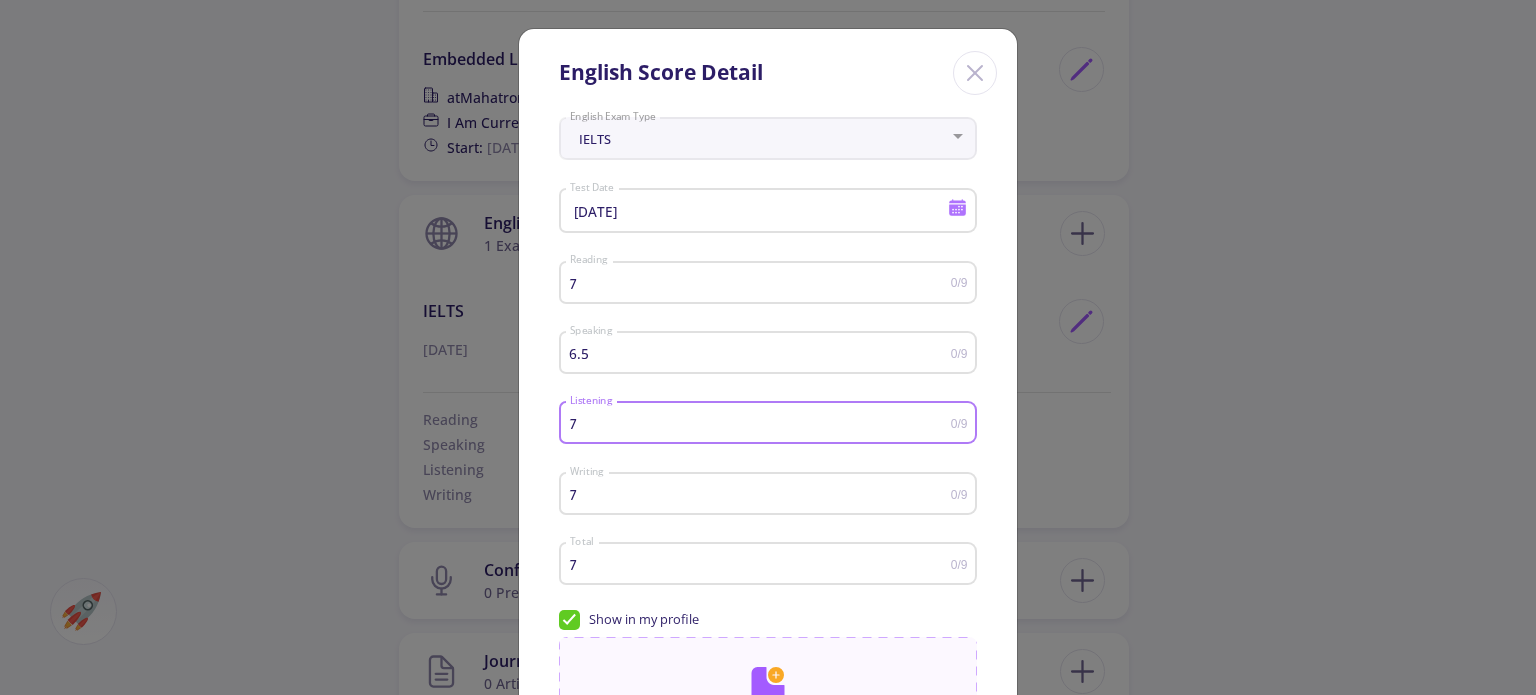 type on "7" 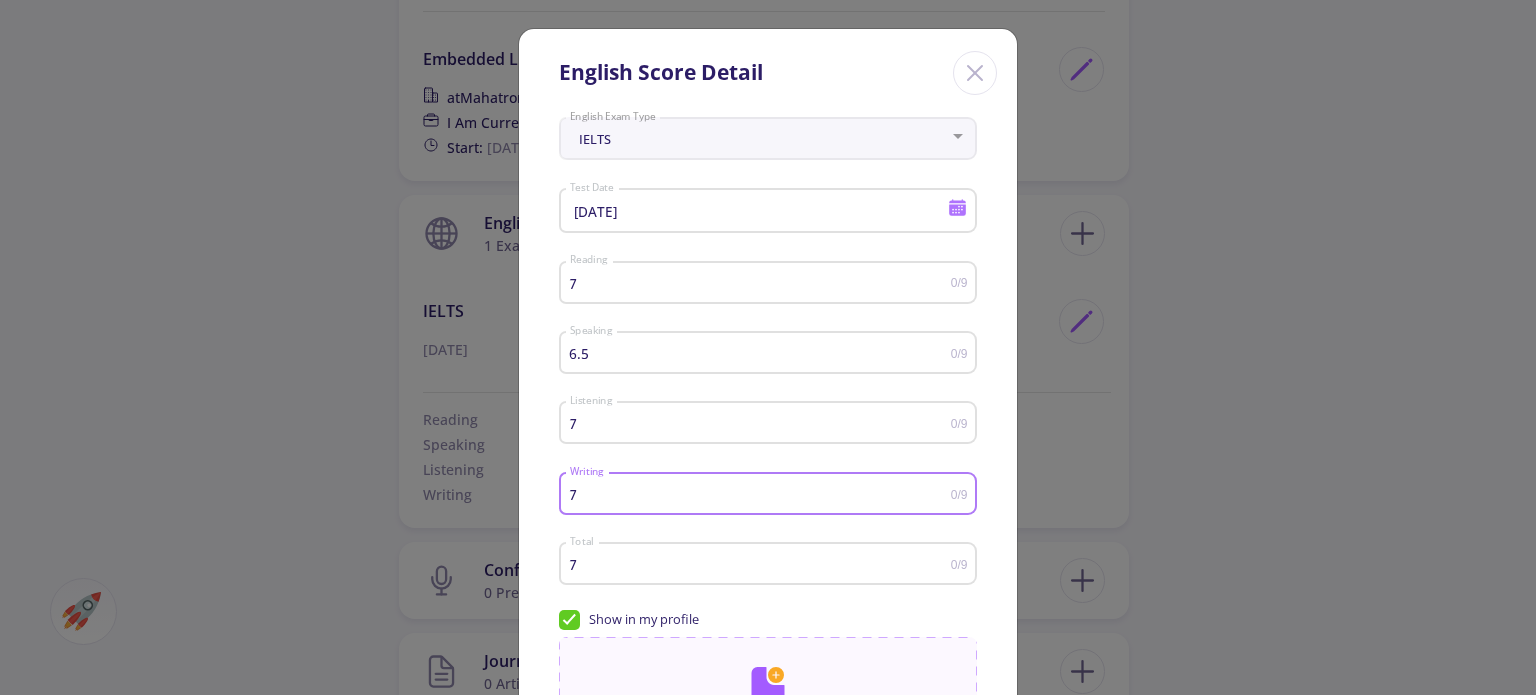 click on "7" at bounding box center (760, 494) 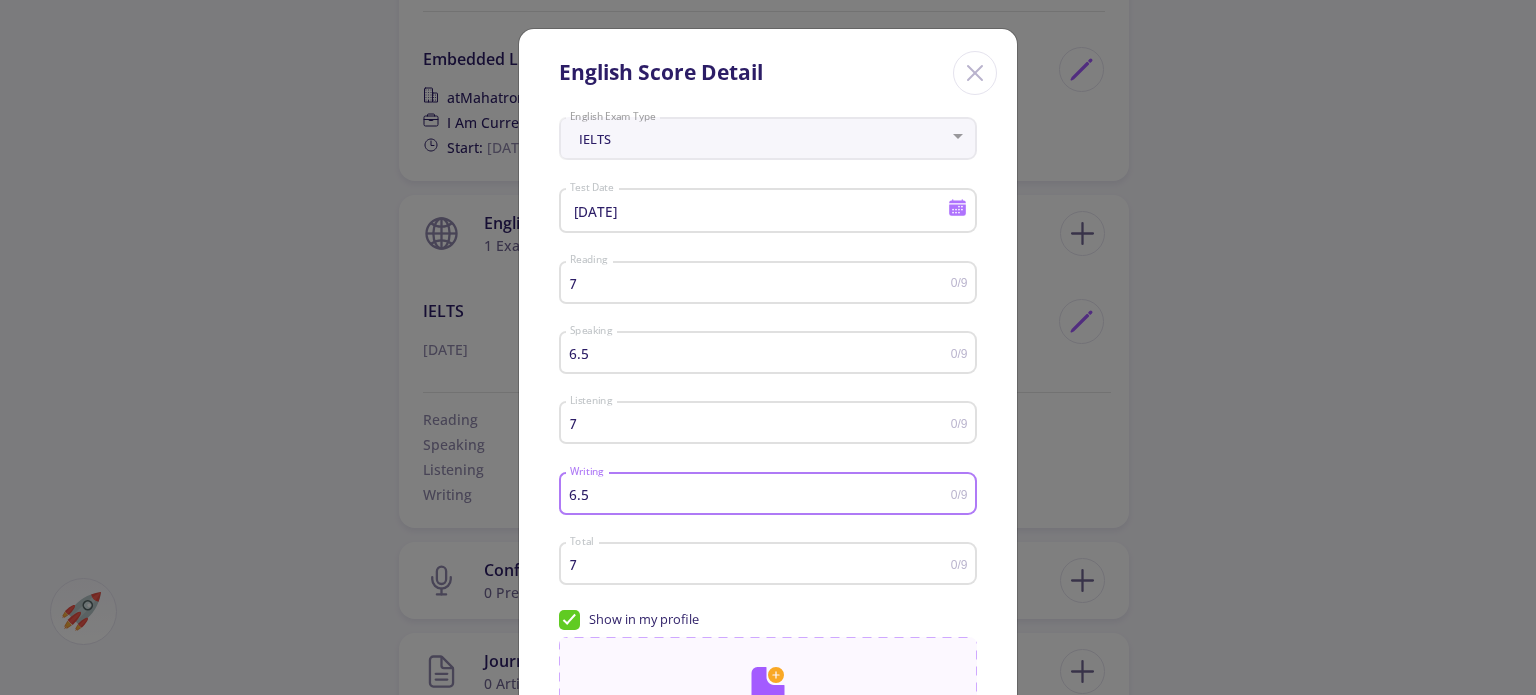 type on "6.5" 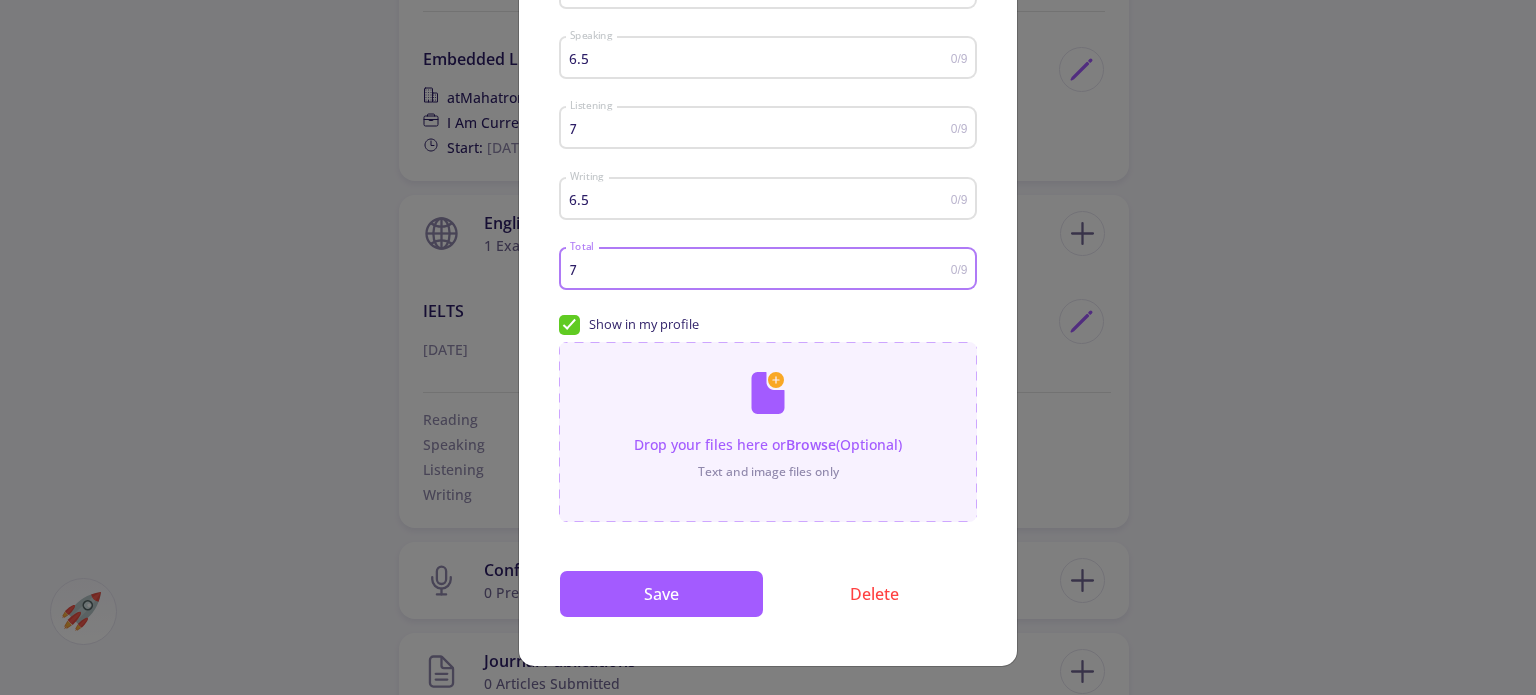 scroll, scrollTop: 0, scrollLeft: 0, axis: both 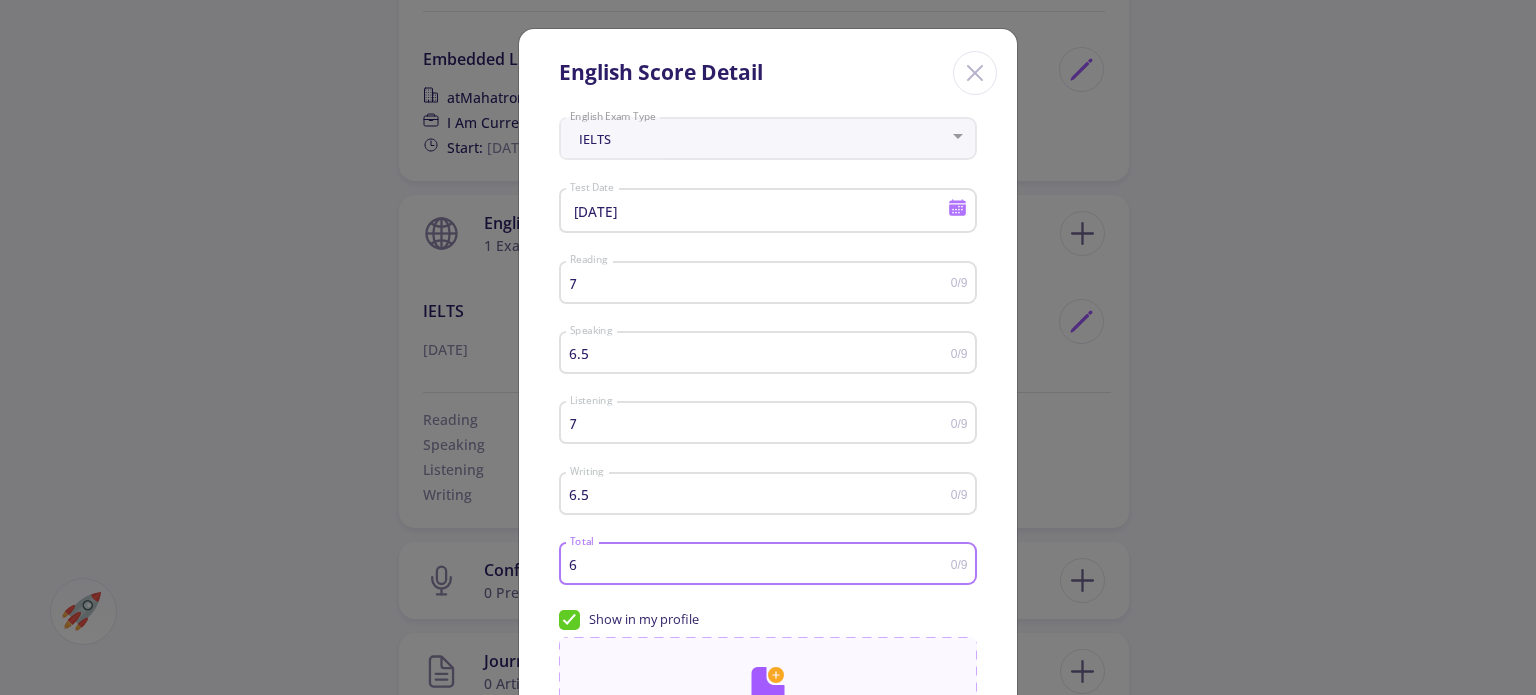 click on "6" at bounding box center (760, 564) 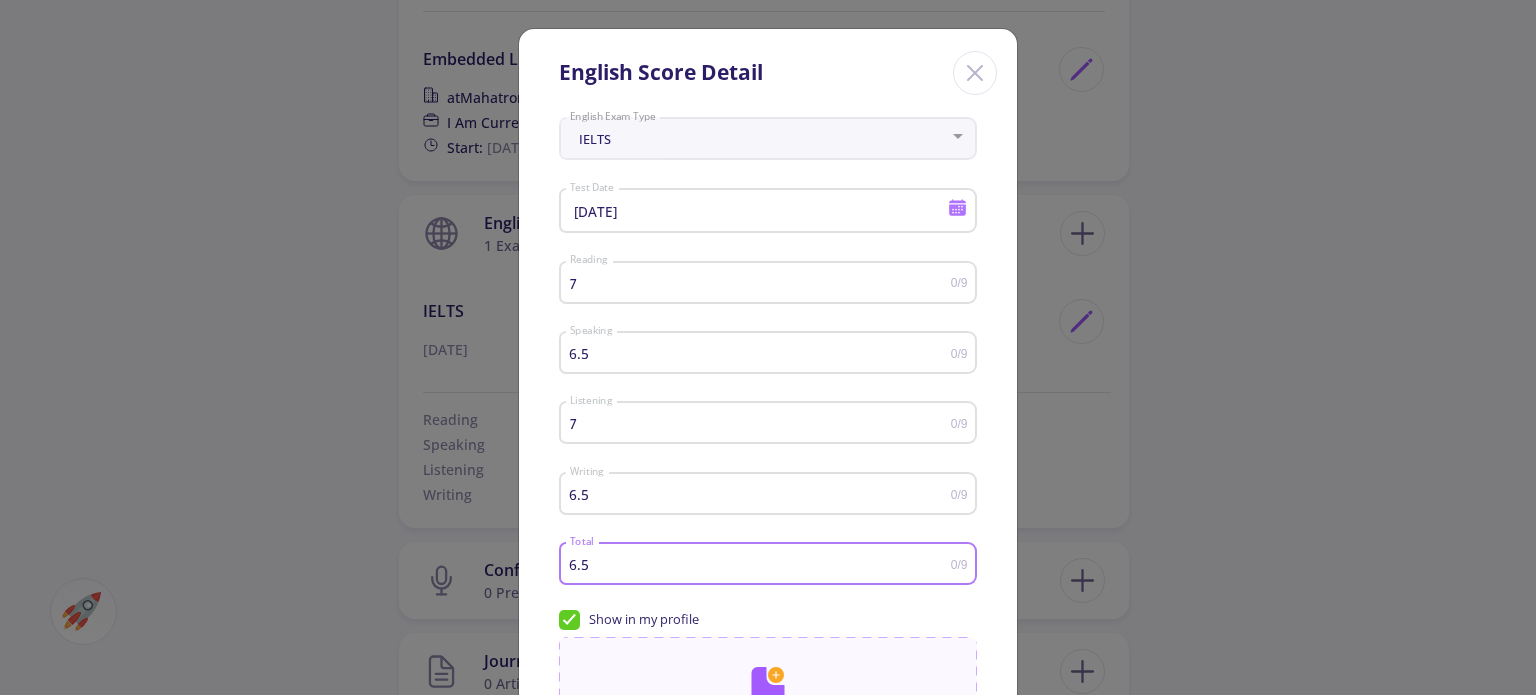click on "6.5" at bounding box center [760, 564] 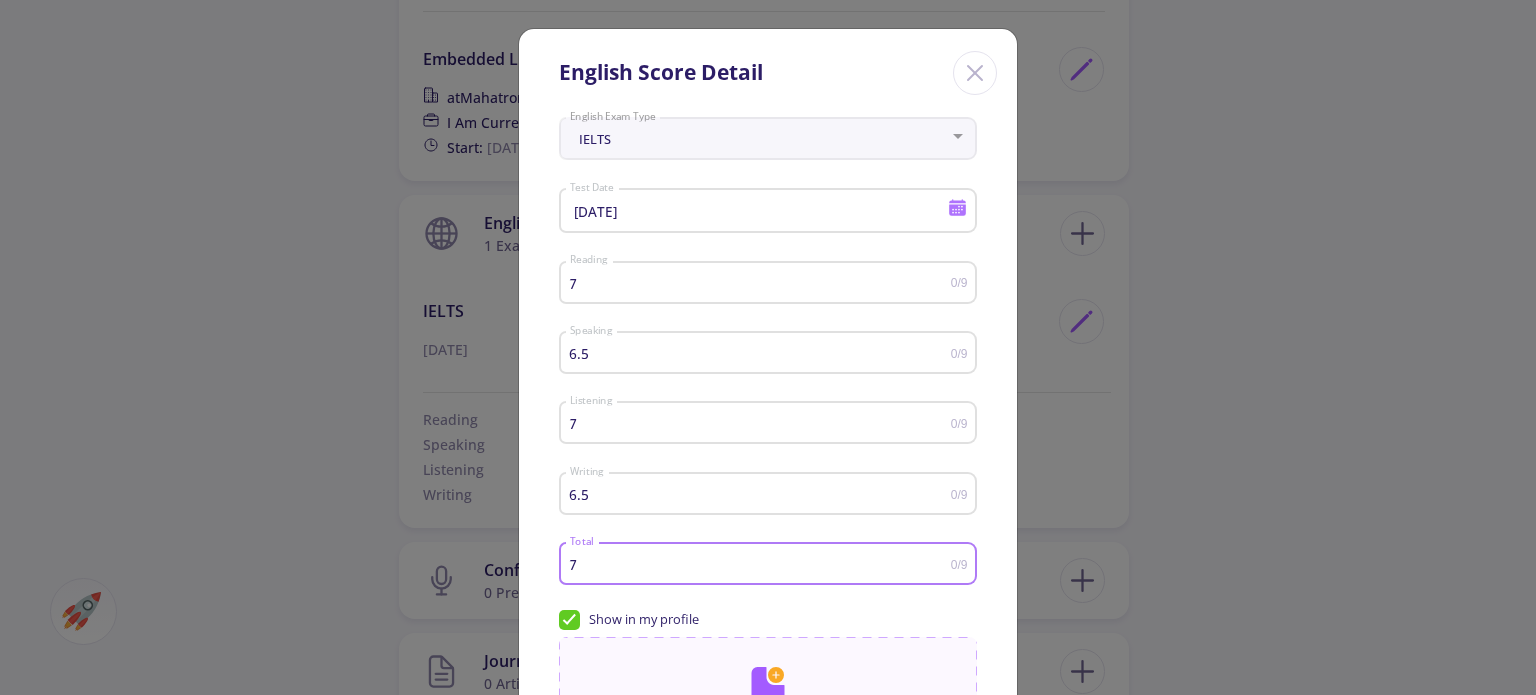 type on "7" 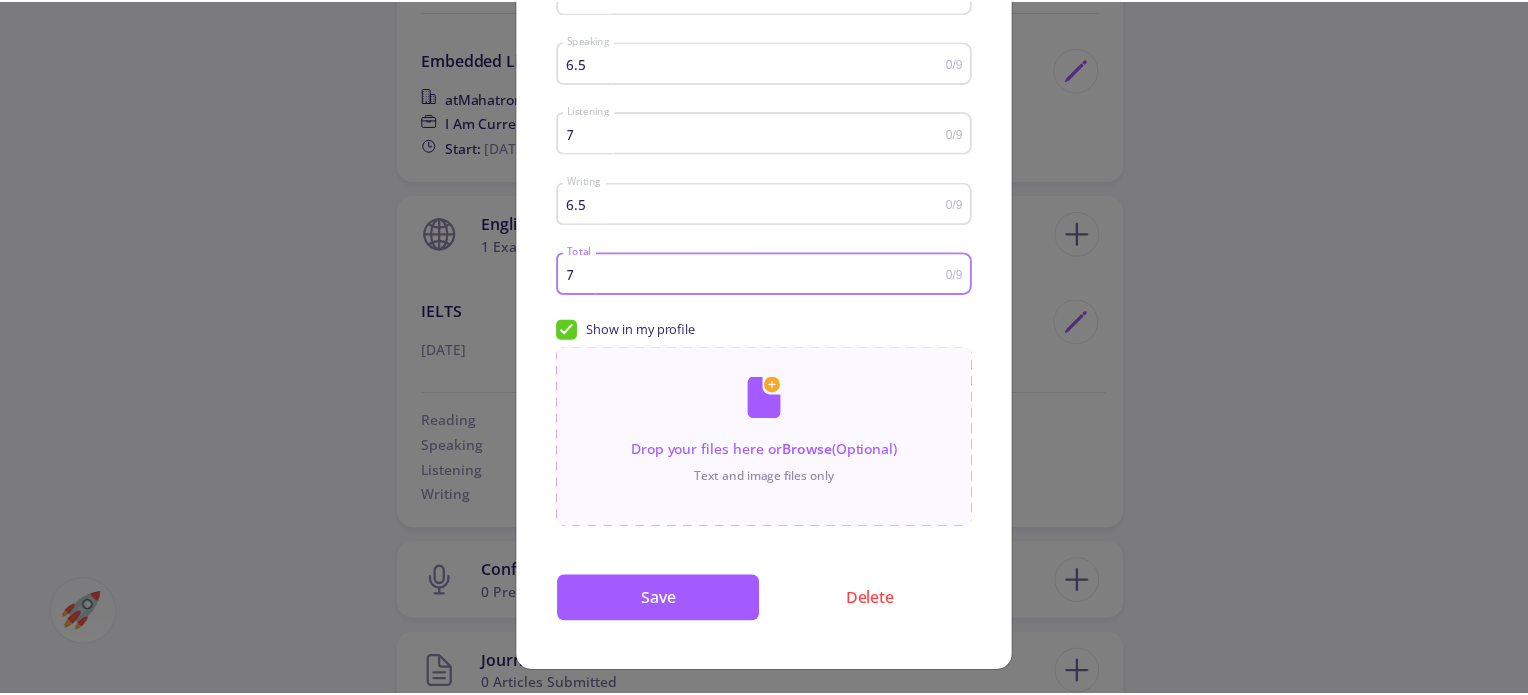 scroll, scrollTop: 296, scrollLeft: 0, axis: vertical 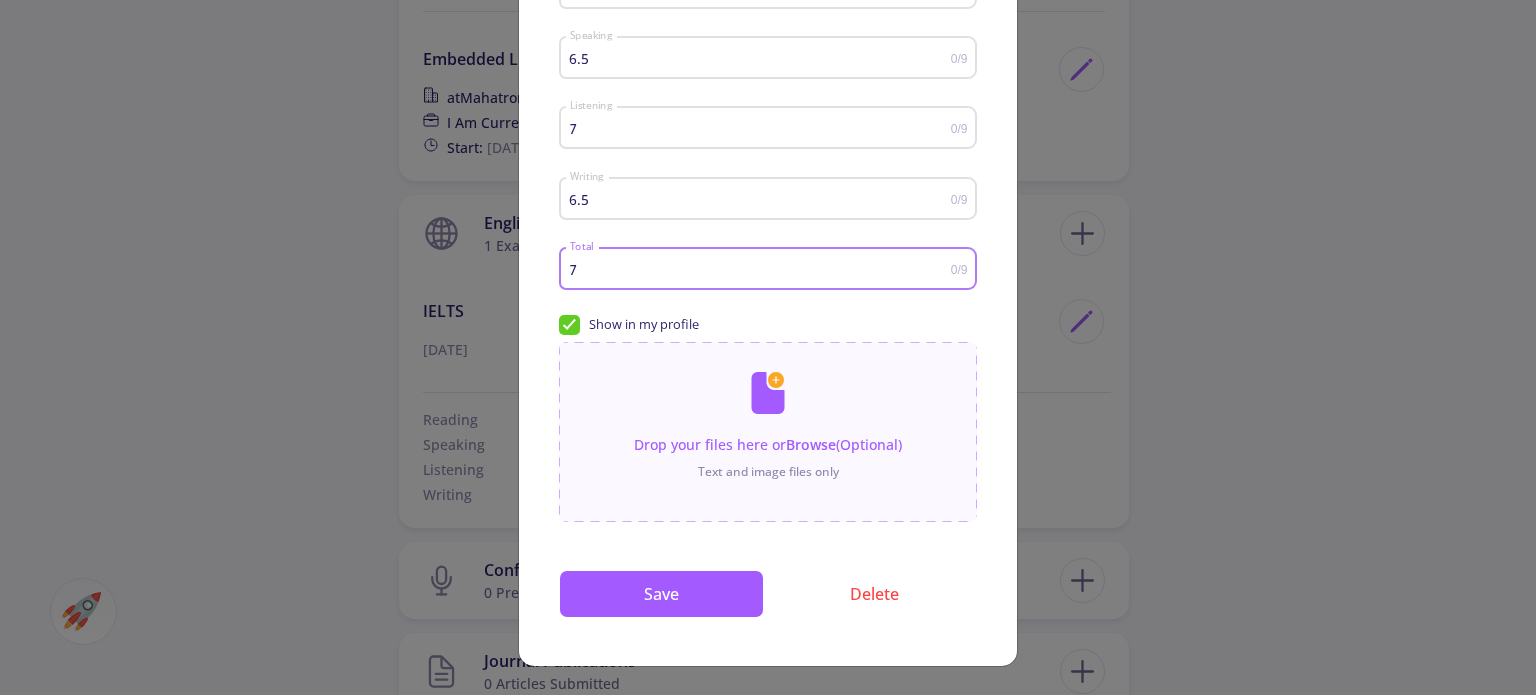 click on "Show in my profile" at bounding box center [644, 324] 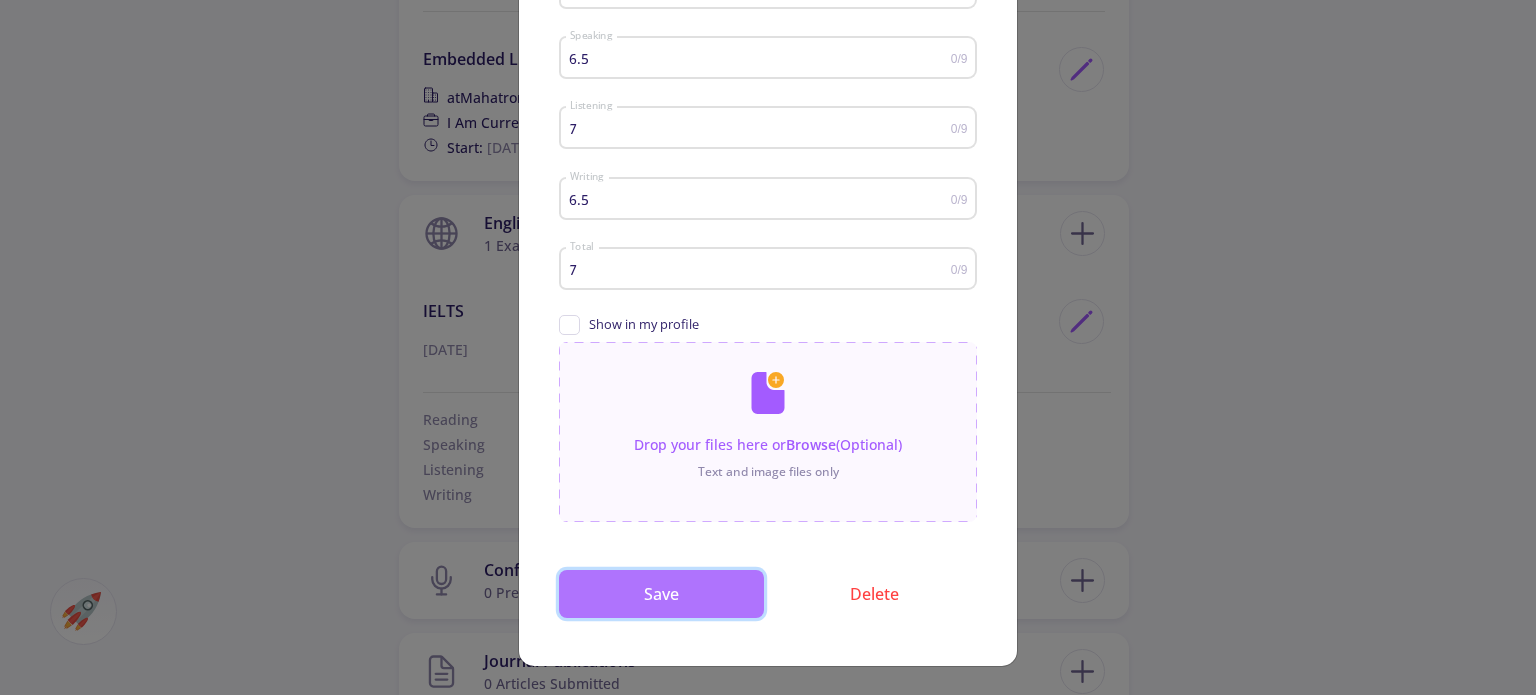 click on "Save" at bounding box center (661, 594) 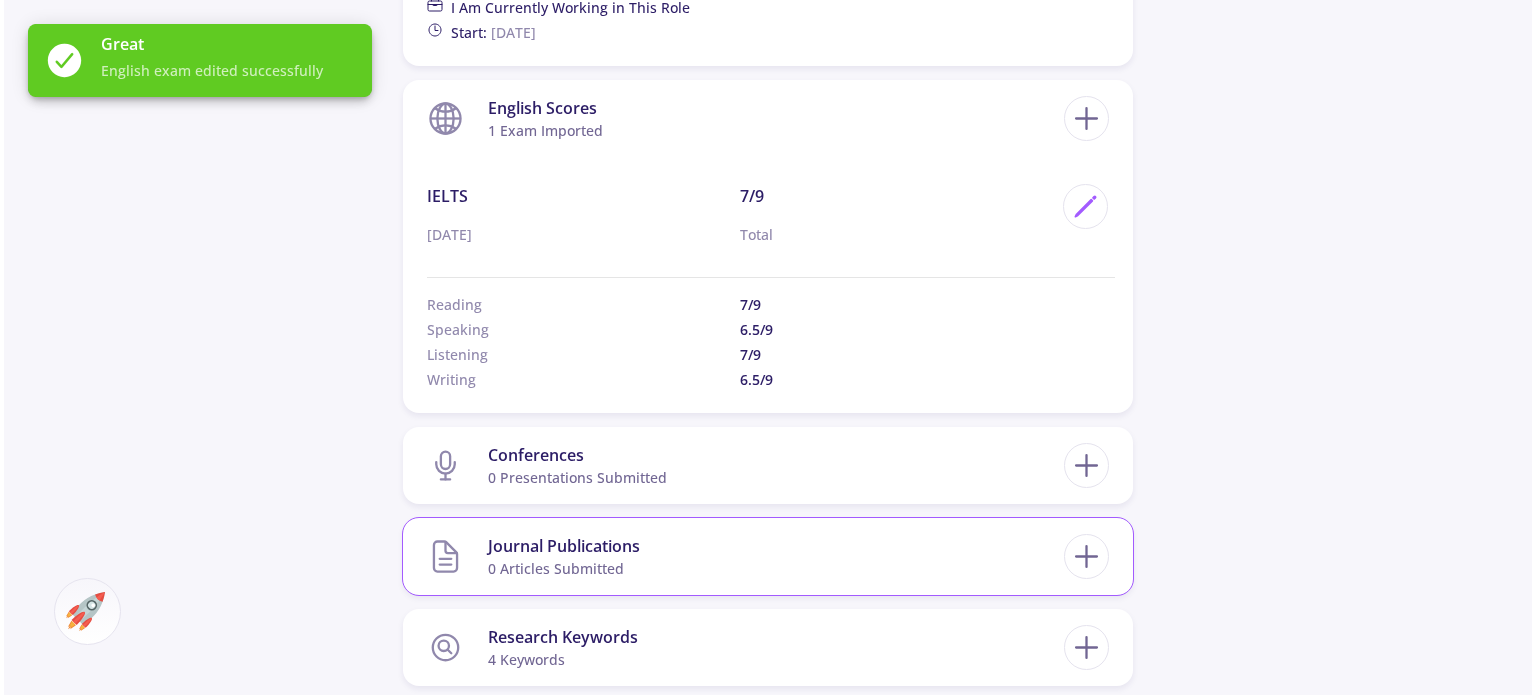 scroll, scrollTop: 2300, scrollLeft: 0, axis: vertical 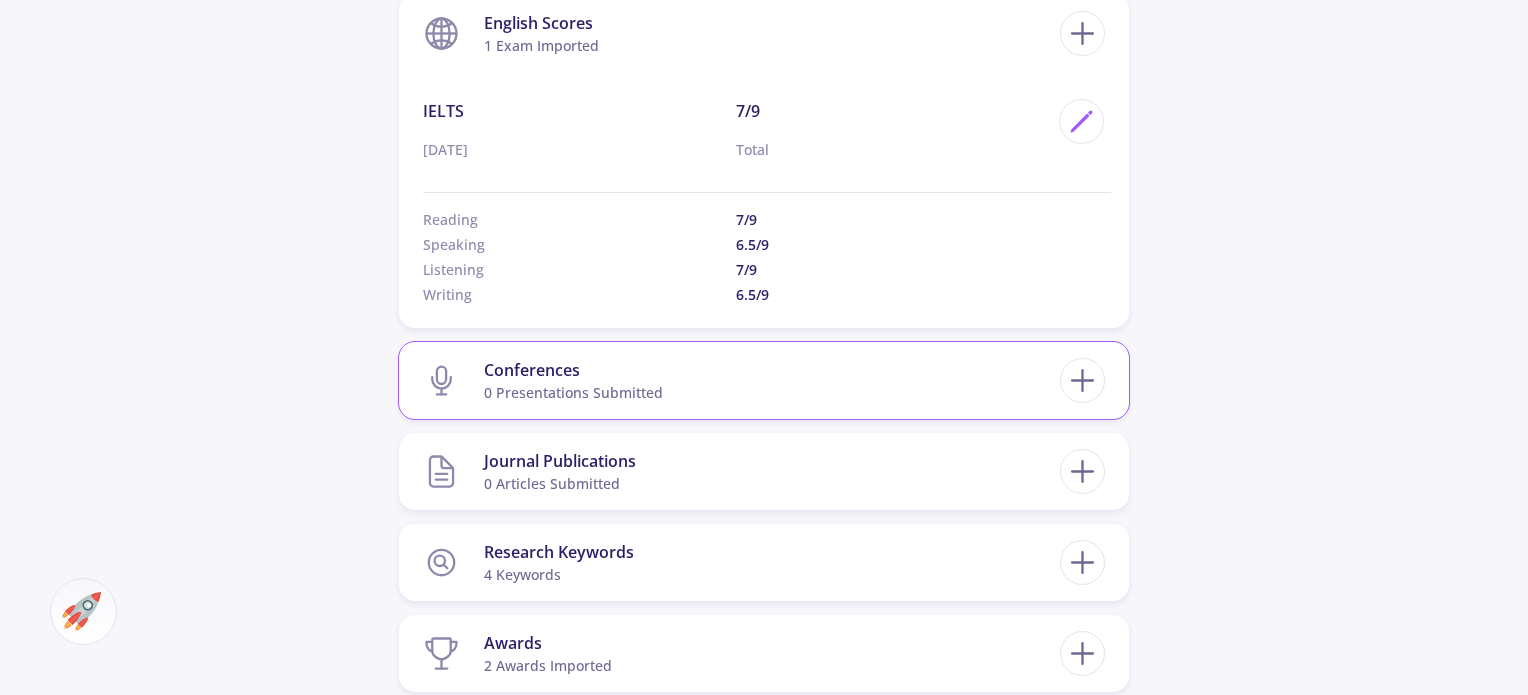click on "Conferences 0 presentations submitted" at bounding box center [741, 380] 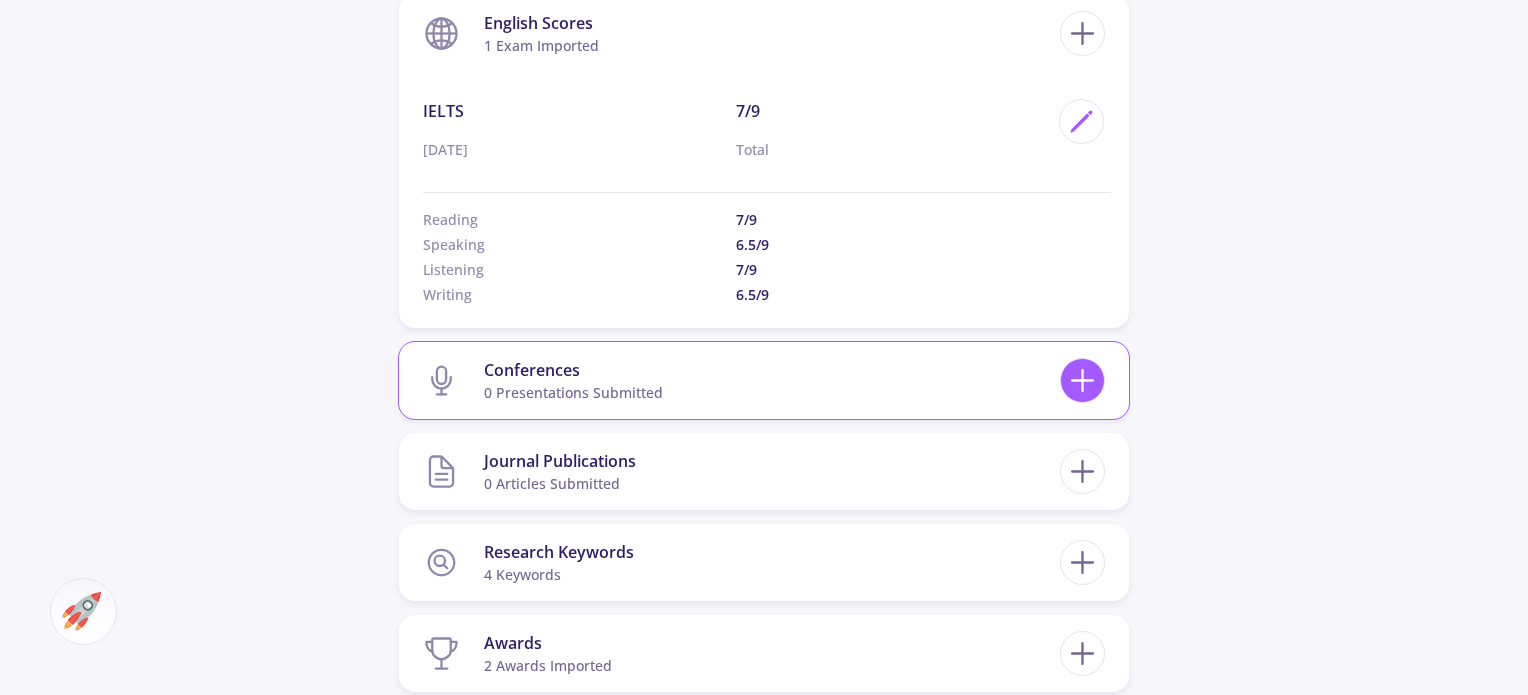 click 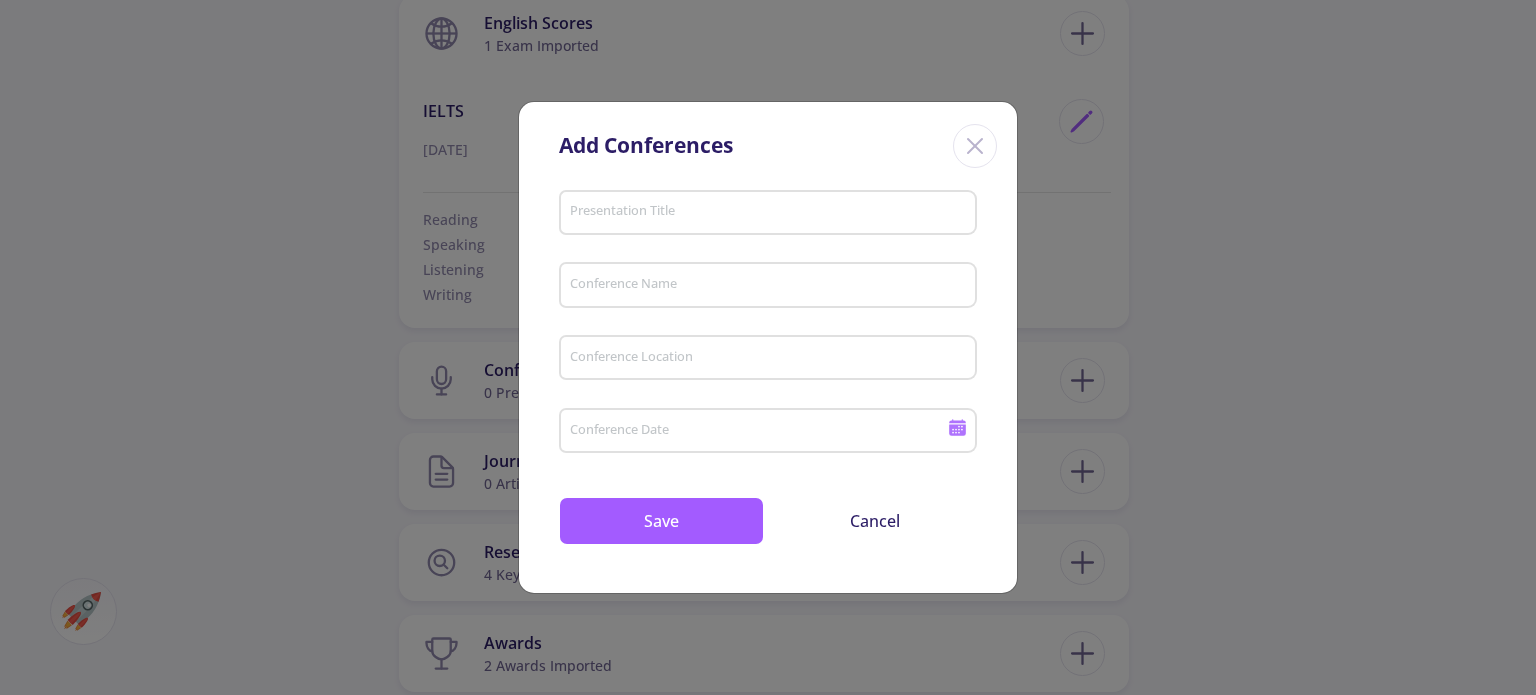 click on "Presentation Title" at bounding box center [768, 209] 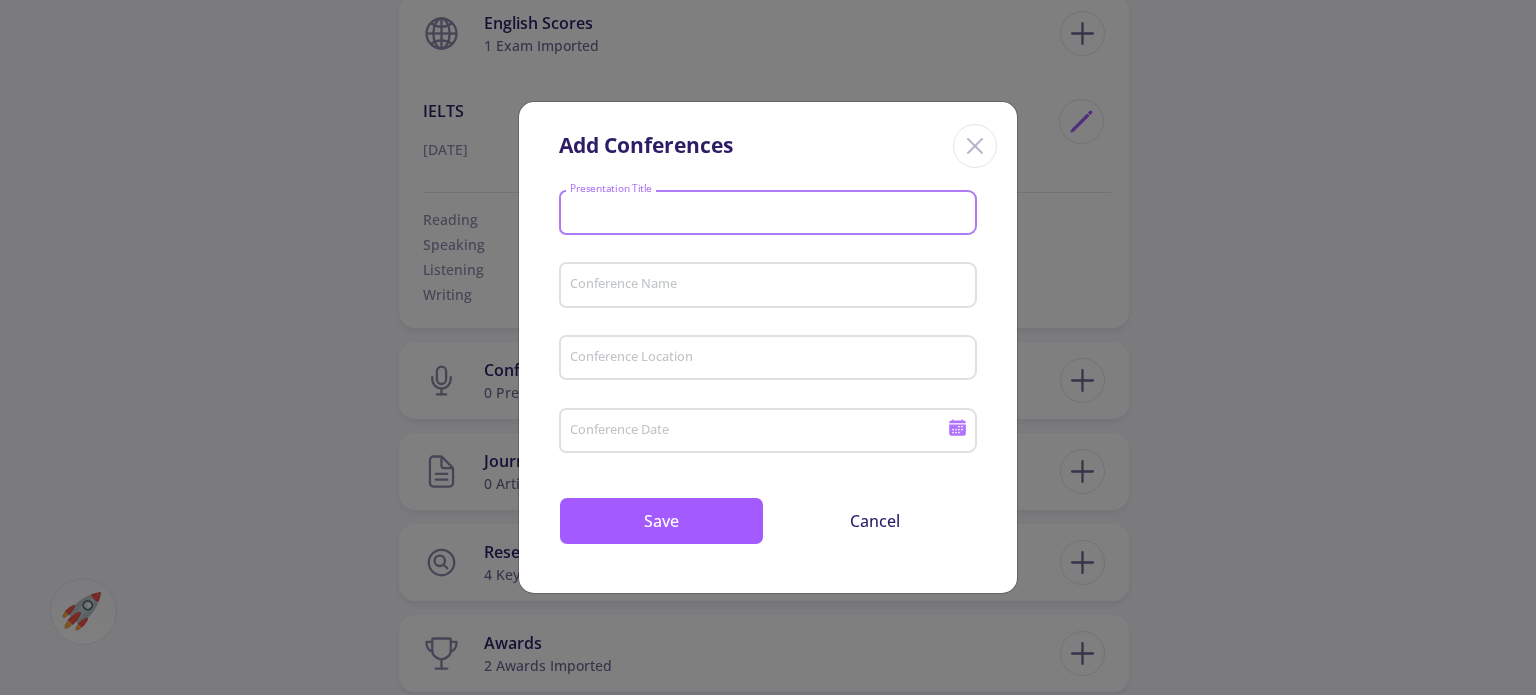click on "Presentation Title" at bounding box center (771, 214) 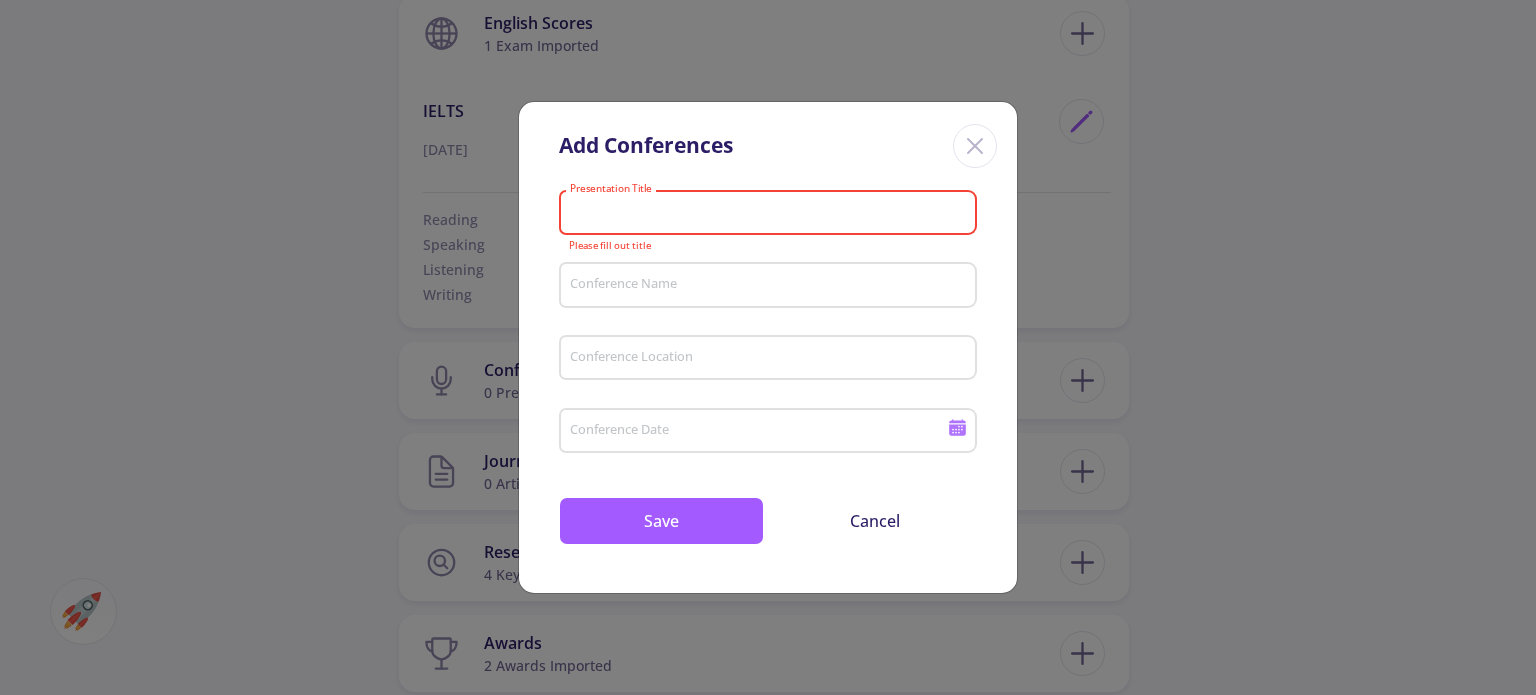 paste on "Designing the algorithm for estimating the starting time of the current short circuit fault based on the calculation of the RMS current for electrical power distribution" 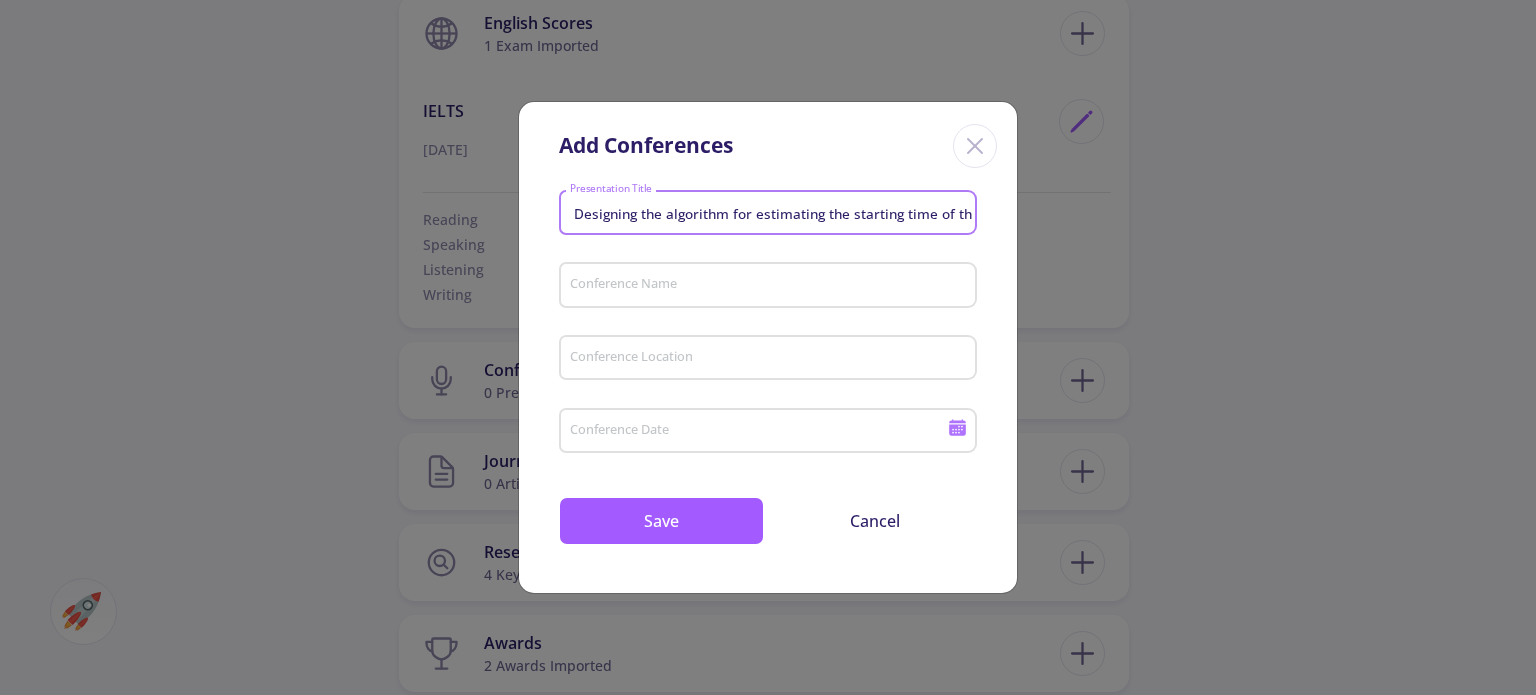 scroll, scrollTop: 0, scrollLeft: 659, axis: horizontal 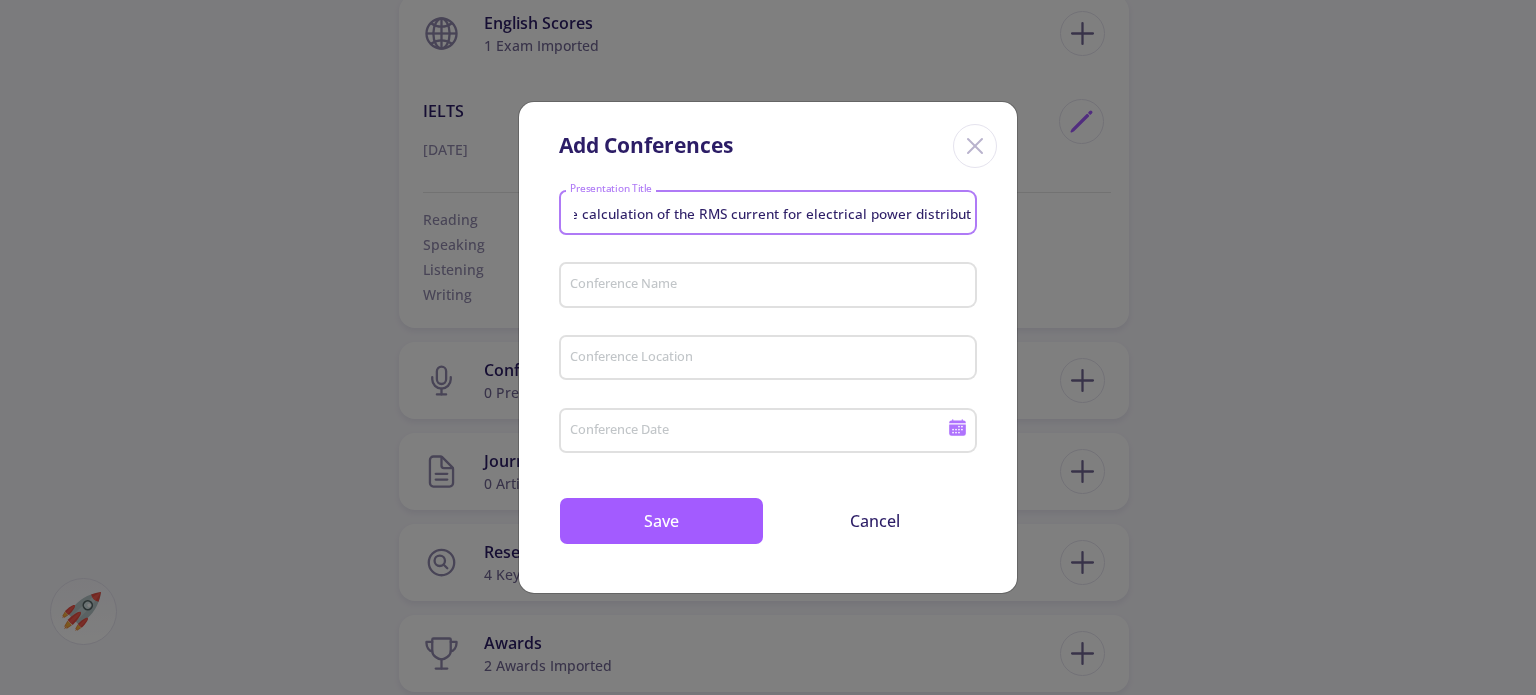 type on "Designing the algorithm for estimating the starting time of the current short circuit fault based on the calculation of the RMS current for electrical power distribution" 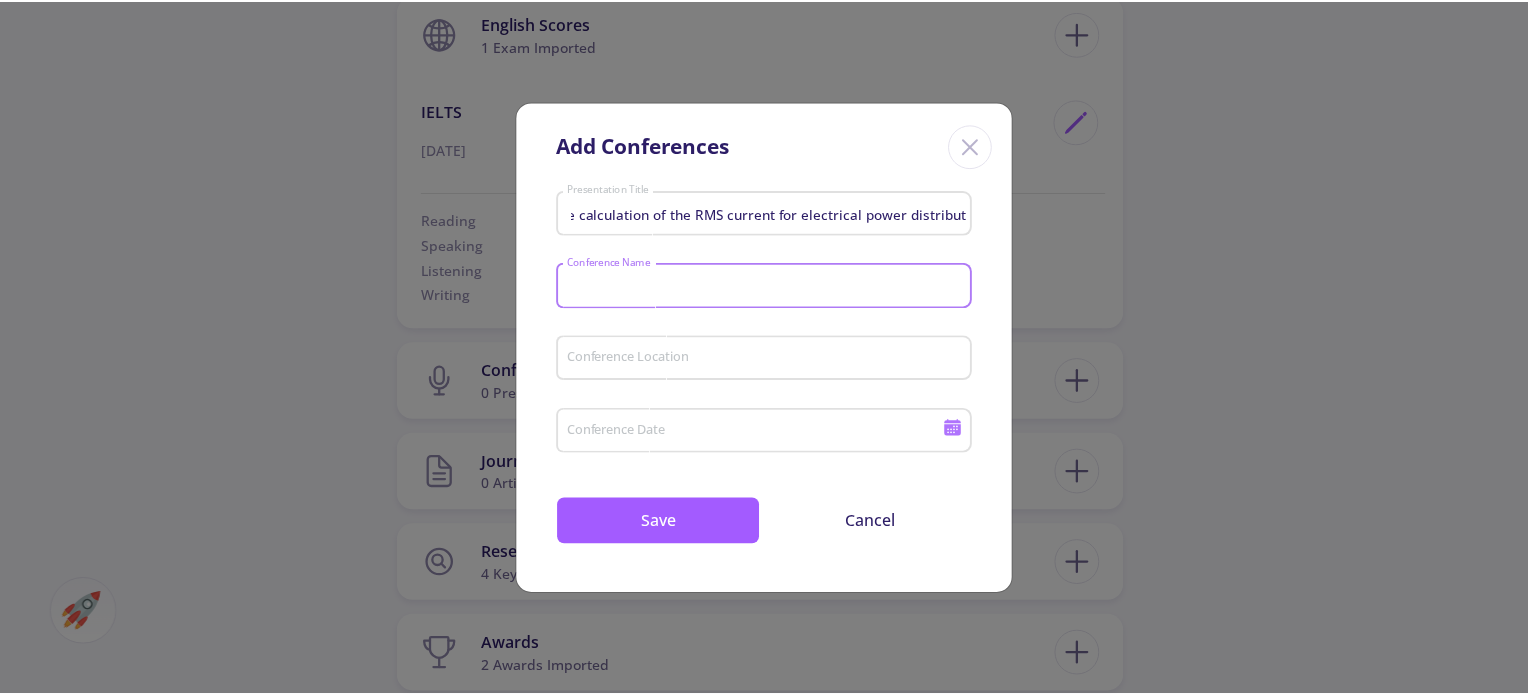 scroll, scrollTop: 0, scrollLeft: 0, axis: both 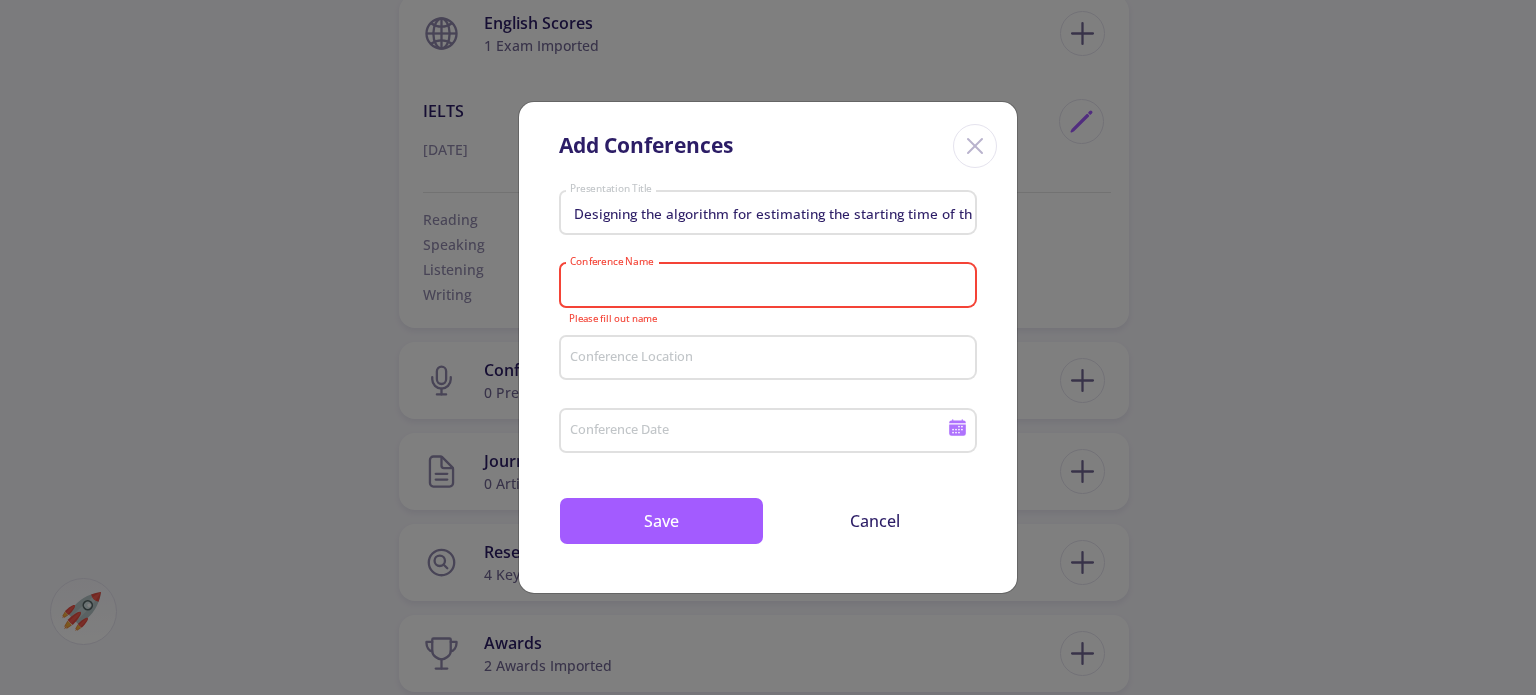 paste on "28th International Conference" 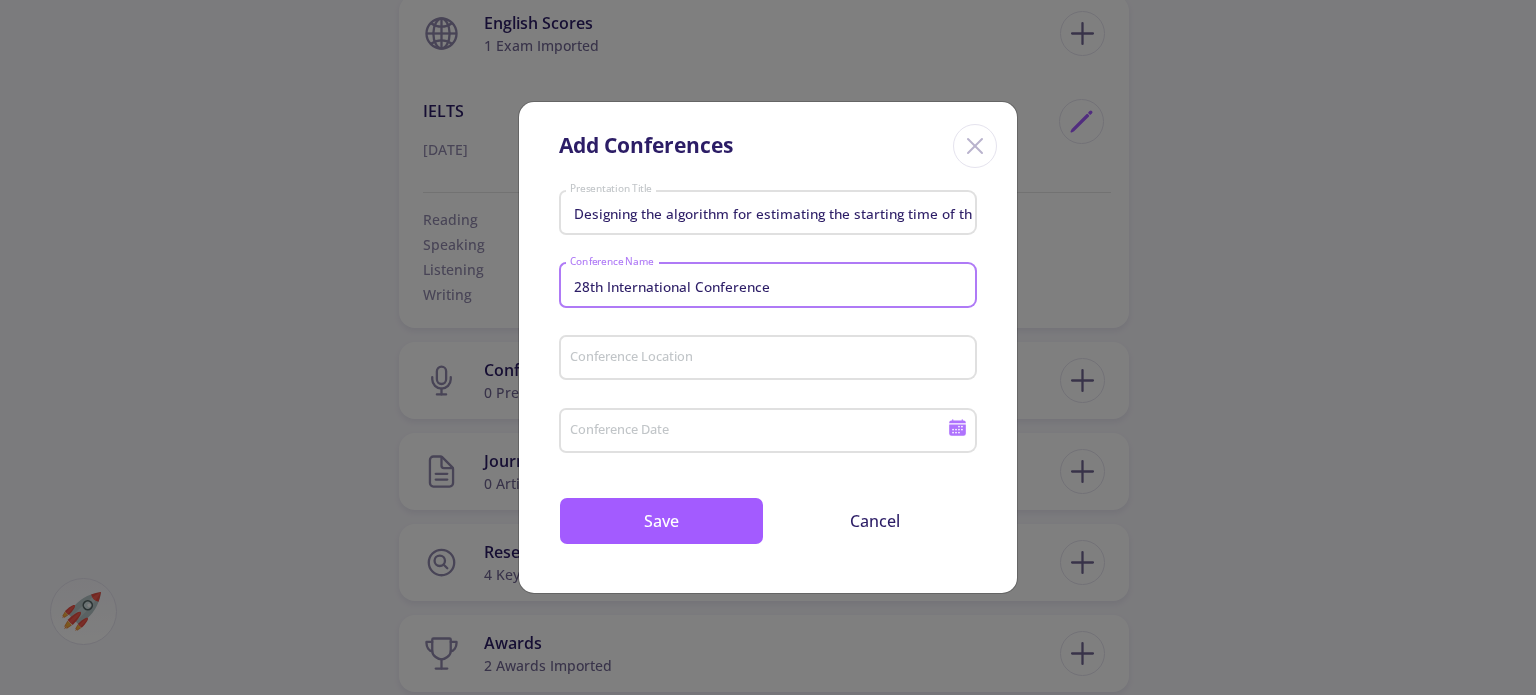 type on "28th International Conference" 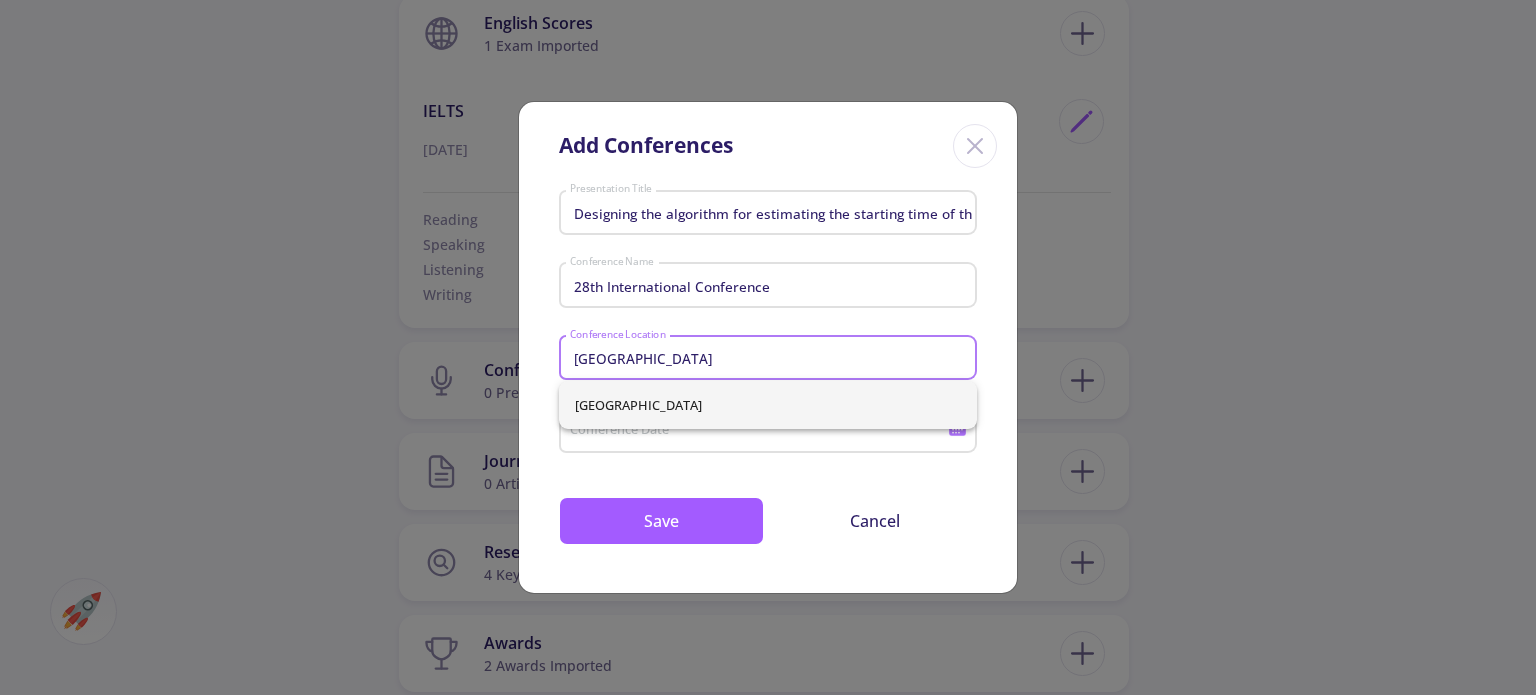 click on "Iran" at bounding box center [768, 405] 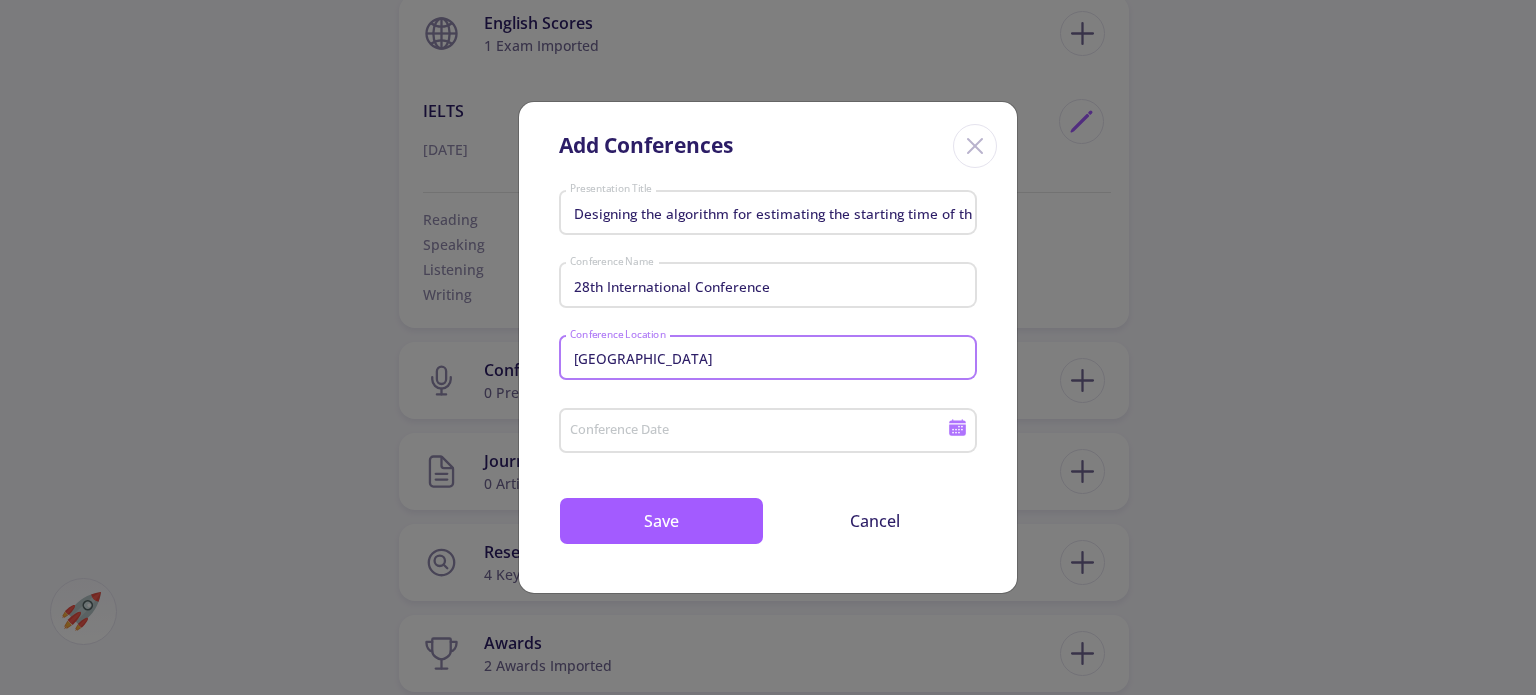 click on "Conference Date" 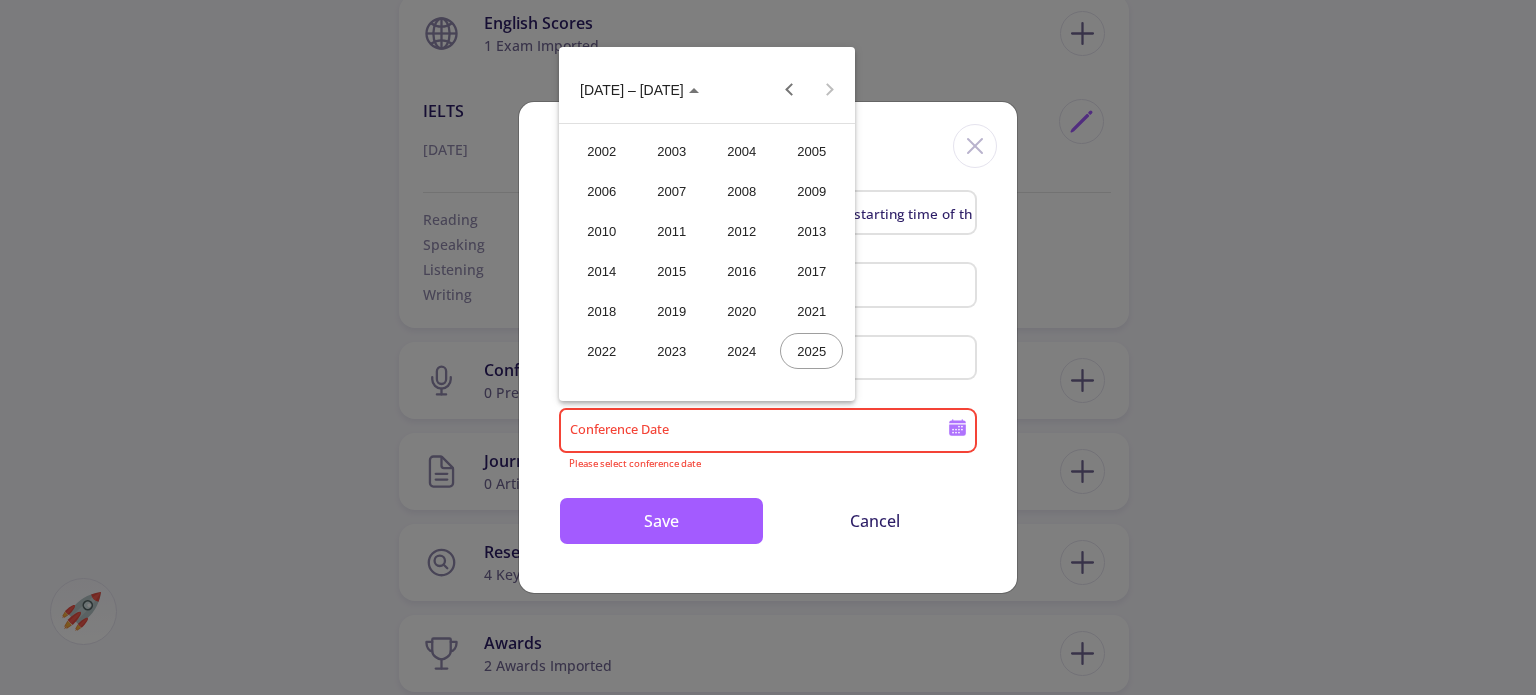click on "2024" at bounding box center [741, 351] 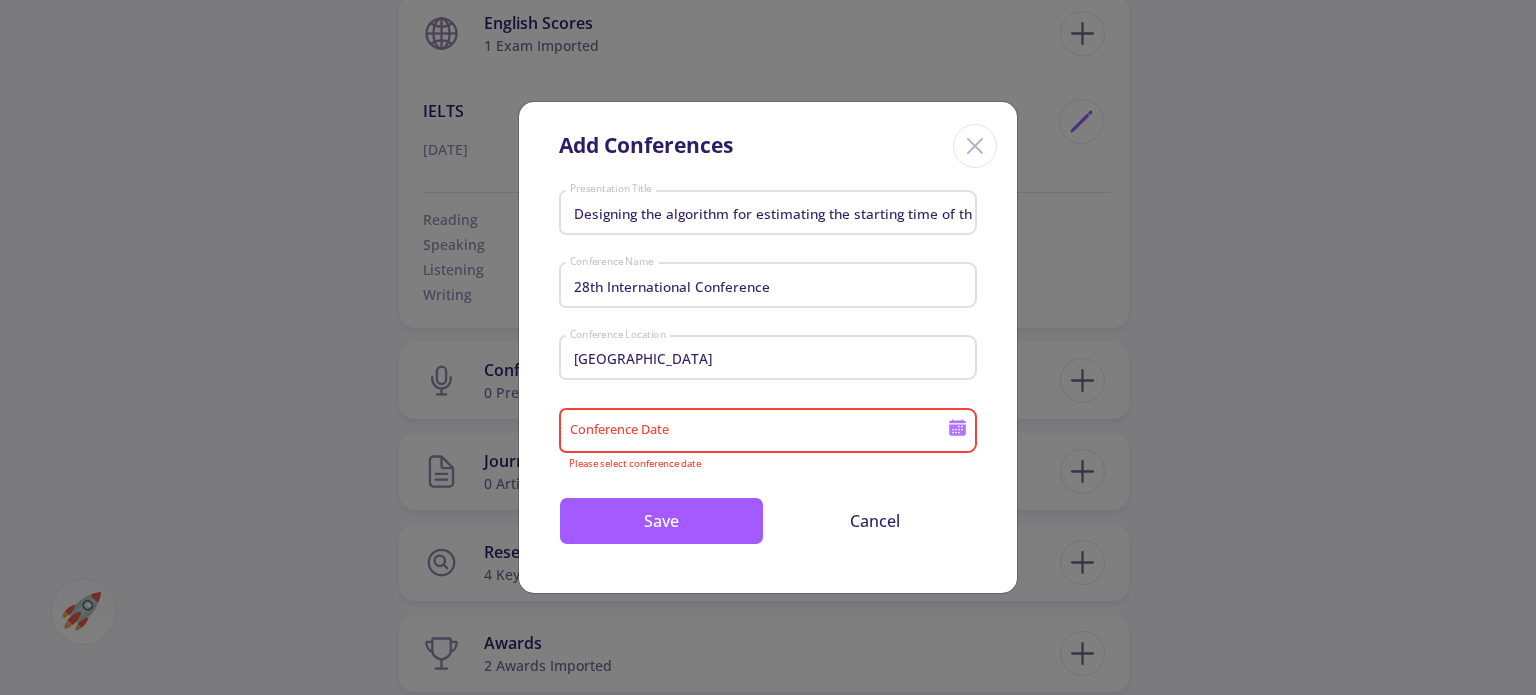 type on "2024" 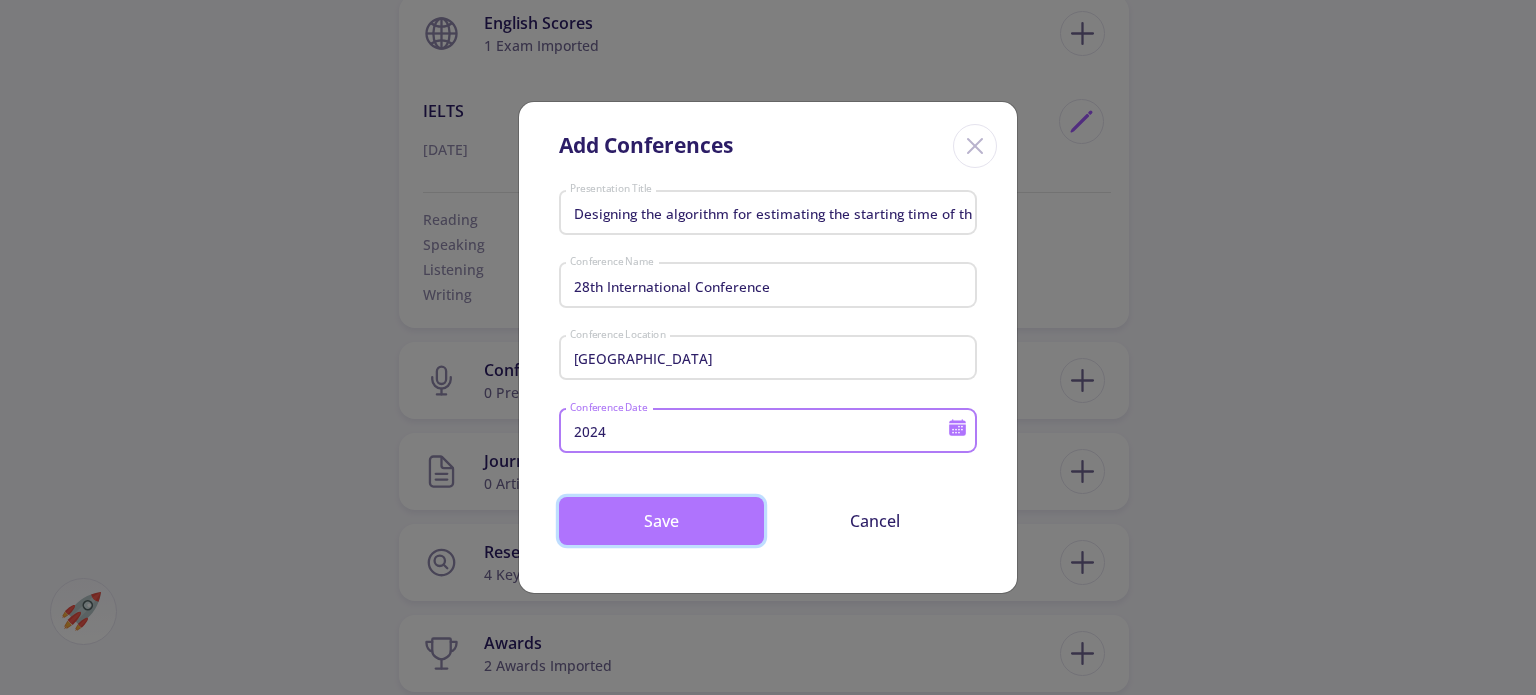 click on "Save" at bounding box center [661, 521] 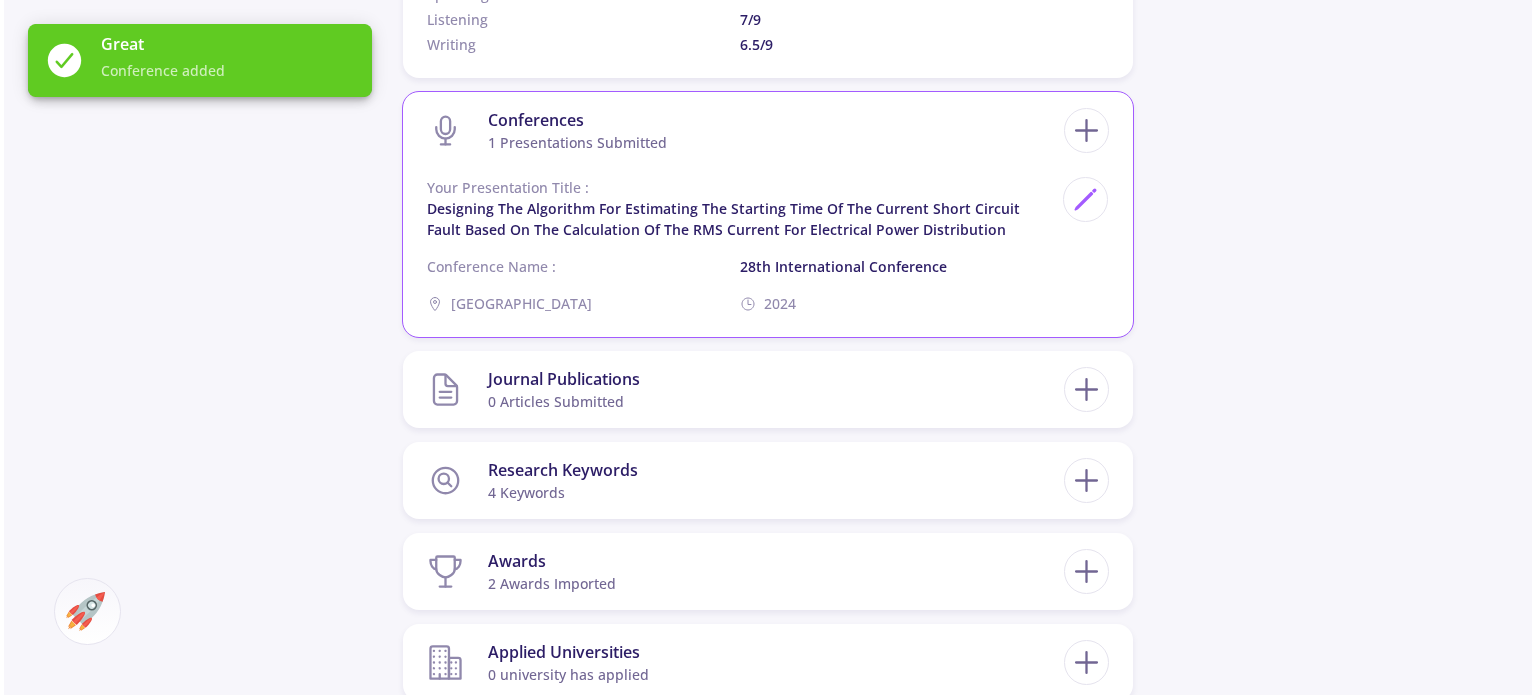 scroll, scrollTop: 2600, scrollLeft: 0, axis: vertical 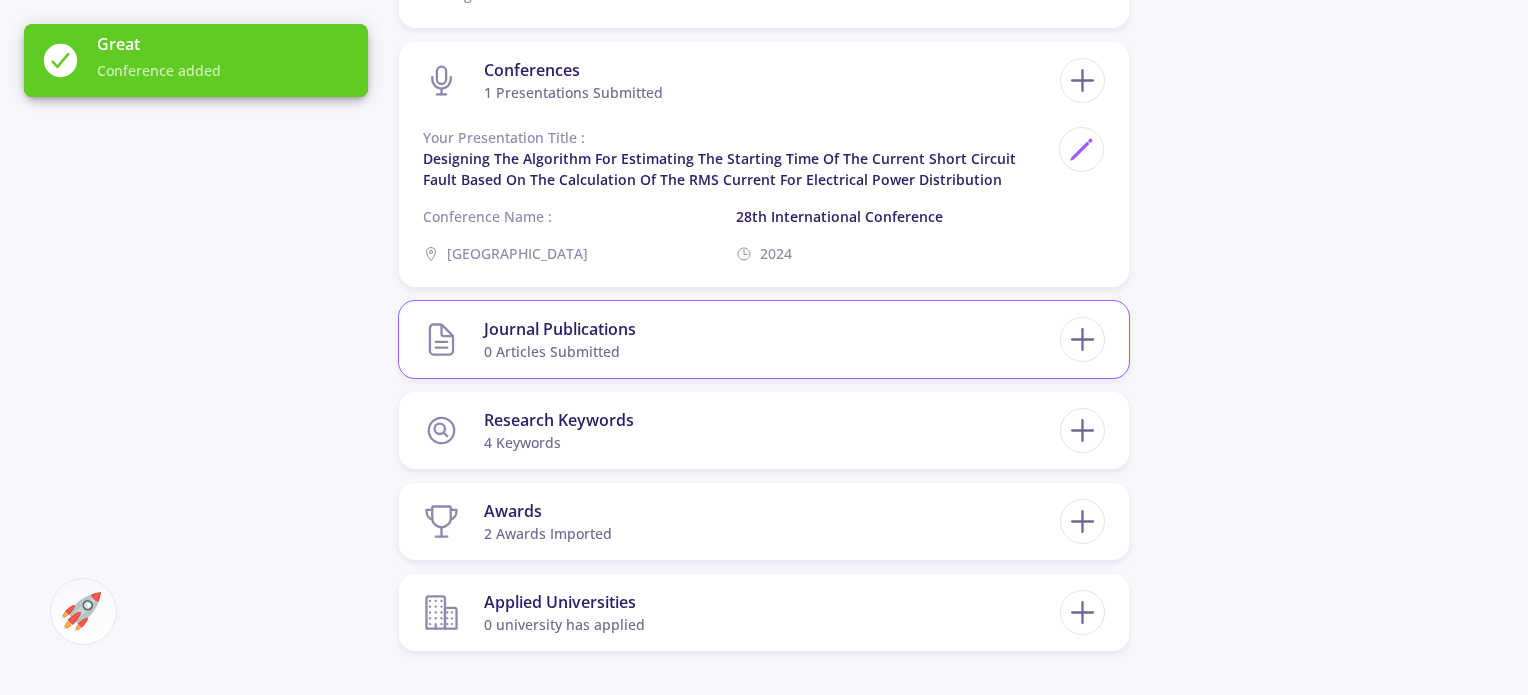 click on "Journal Publications 0 articles submitted" at bounding box center (741, 339) 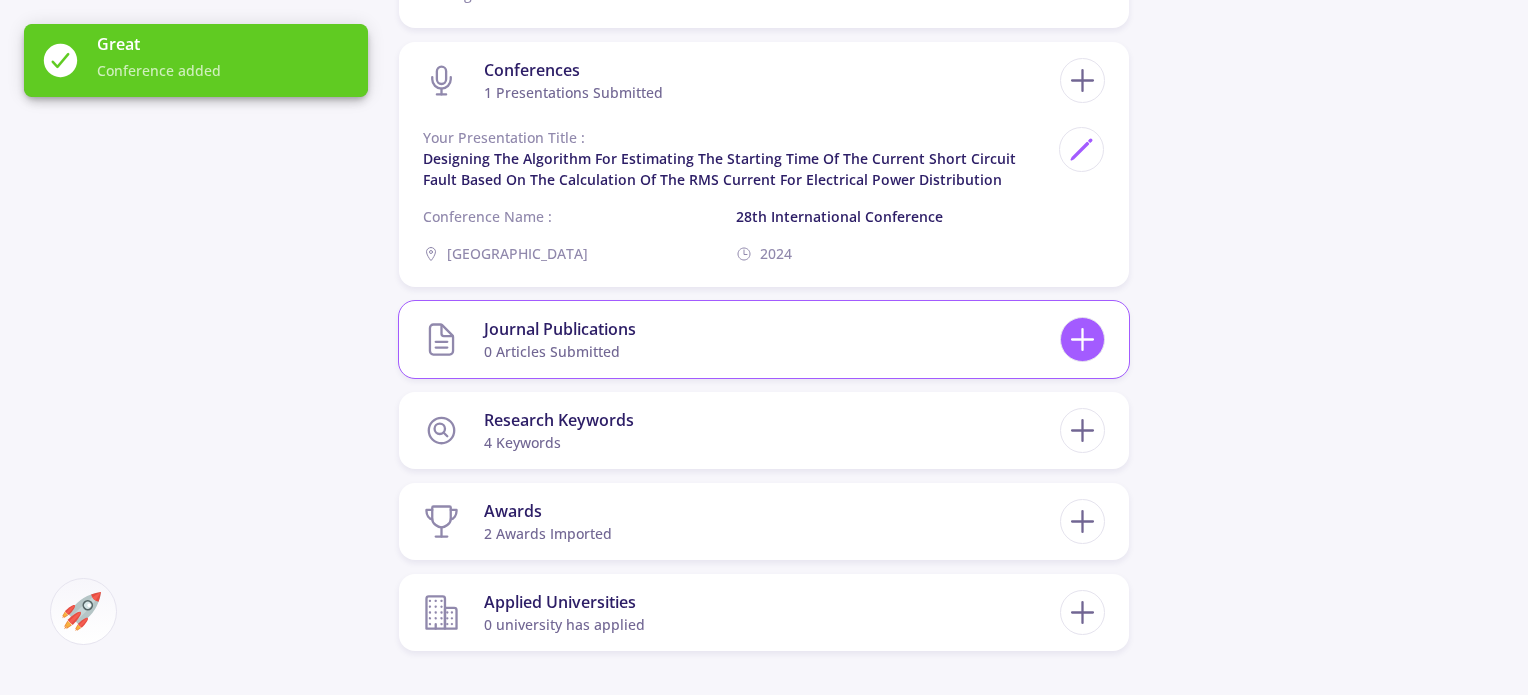 click 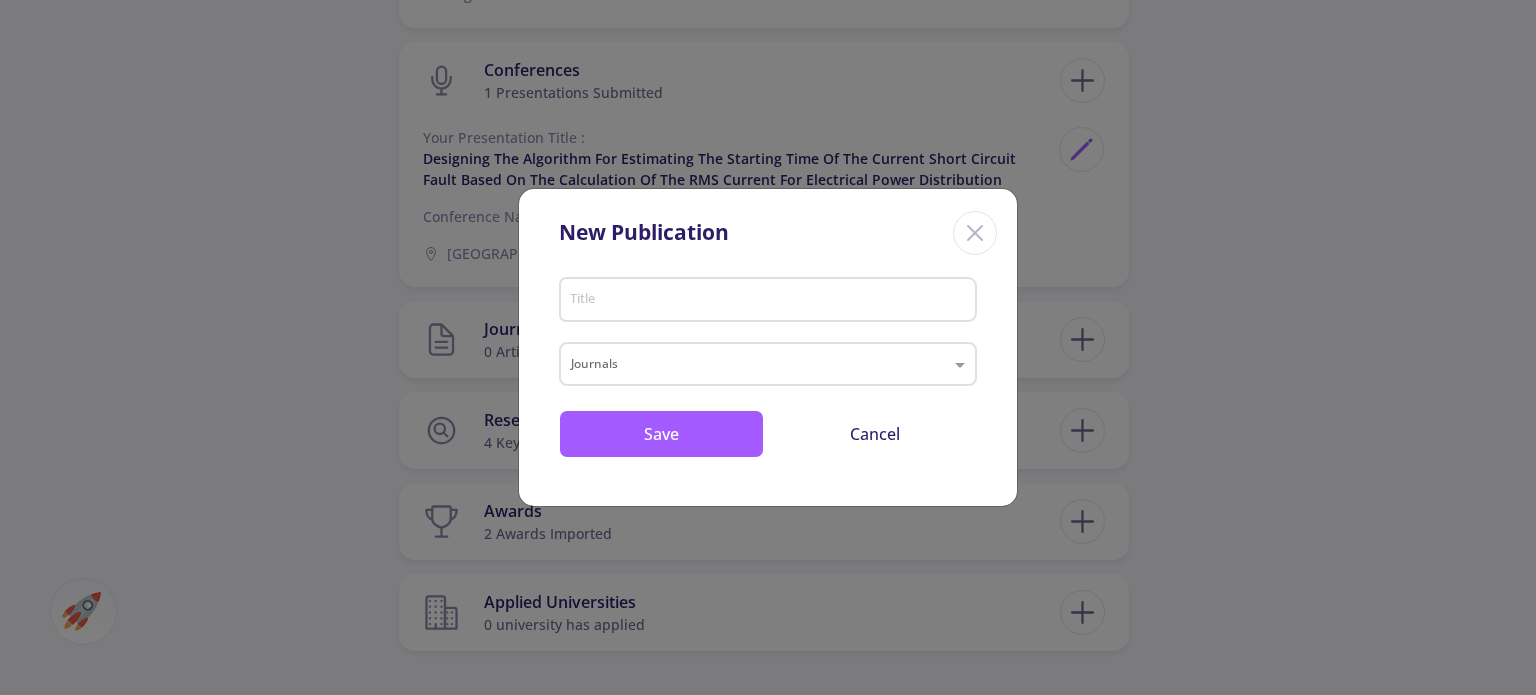 click on "Title" at bounding box center (768, 296) 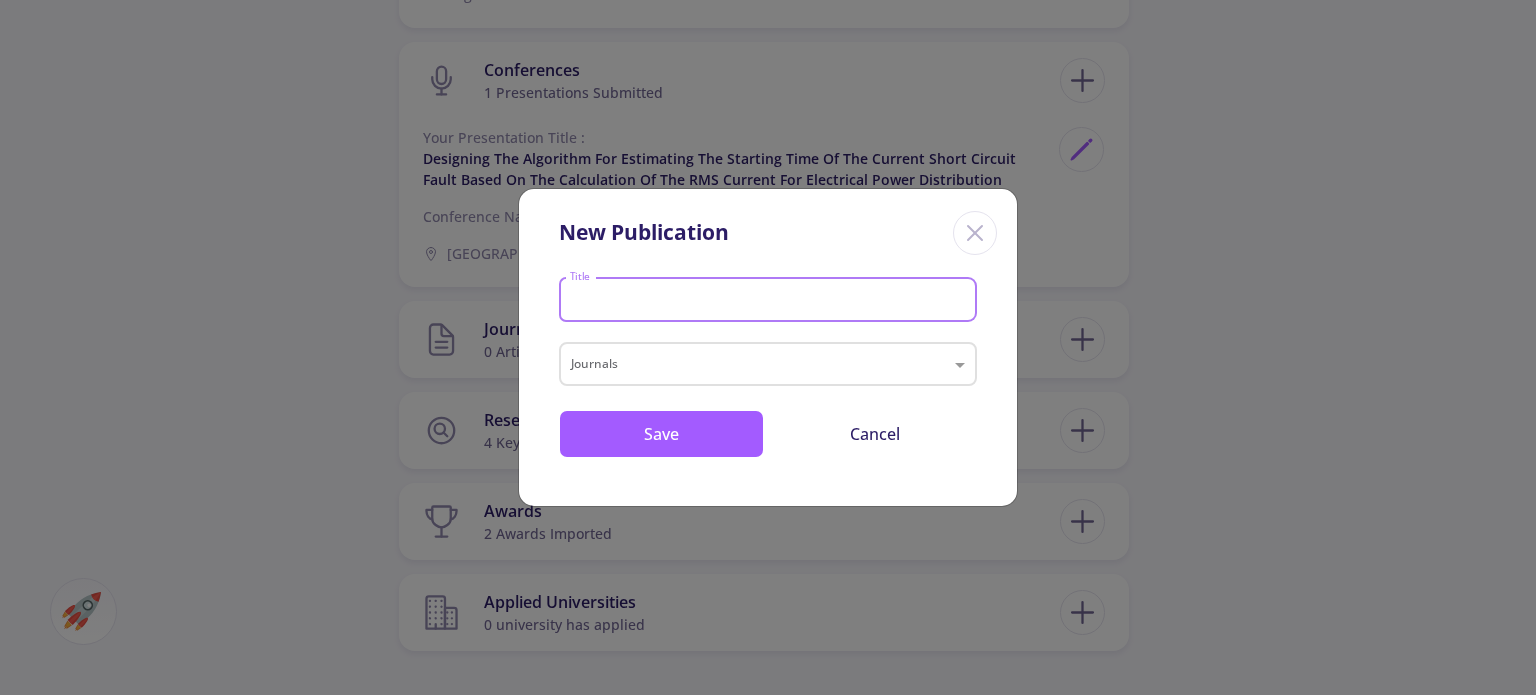 click on "Title" at bounding box center (771, 301) 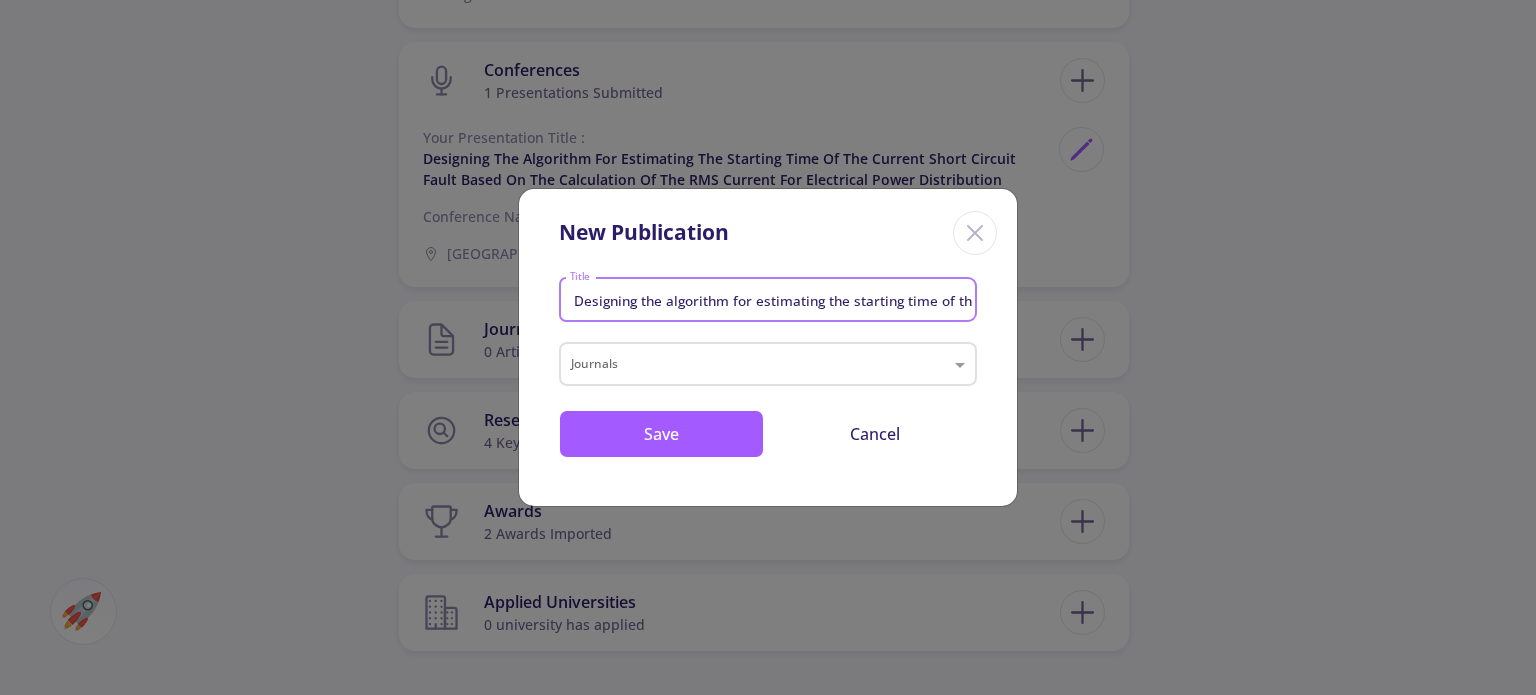 scroll, scrollTop: 0, scrollLeft: 659, axis: horizontal 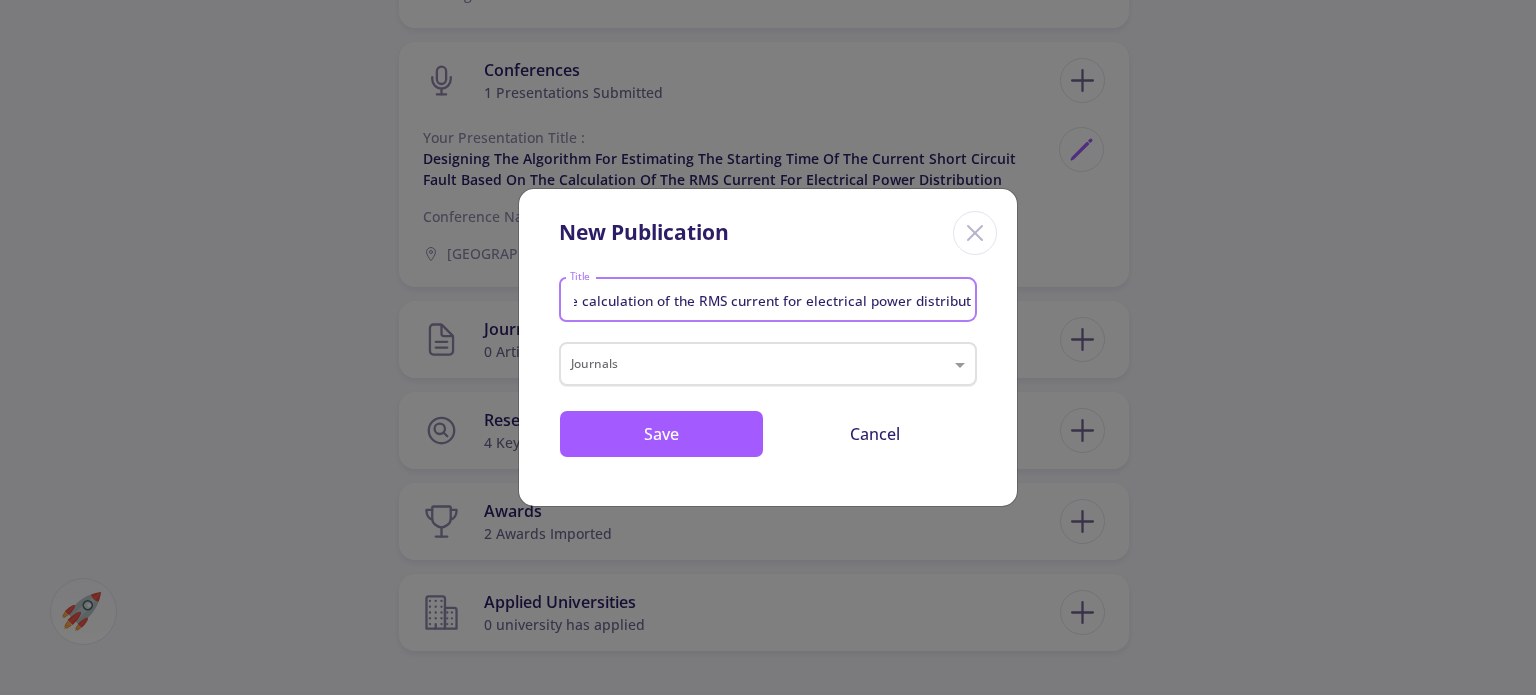 type on "Designing the algorithm for estimating the starting time of the current short circuit fault based on the calculation of the RMS current for electrical power distribution" 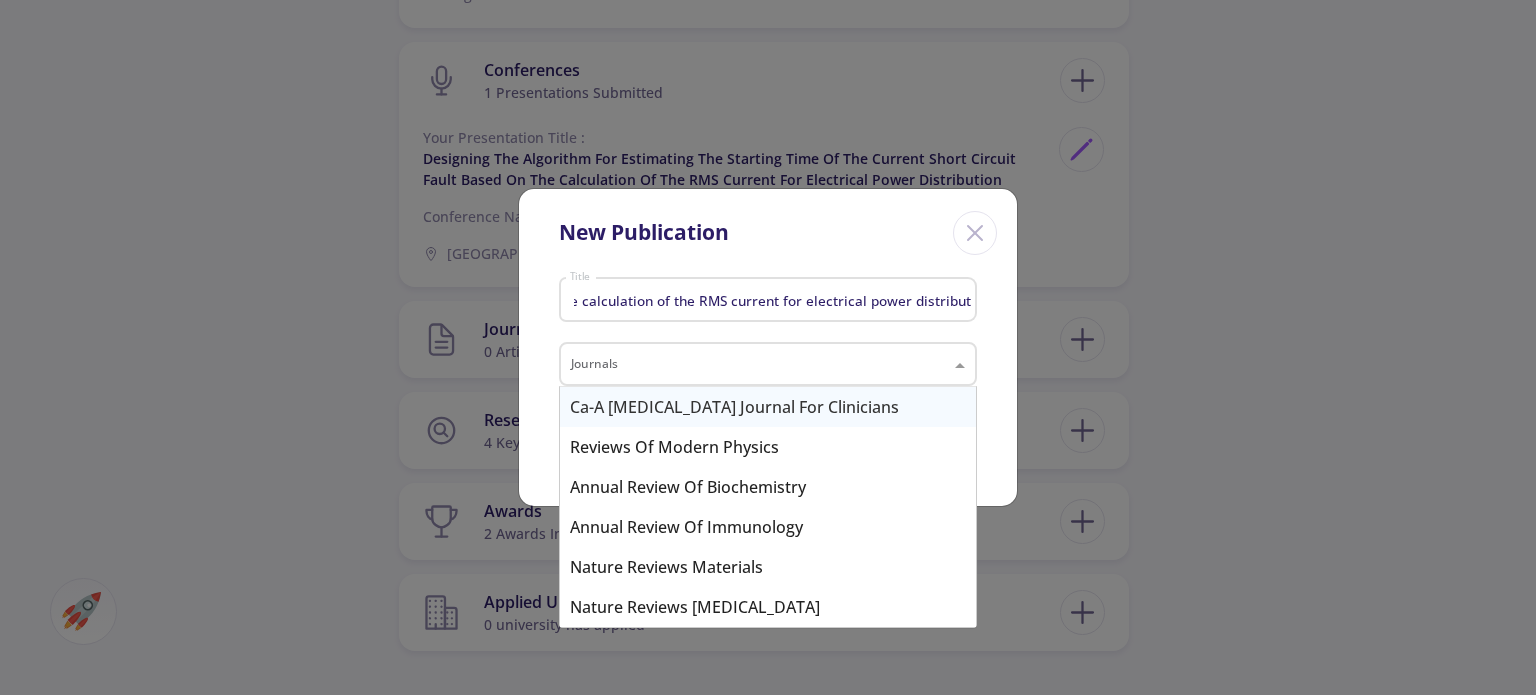 scroll, scrollTop: 0, scrollLeft: 0, axis: both 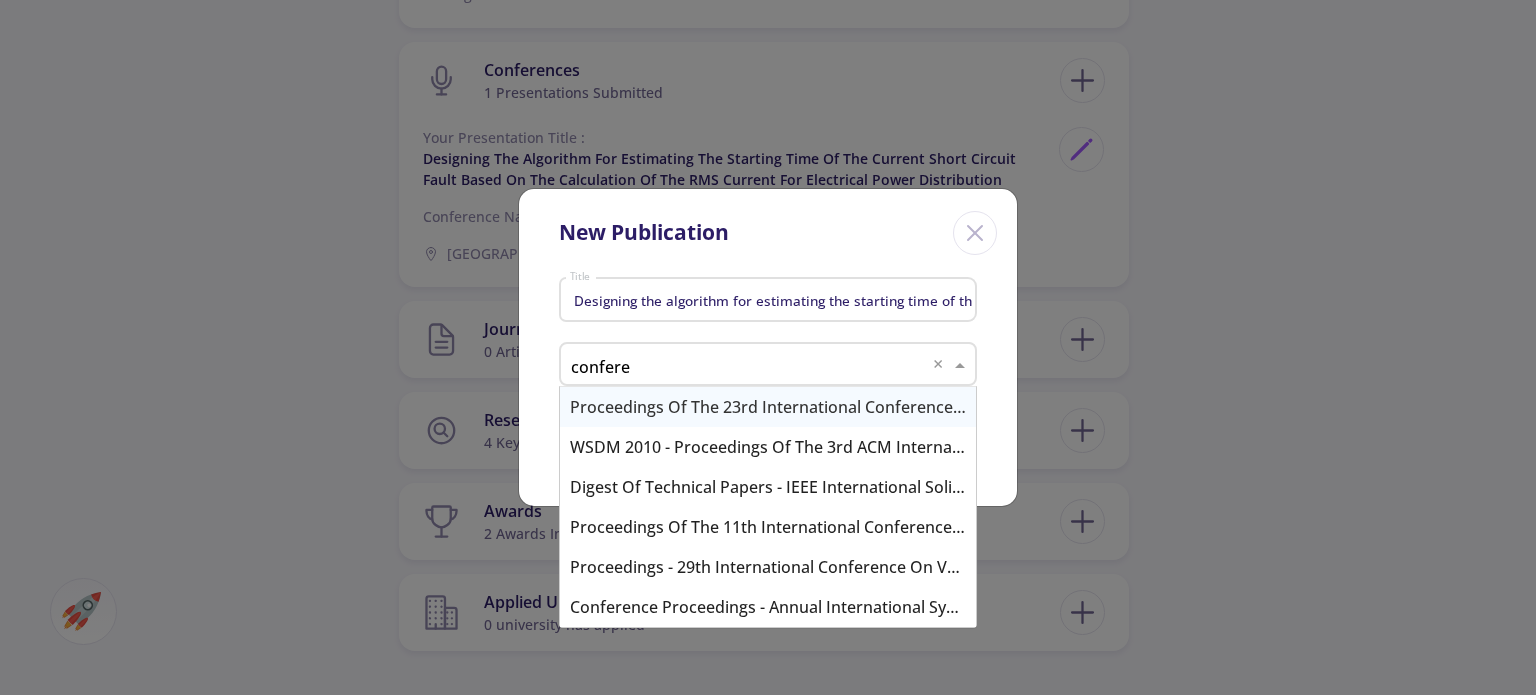 click on "confere" 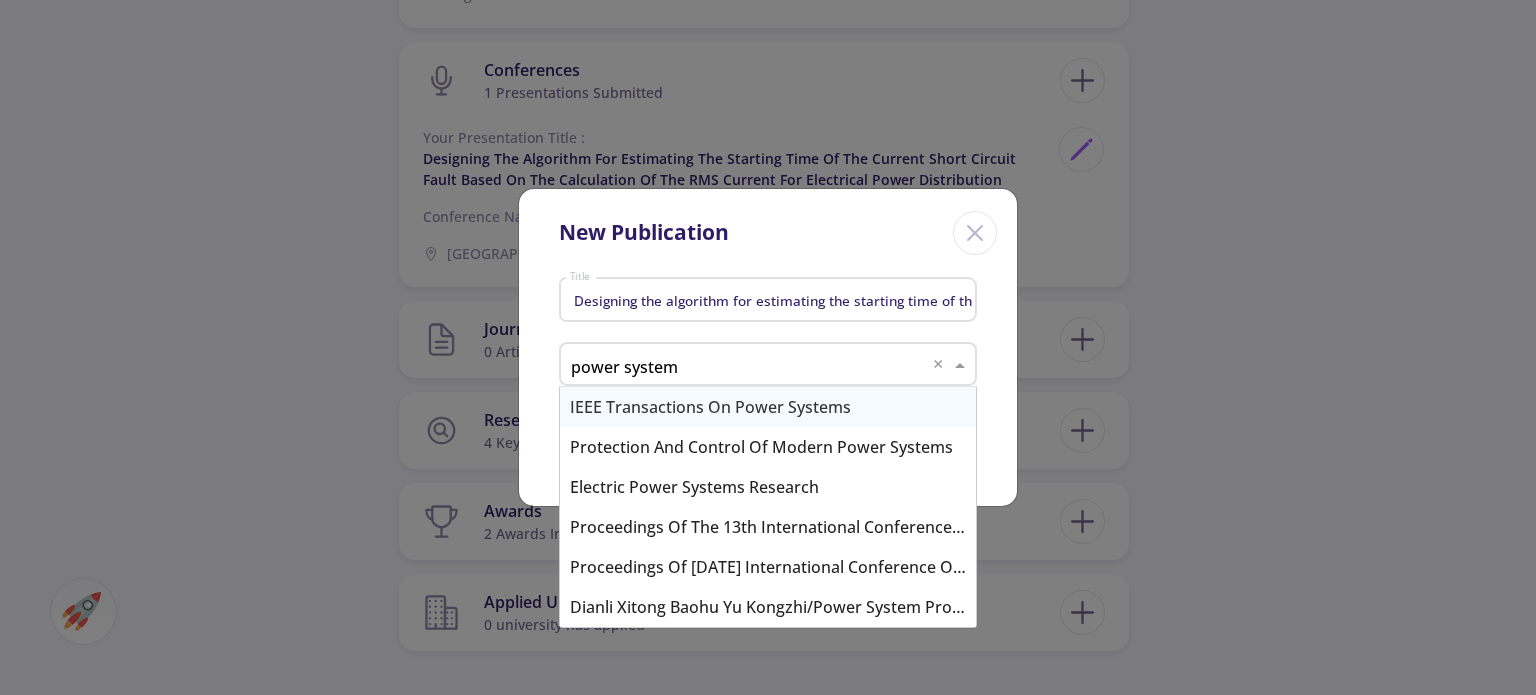 paste on "International Conference on Power Distribution" 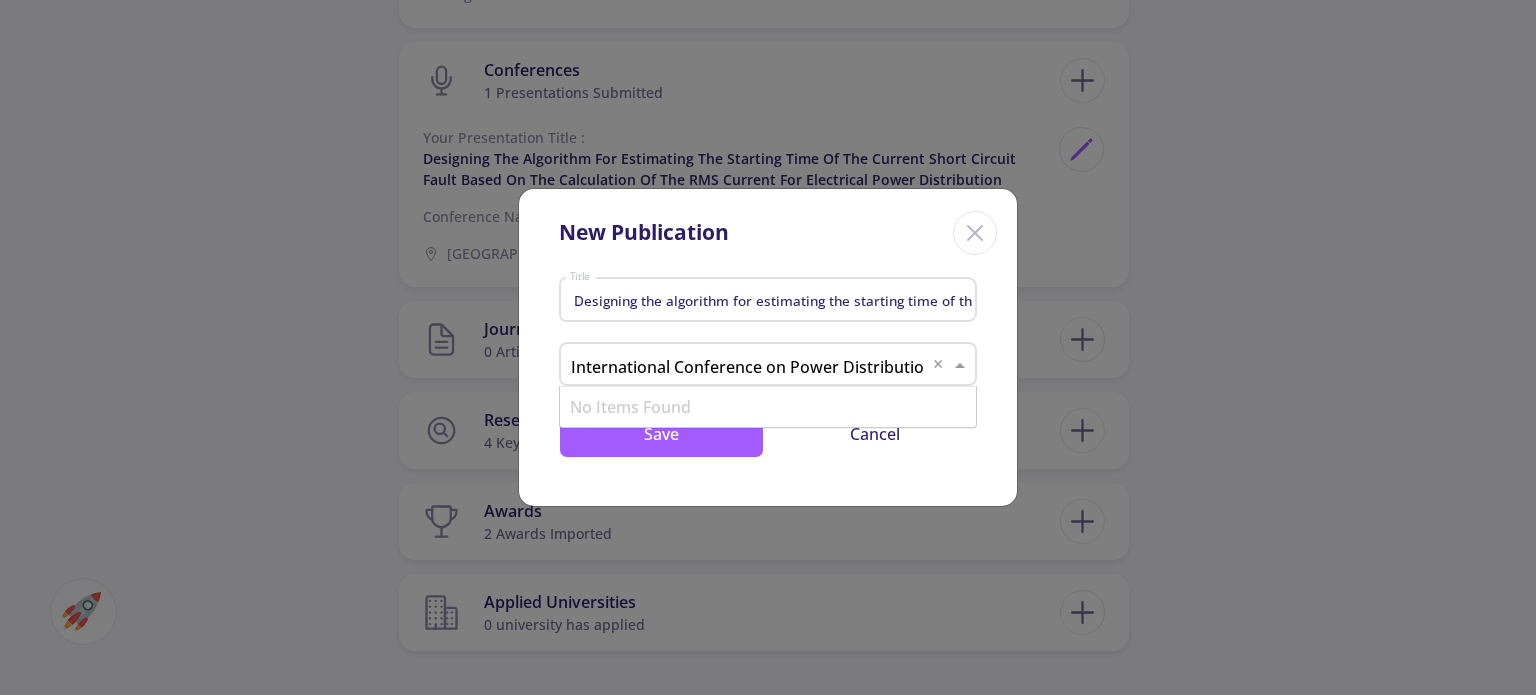 scroll, scrollTop: 0, scrollLeft: 9, axis: horizontal 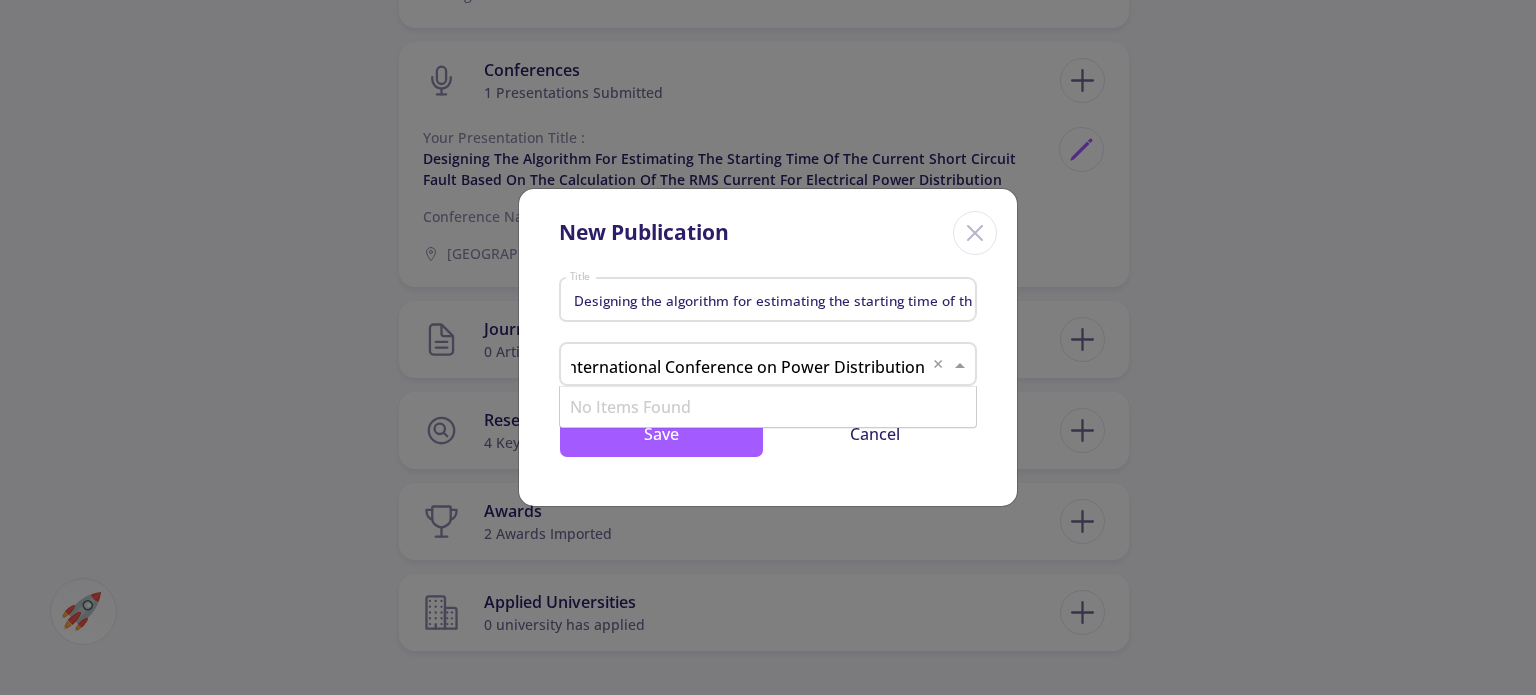 click on "International Conference on Power Distribution" 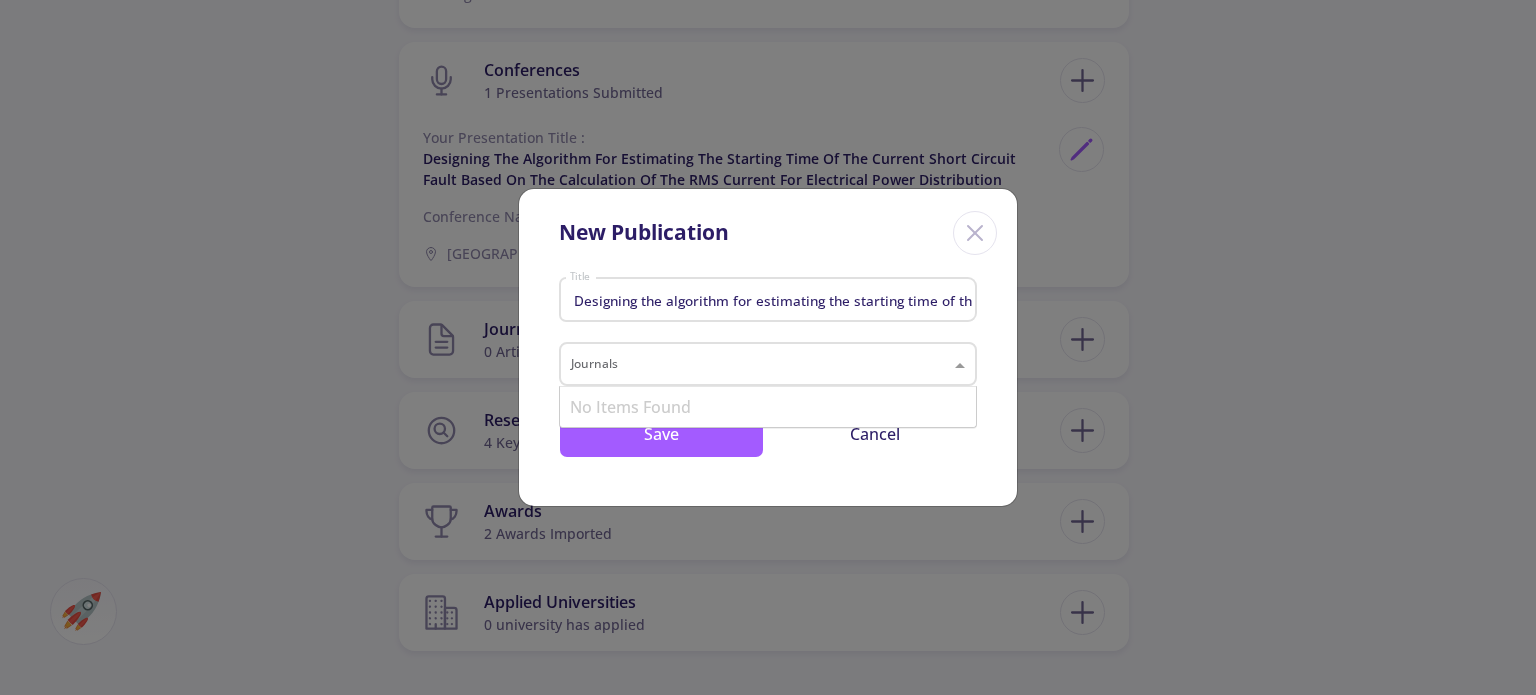 scroll, scrollTop: 0, scrollLeft: 0, axis: both 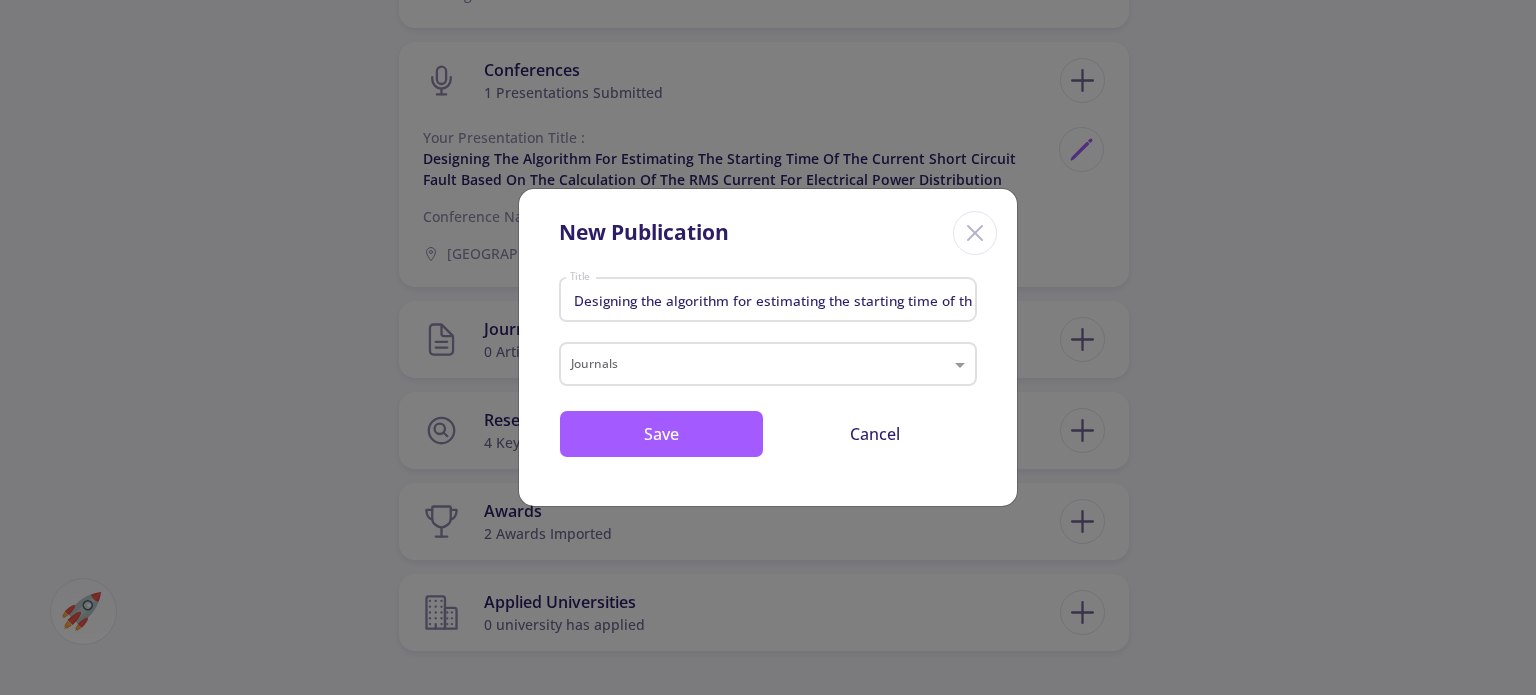 click on "Designing the algorithm for estimating the starting time of the current short circuit fault based on the calculation of the RMS current for electrical power distribution Title  Journals Save  Cancel" at bounding box center (768, 388) 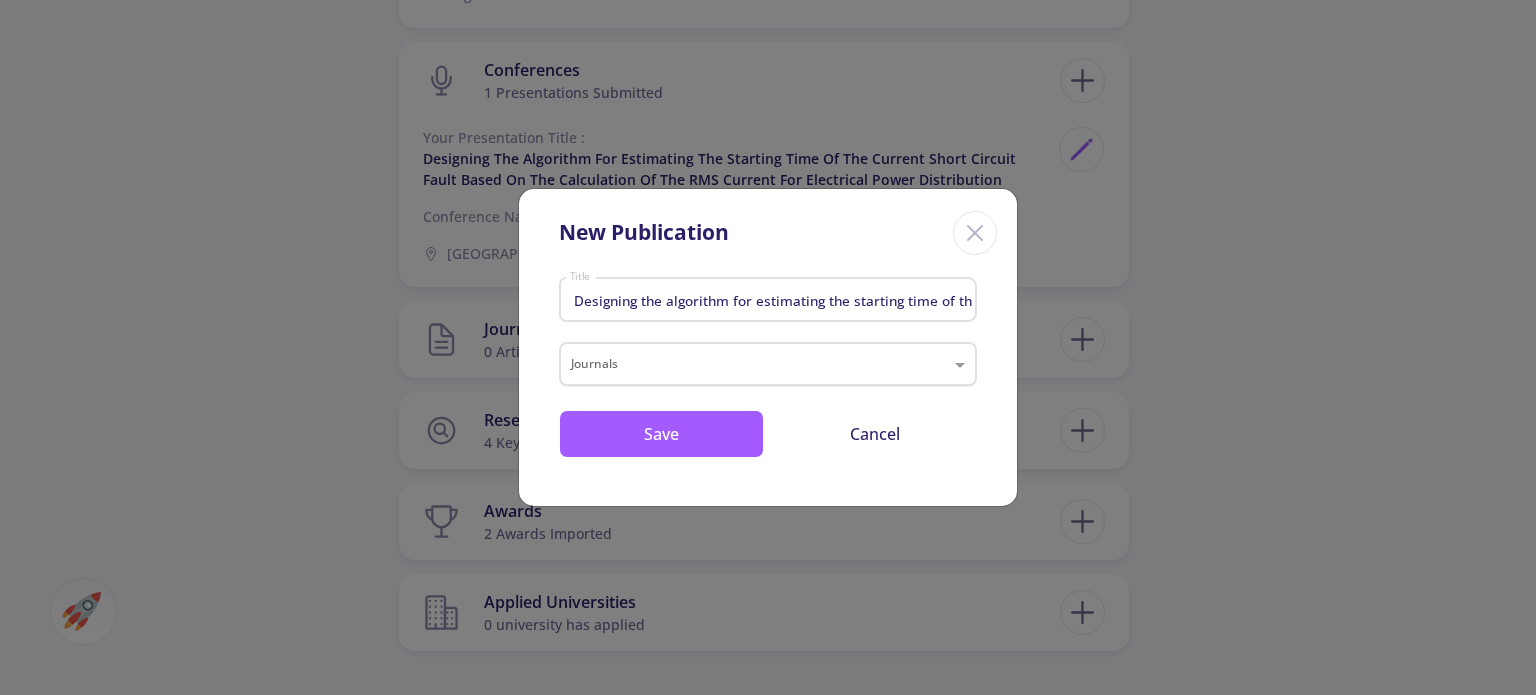 click 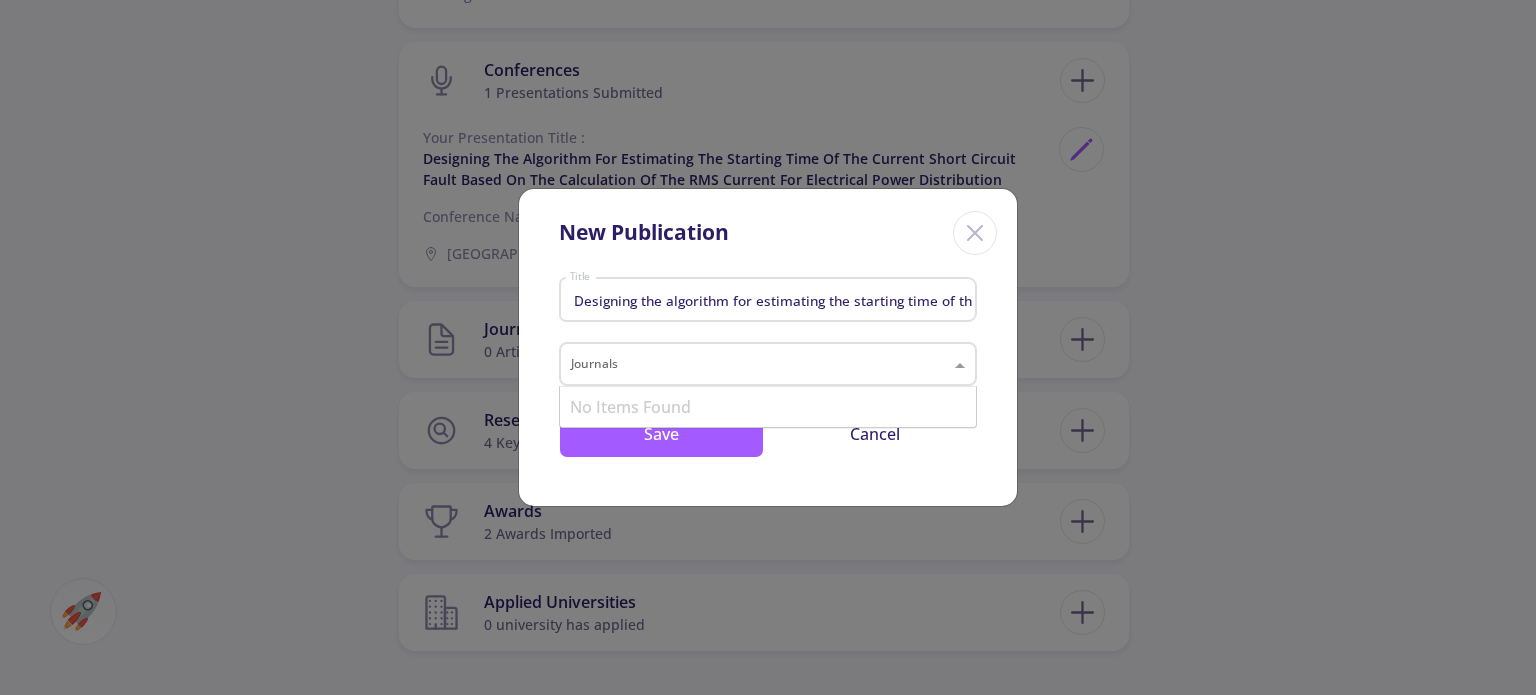 click 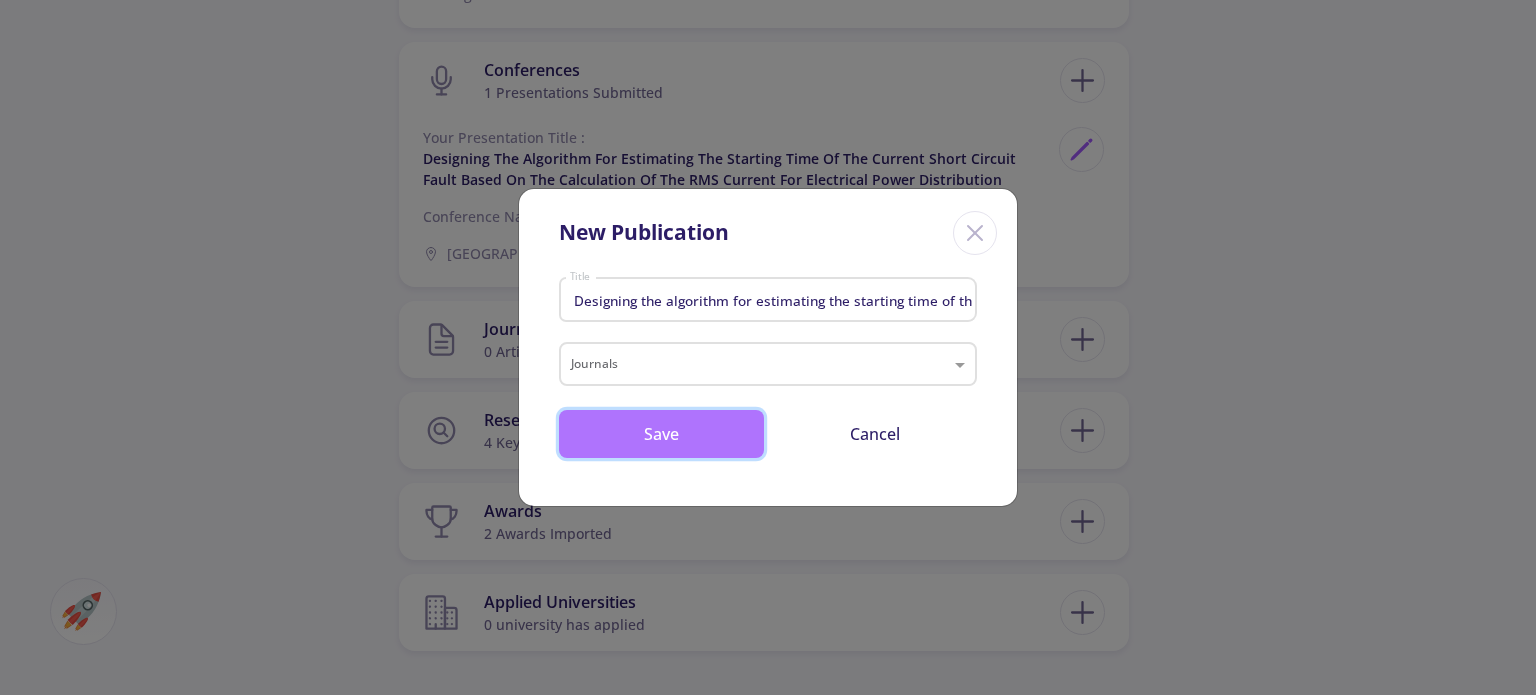 click on "Save" at bounding box center [661, 434] 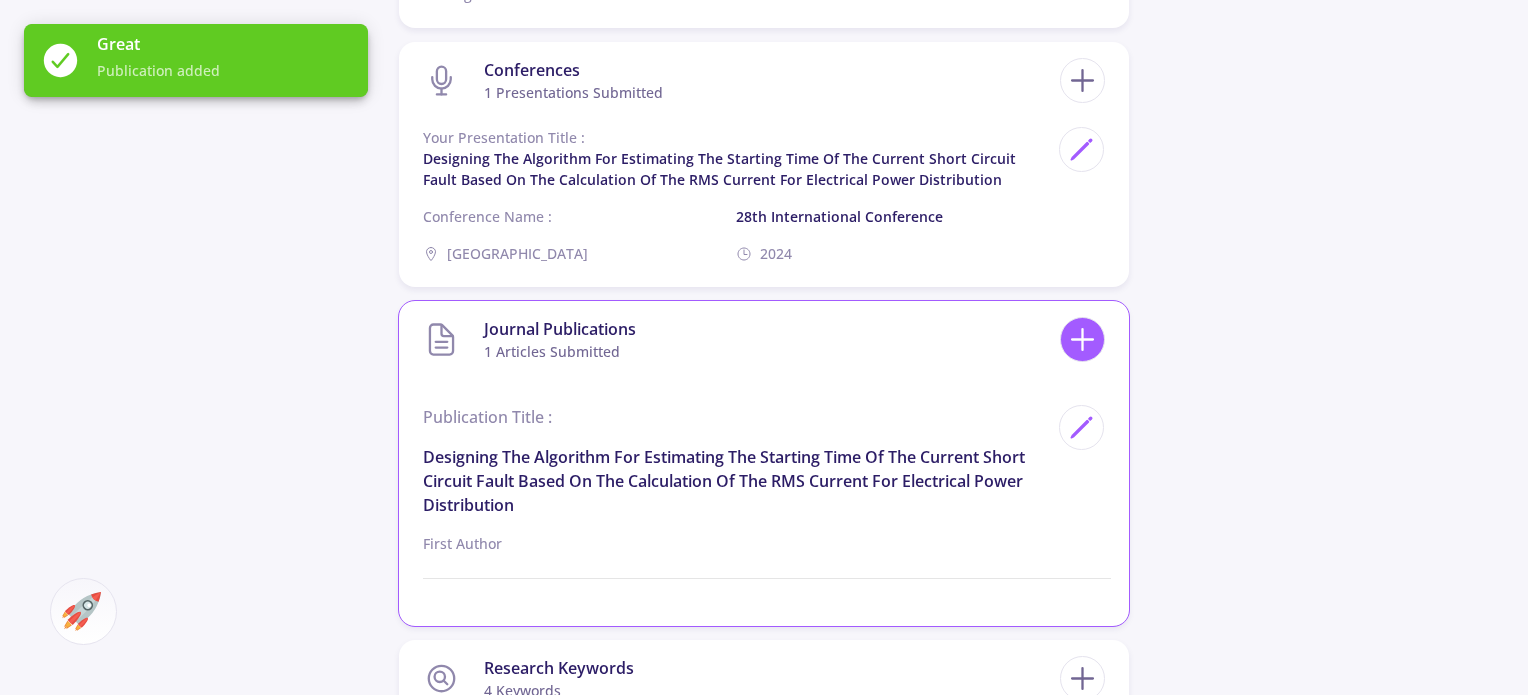 click 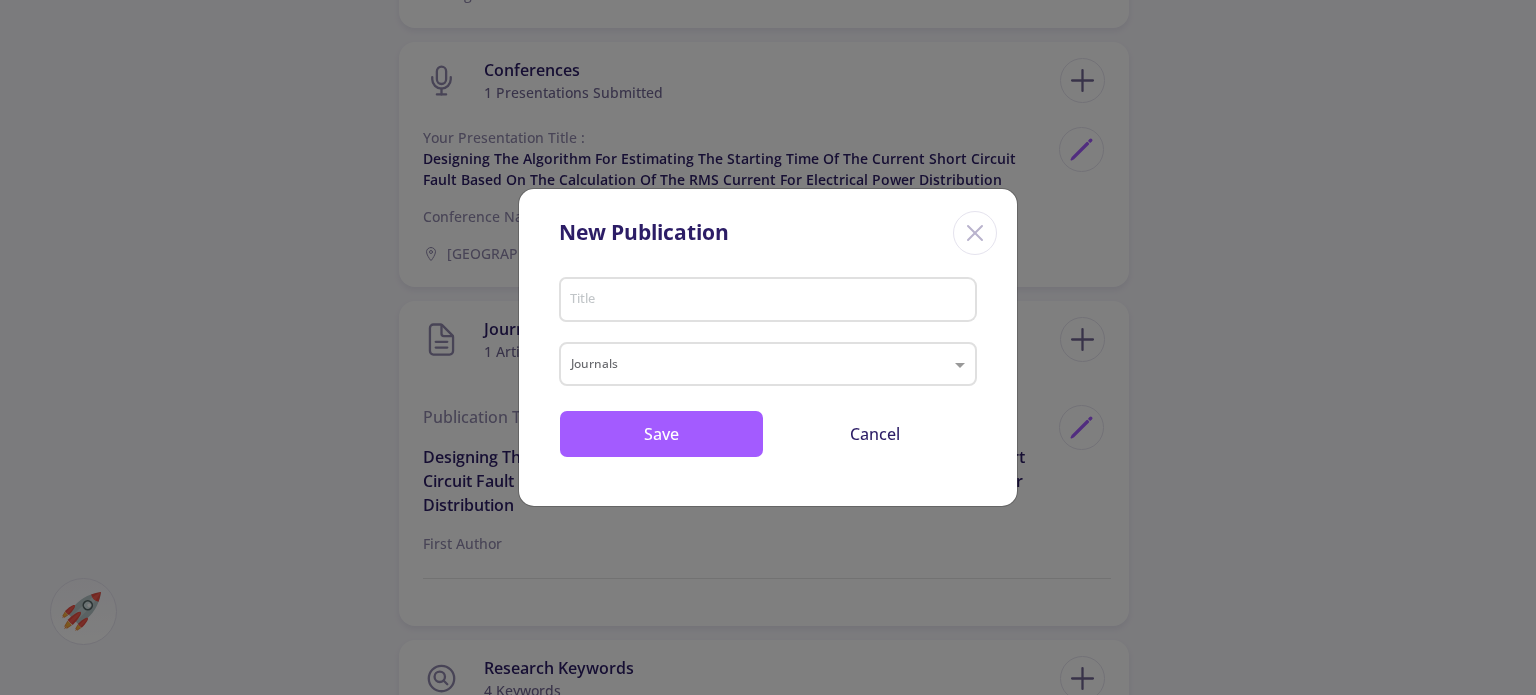 click on "Title" at bounding box center [768, 296] 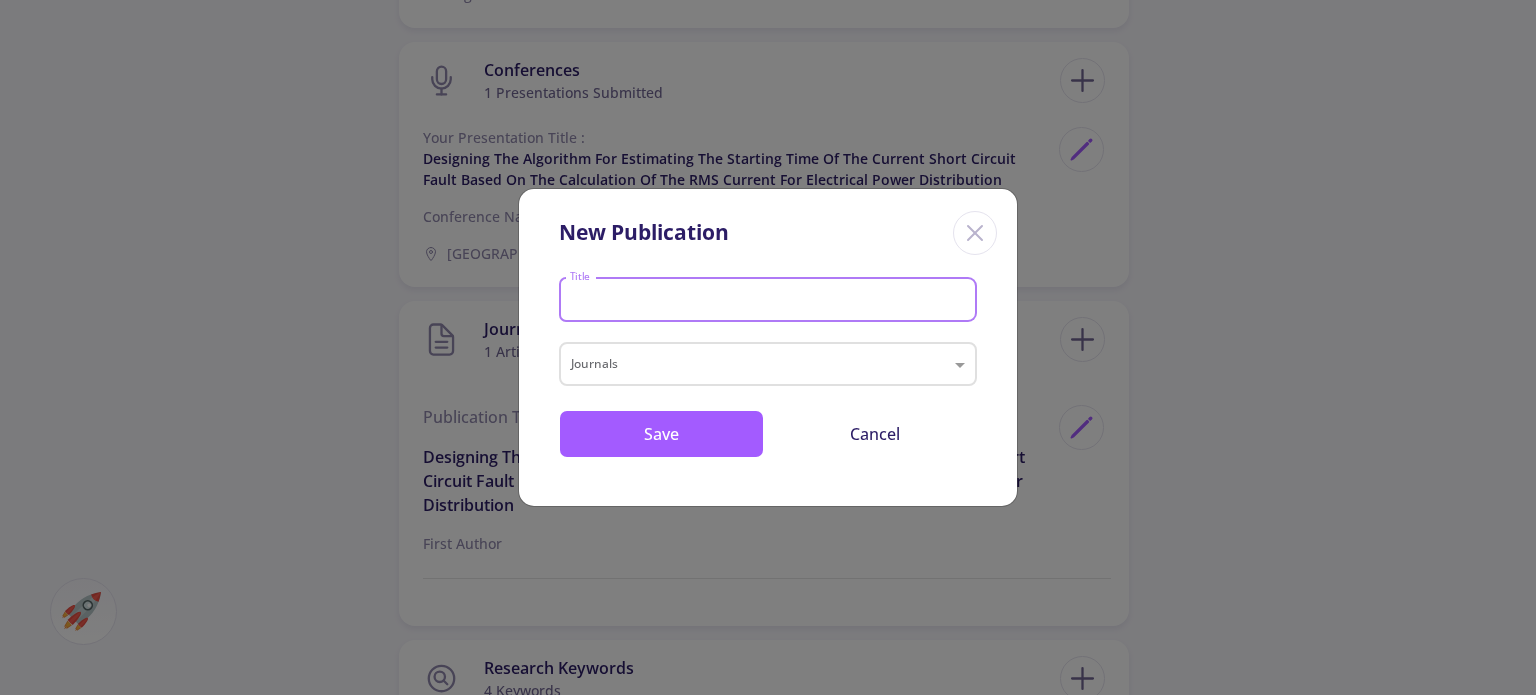 paste on "Detection and classification of short circuit faults by considering the pick-up current and using the CNN-LSTM hybrid model in active distribution networks" 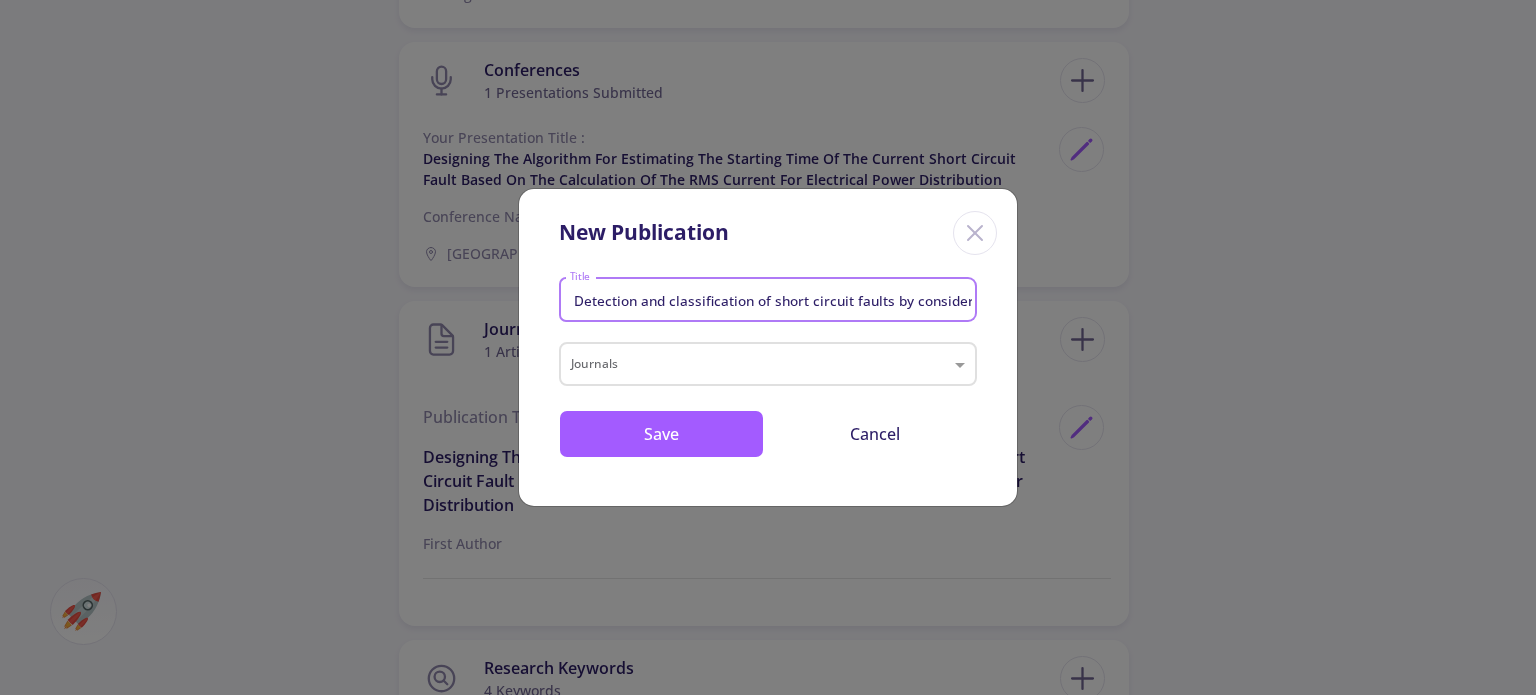 scroll, scrollTop: 0, scrollLeft: 591, axis: horizontal 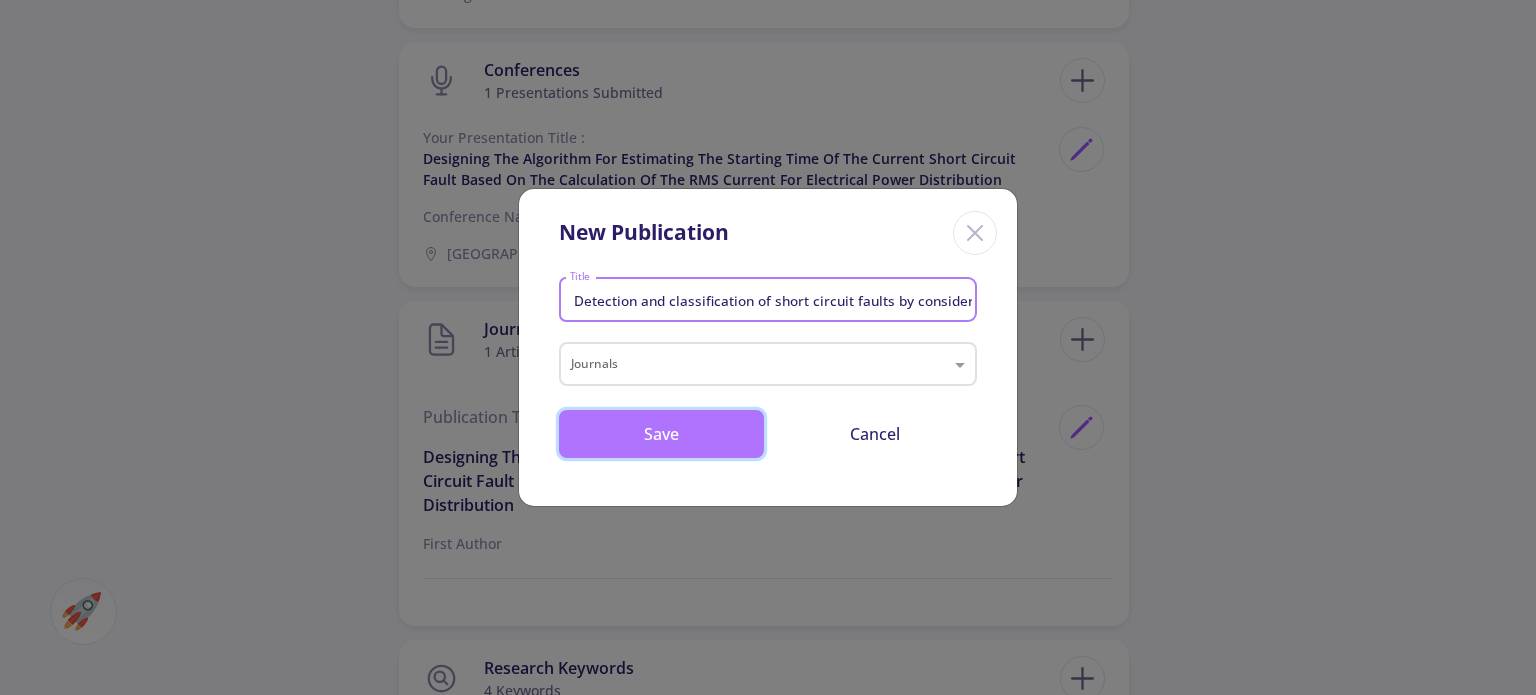 click on "Save" at bounding box center (661, 434) 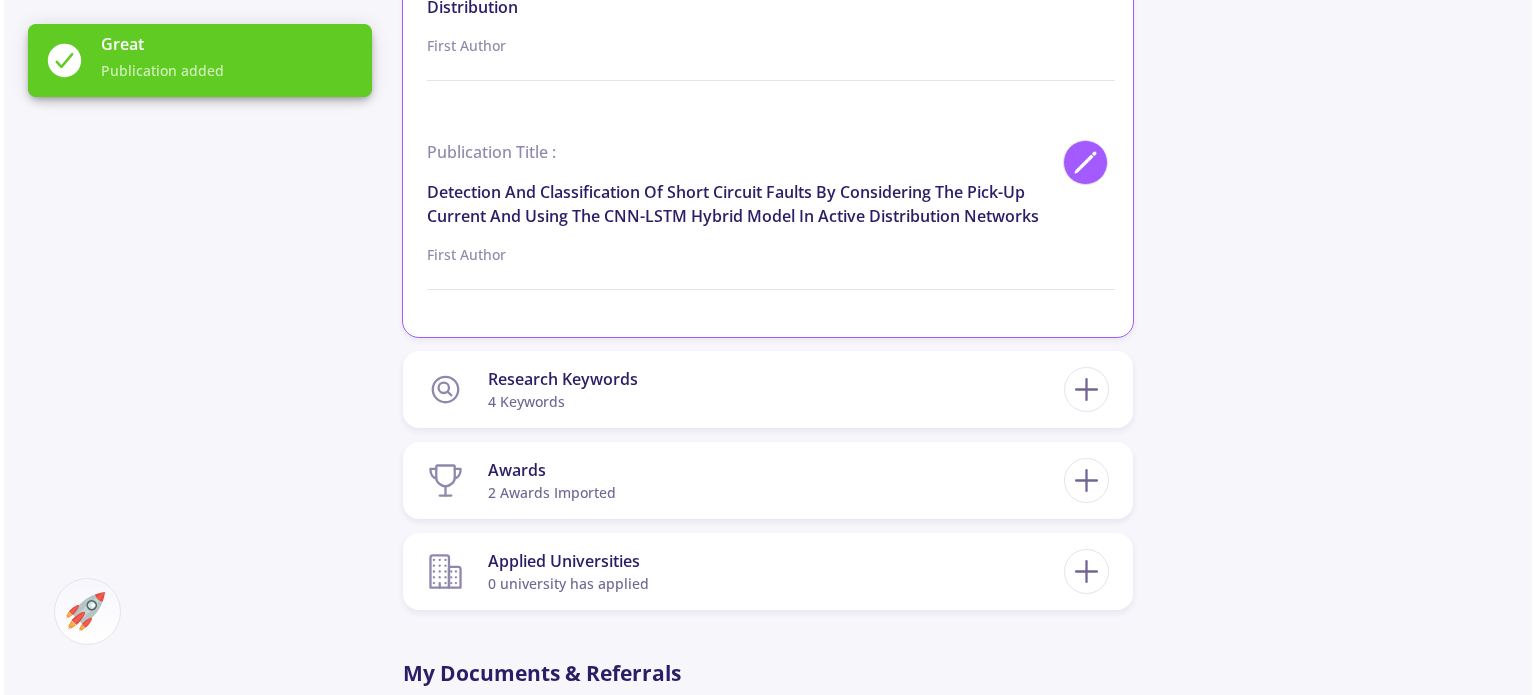 scroll, scrollTop: 3100, scrollLeft: 0, axis: vertical 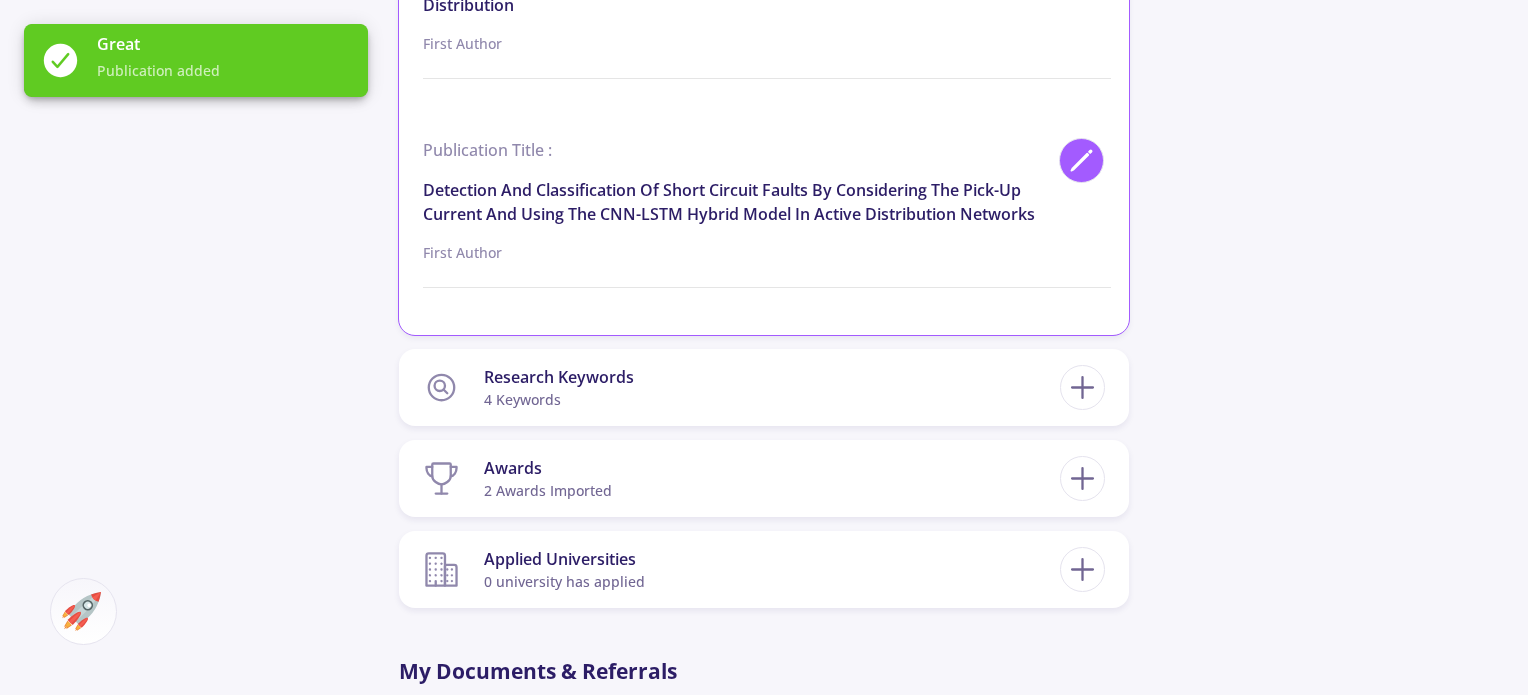 click at bounding box center [1081, 160] 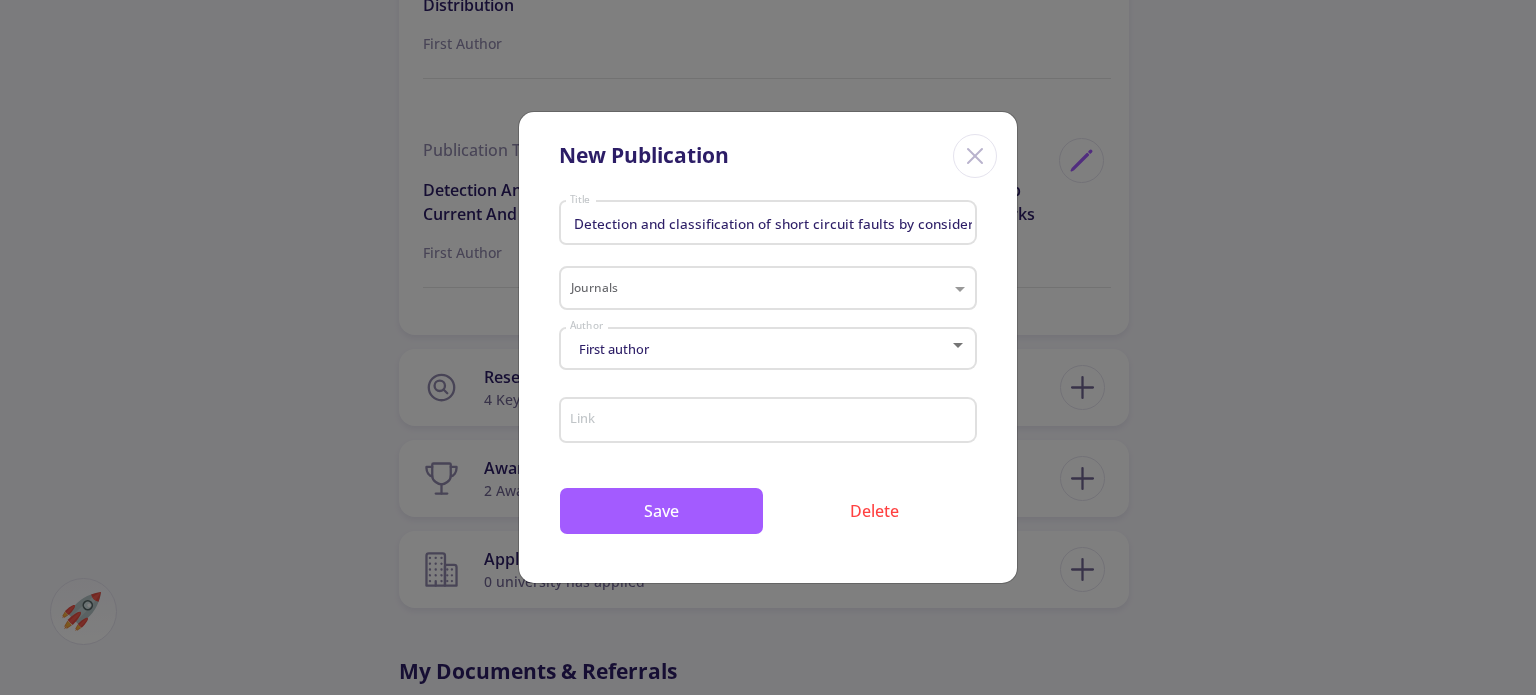 click on "First author" at bounding box center (759, 349) 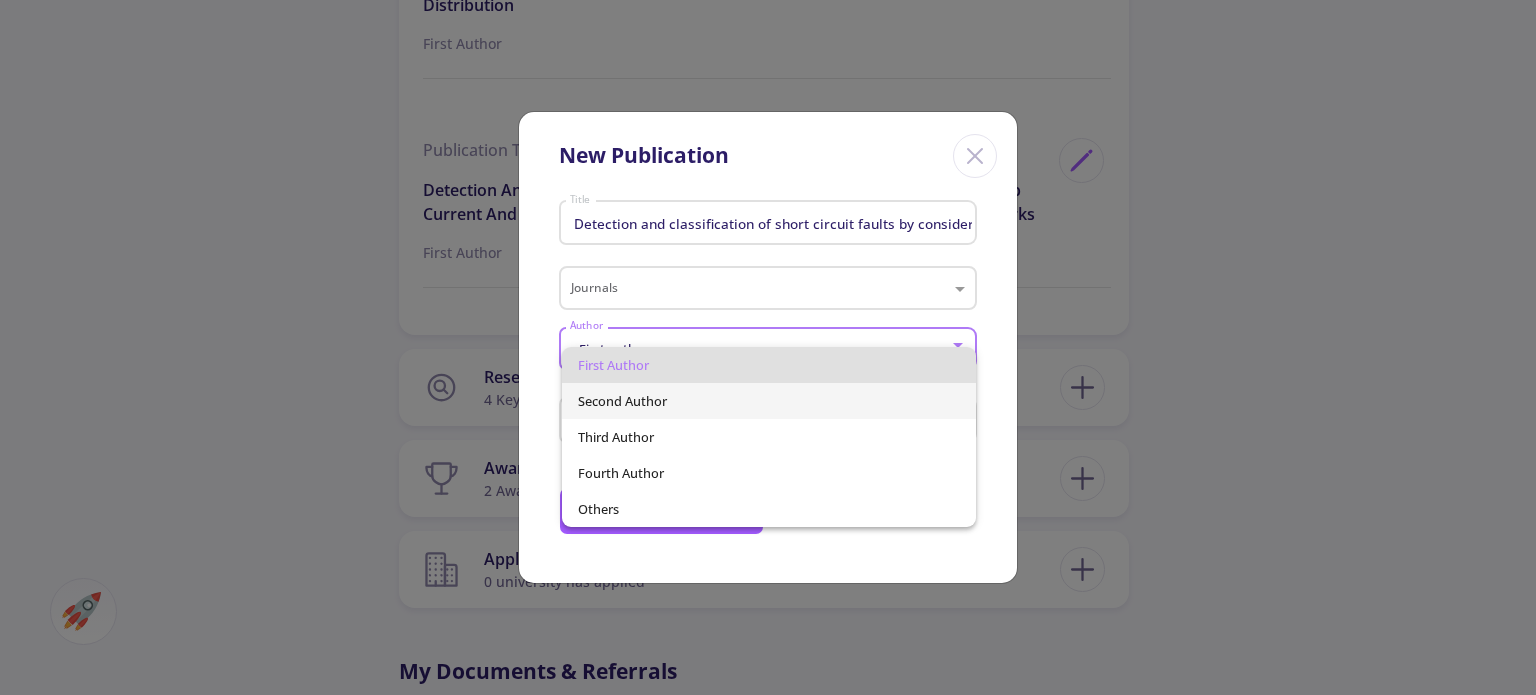 click on "Second author" at bounding box center (768, 401) 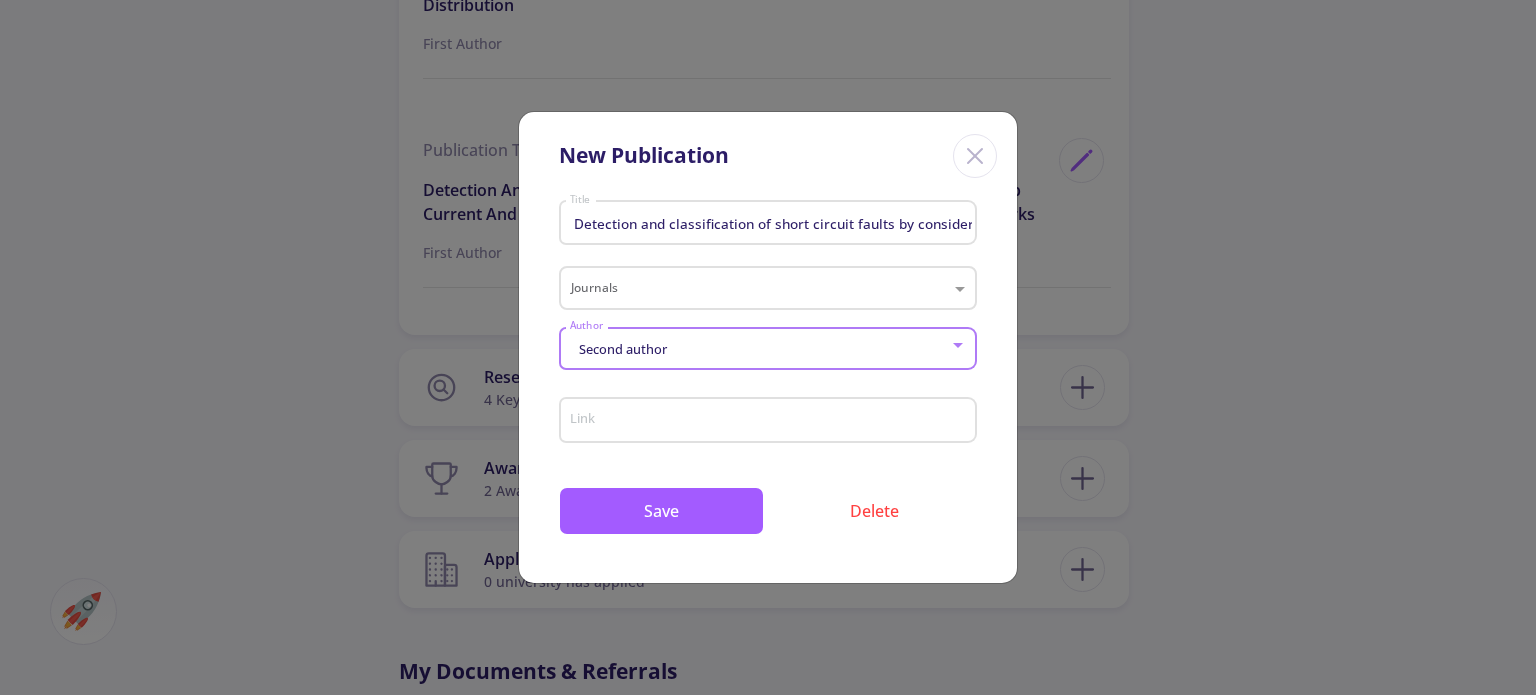 scroll, scrollTop: 0, scrollLeft: 0, axis: both 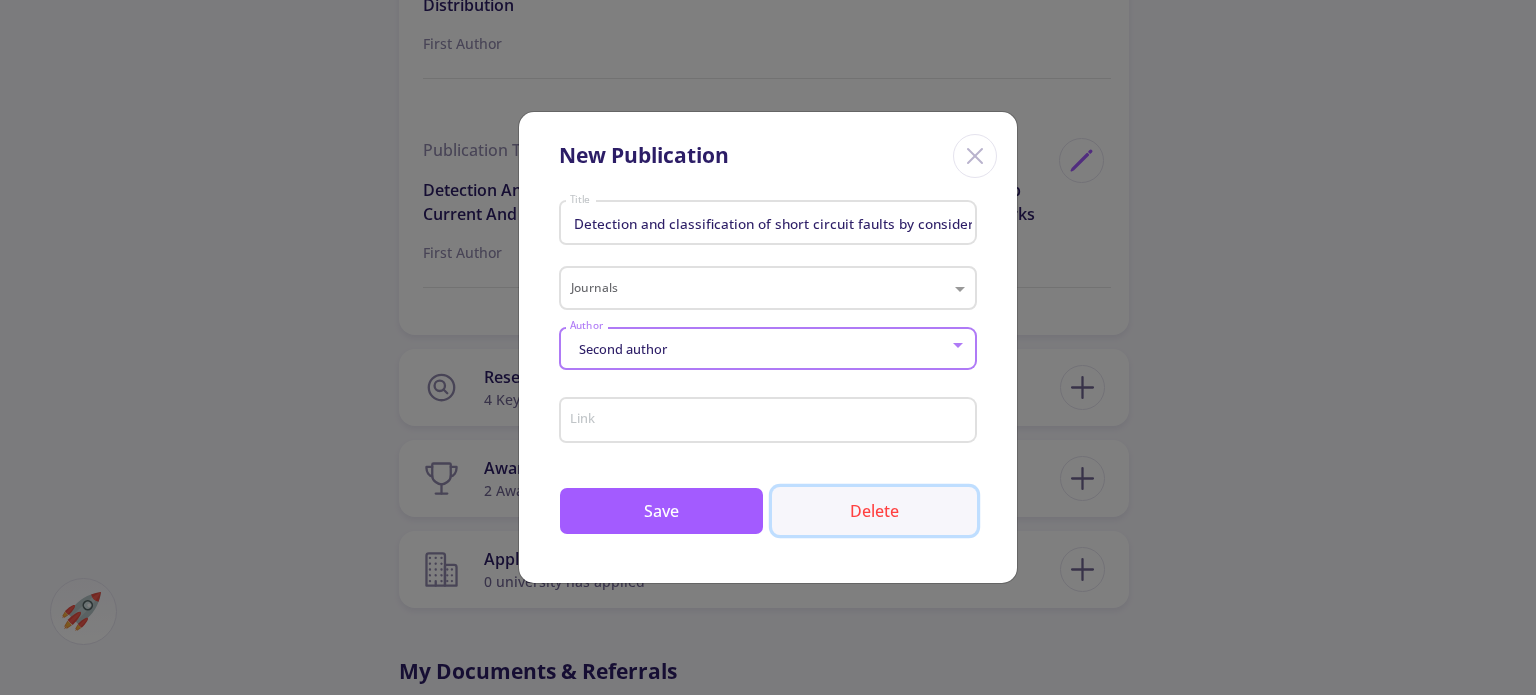 click on "Delete" at bounding box center (874, 511) 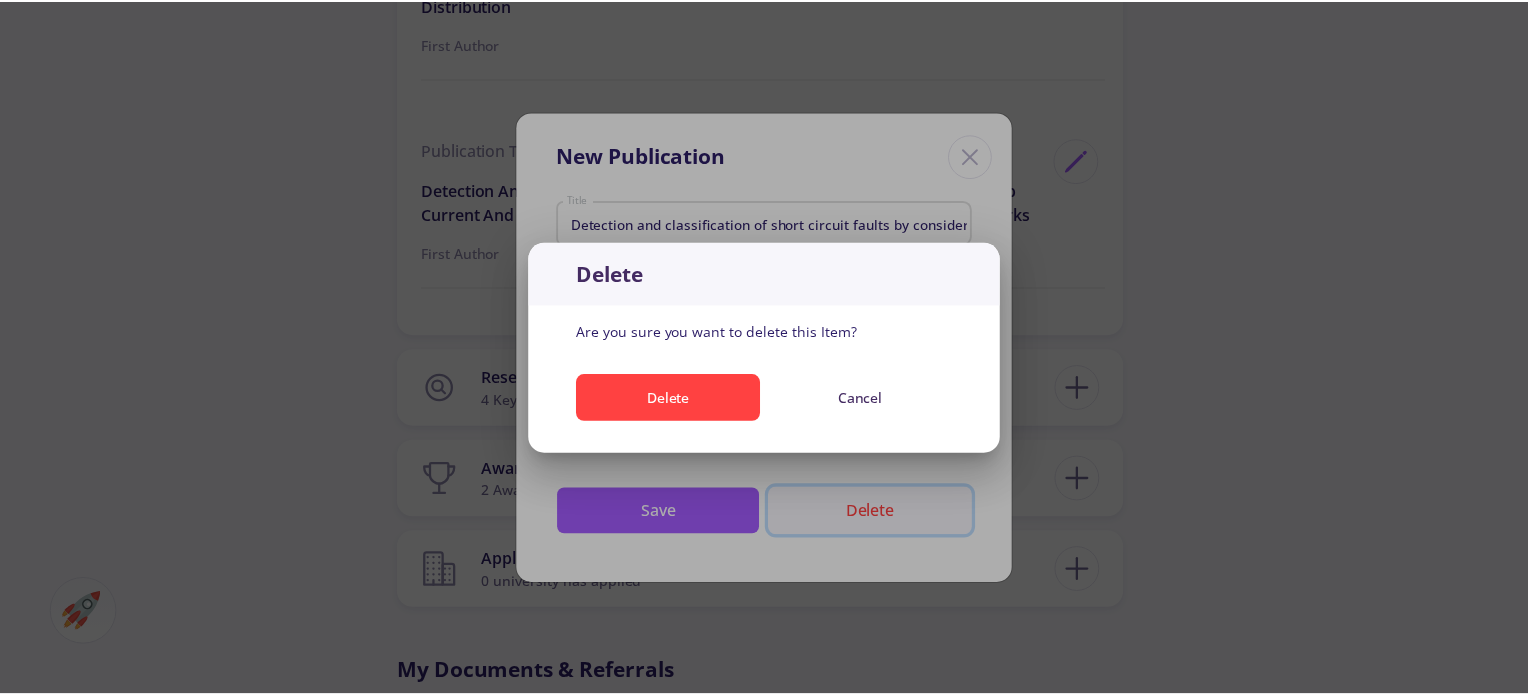 scroll, scrollTop: 0, scrollLeft: 0, axis: both 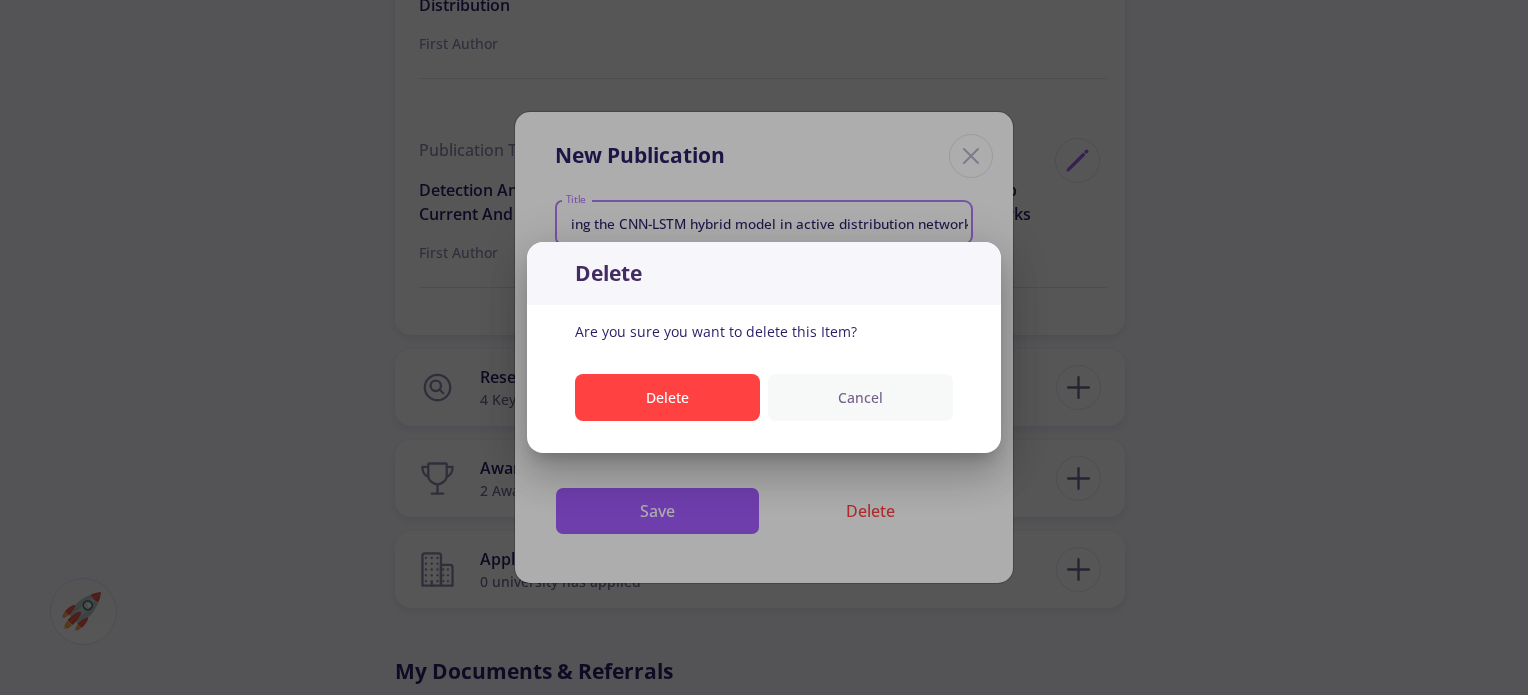 click on "Cancel" at bounding box center (860, 397) 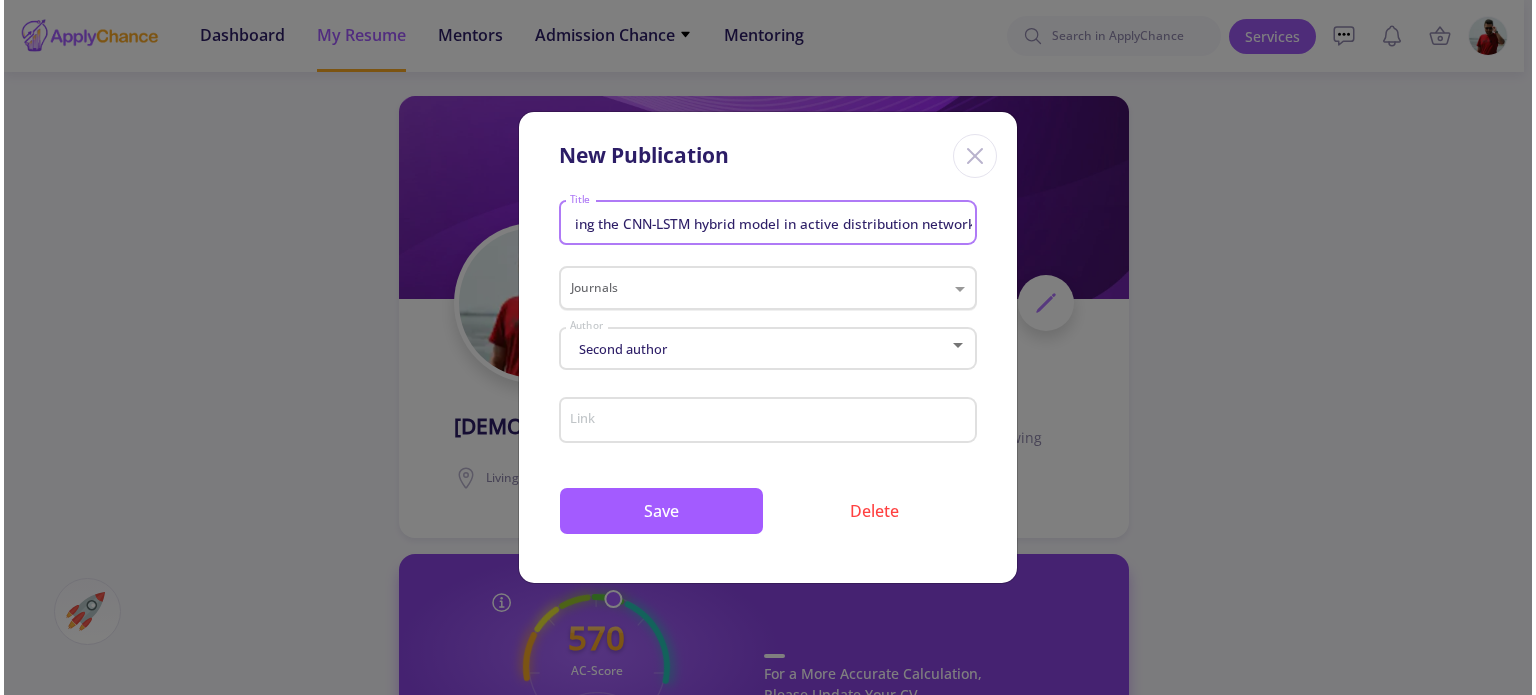 scroll, scrollTop: 3100, scrollLeft: 0, axis: vertical 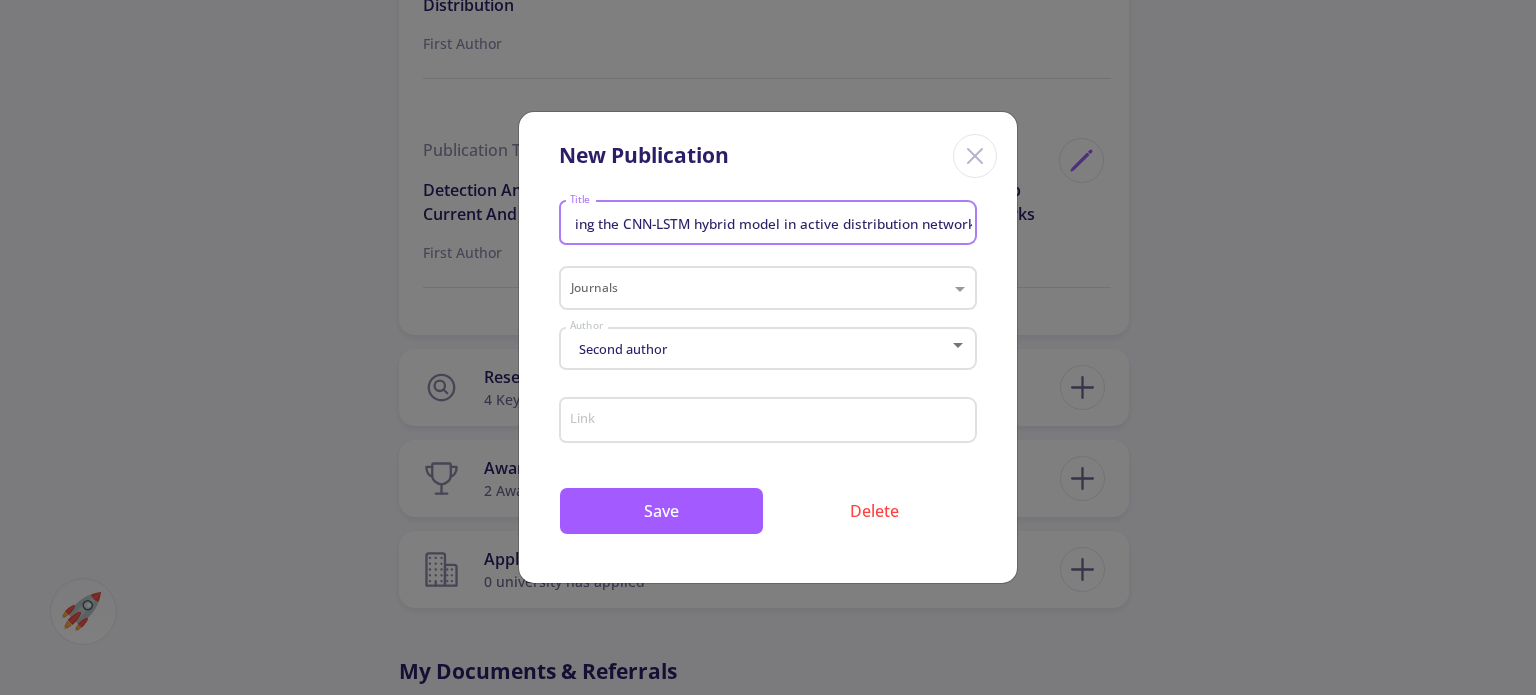 click 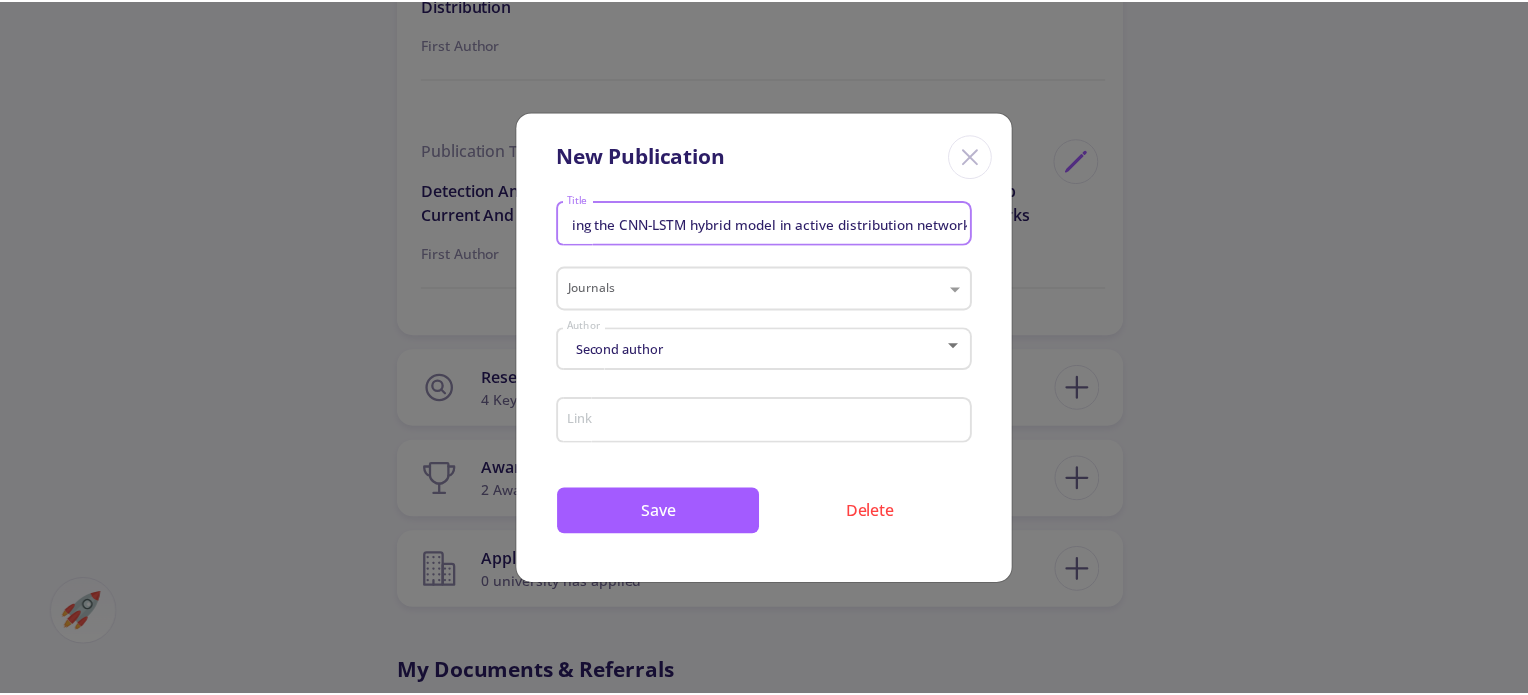 scroll, scrollTop: 0, scrollLeft: 0, axis: both 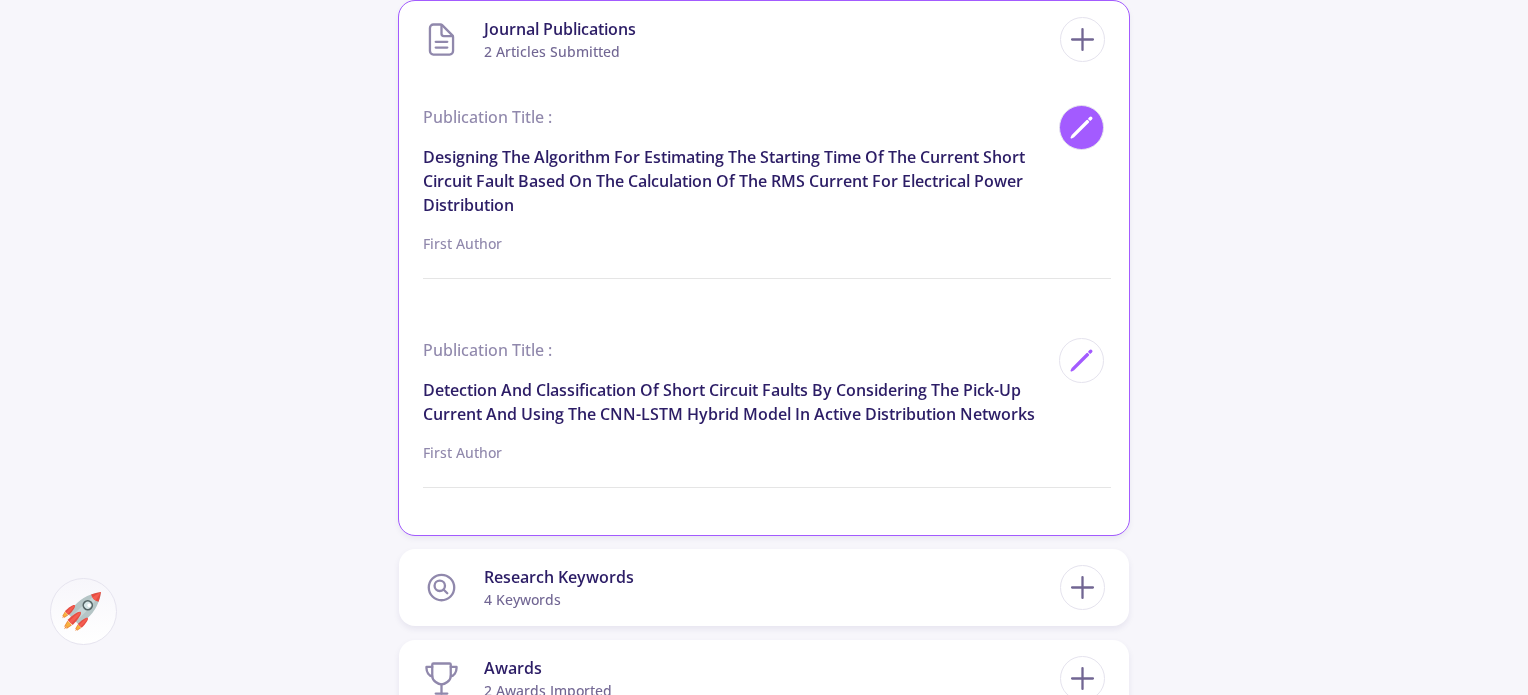 click at bounding box center [1081, 127] 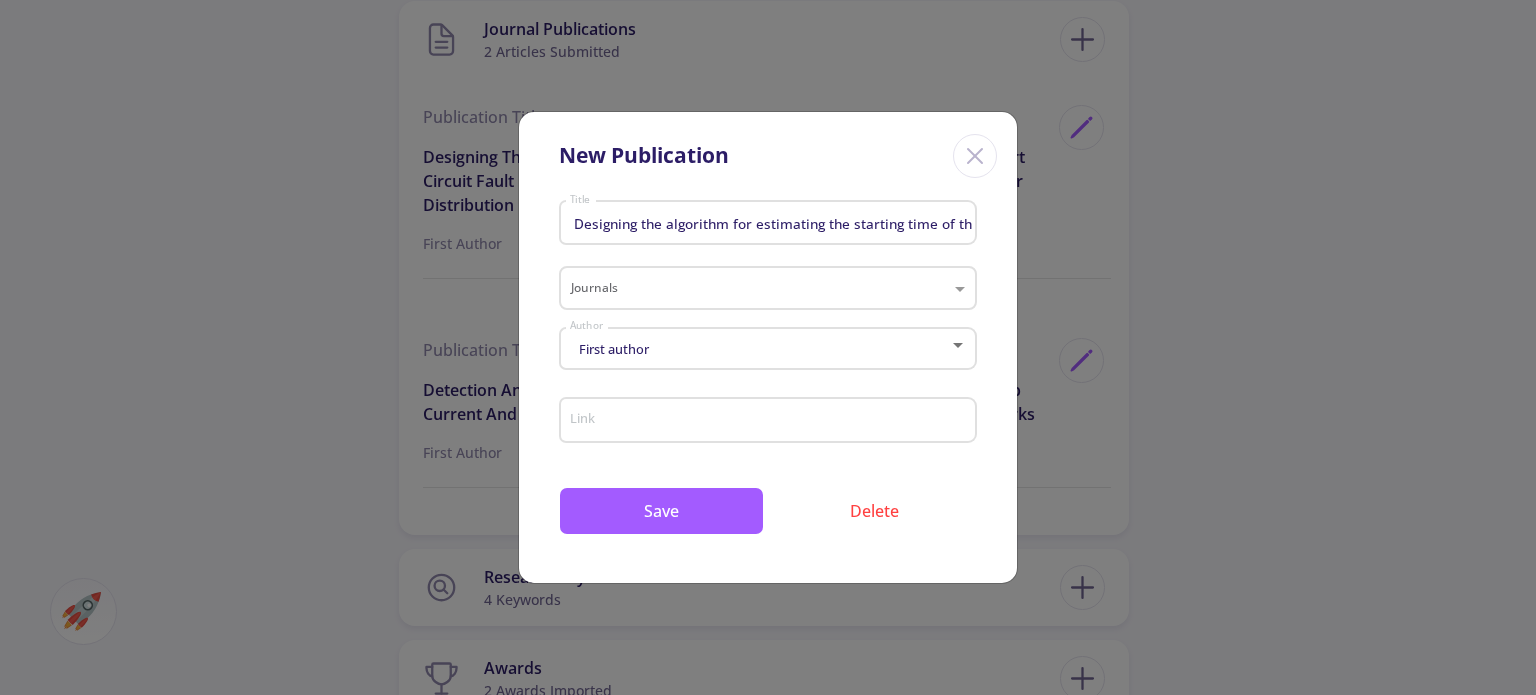 click on "First author Author" 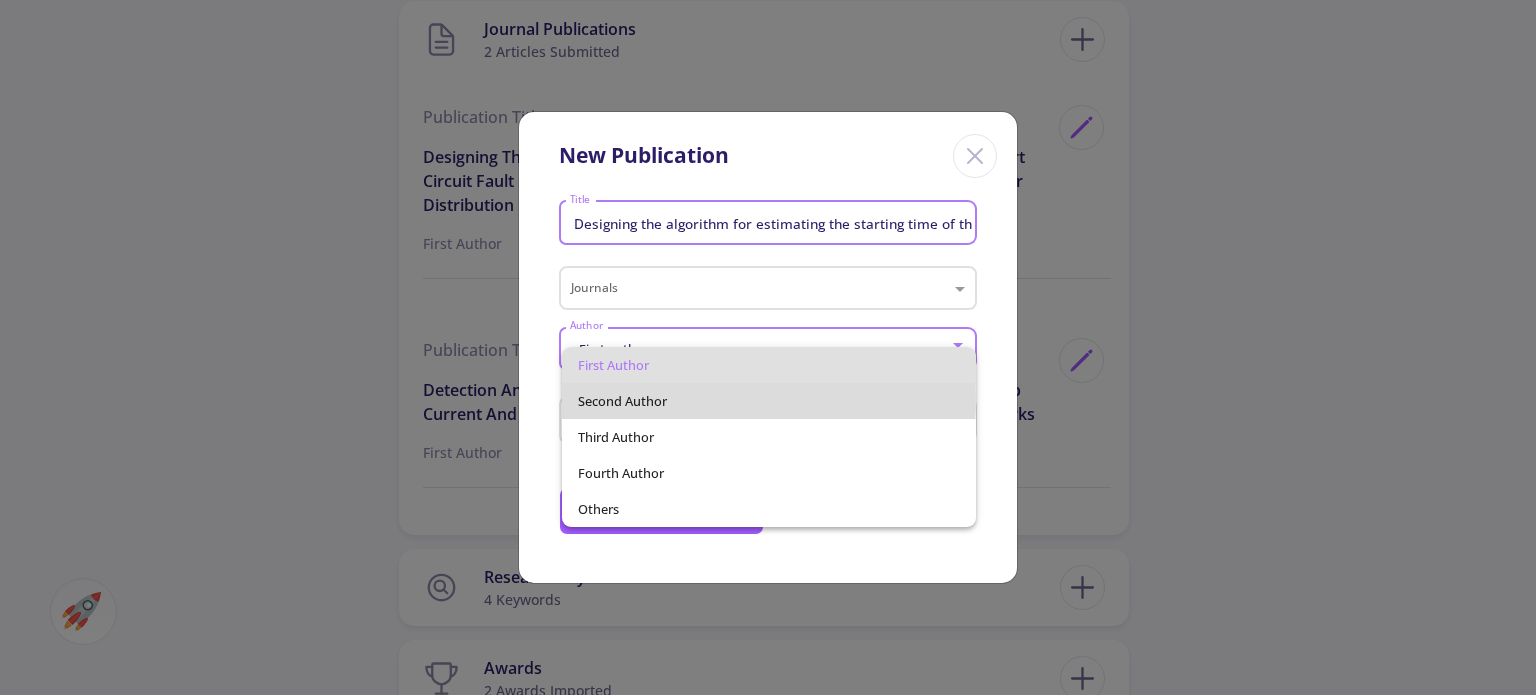 click on "Second author" at bounding box center [768, 401] 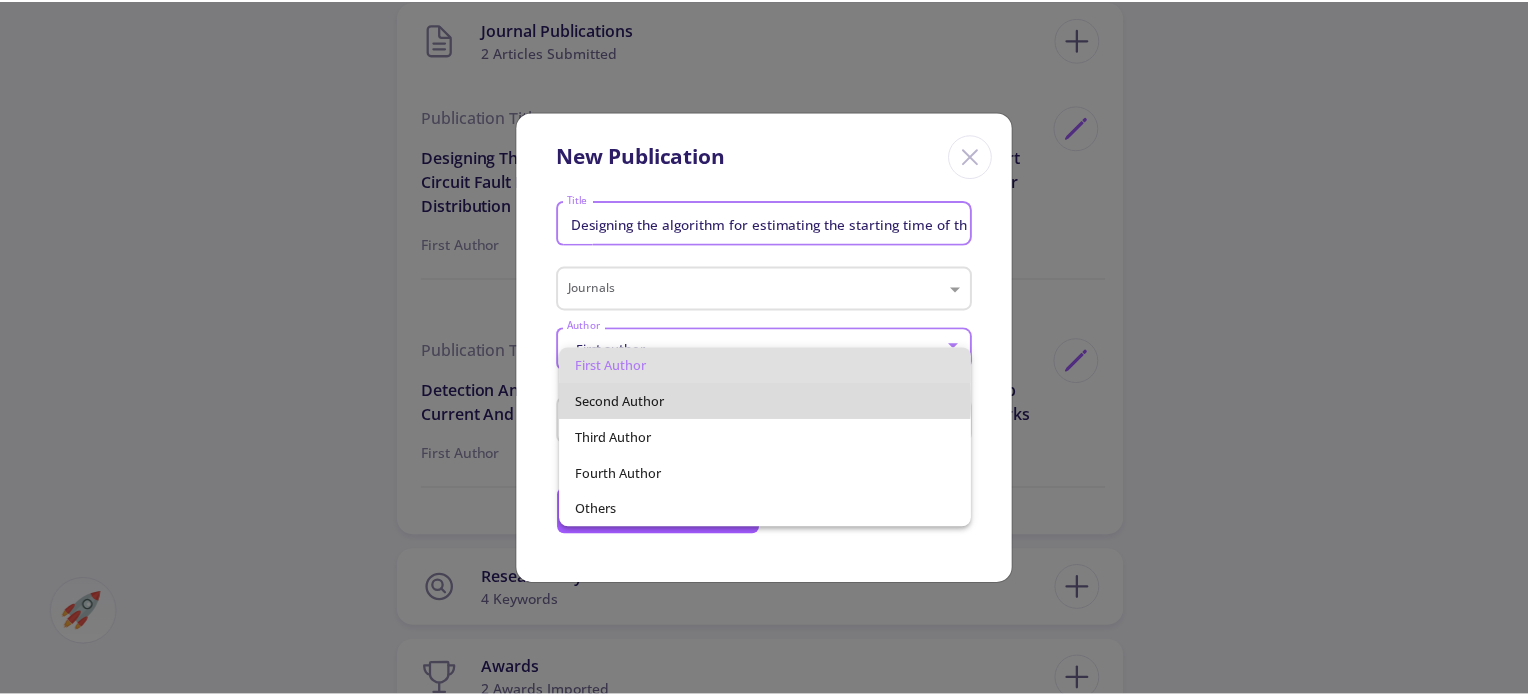 scroll, scrollTop: 0, scrollLeft: 0, axis: both 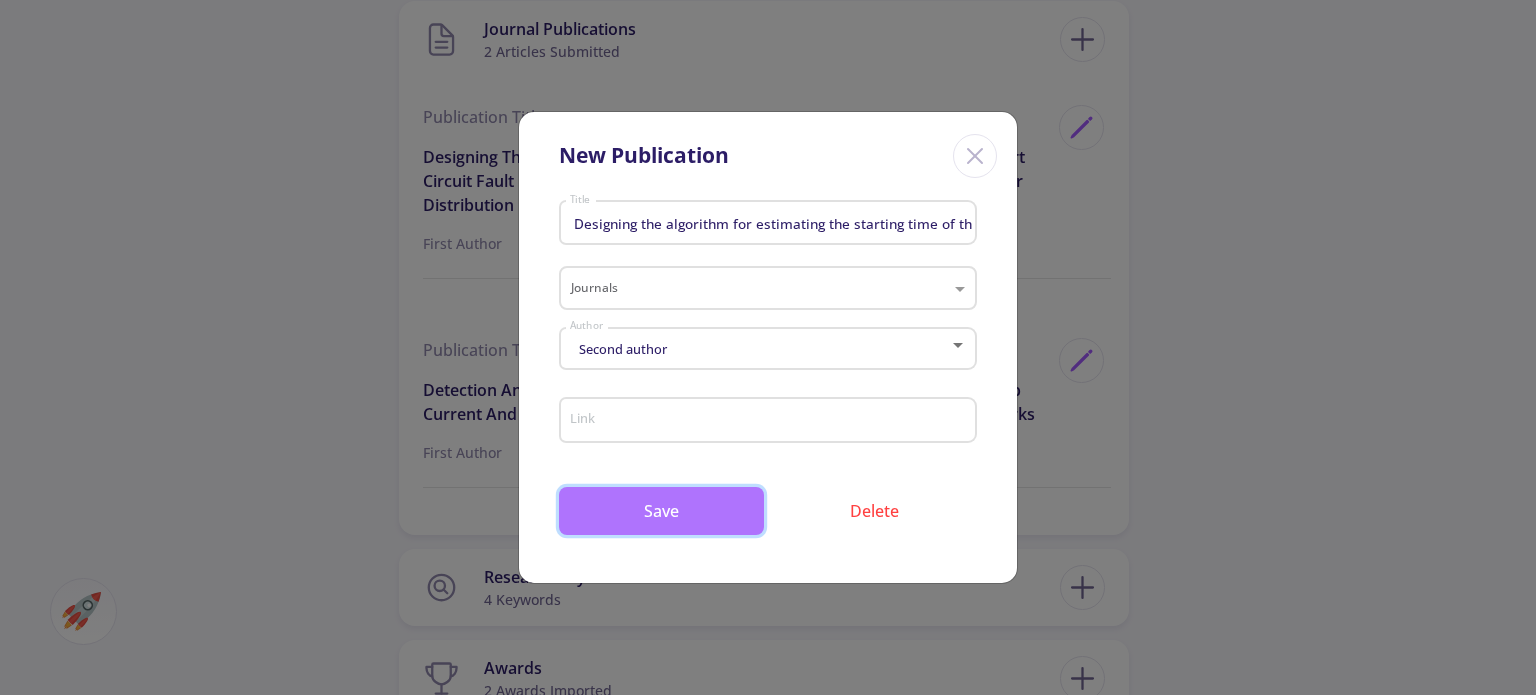 click on "Save" at bounding box center [661, 511] 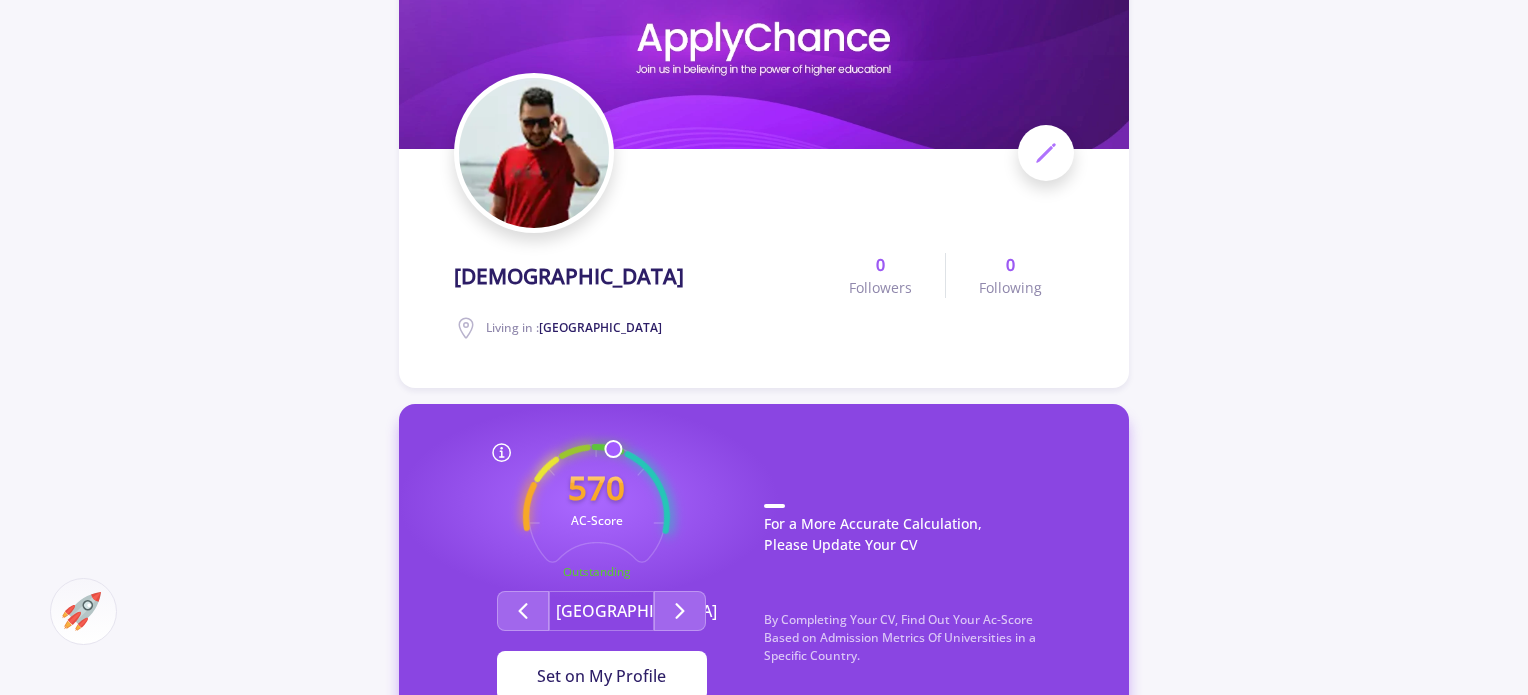 scroll, scrollTop: 0, scrollLeft: 0, axis: both 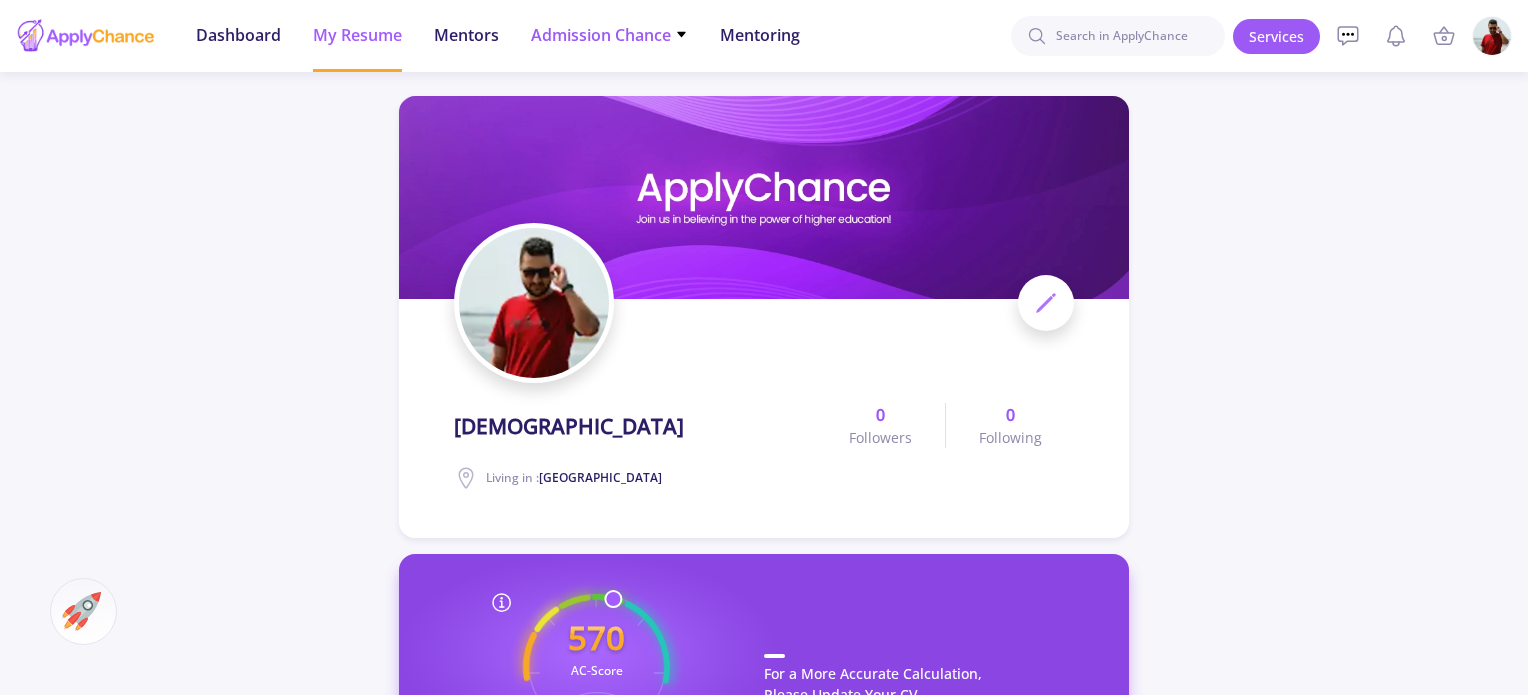 click on "Admission Chance" 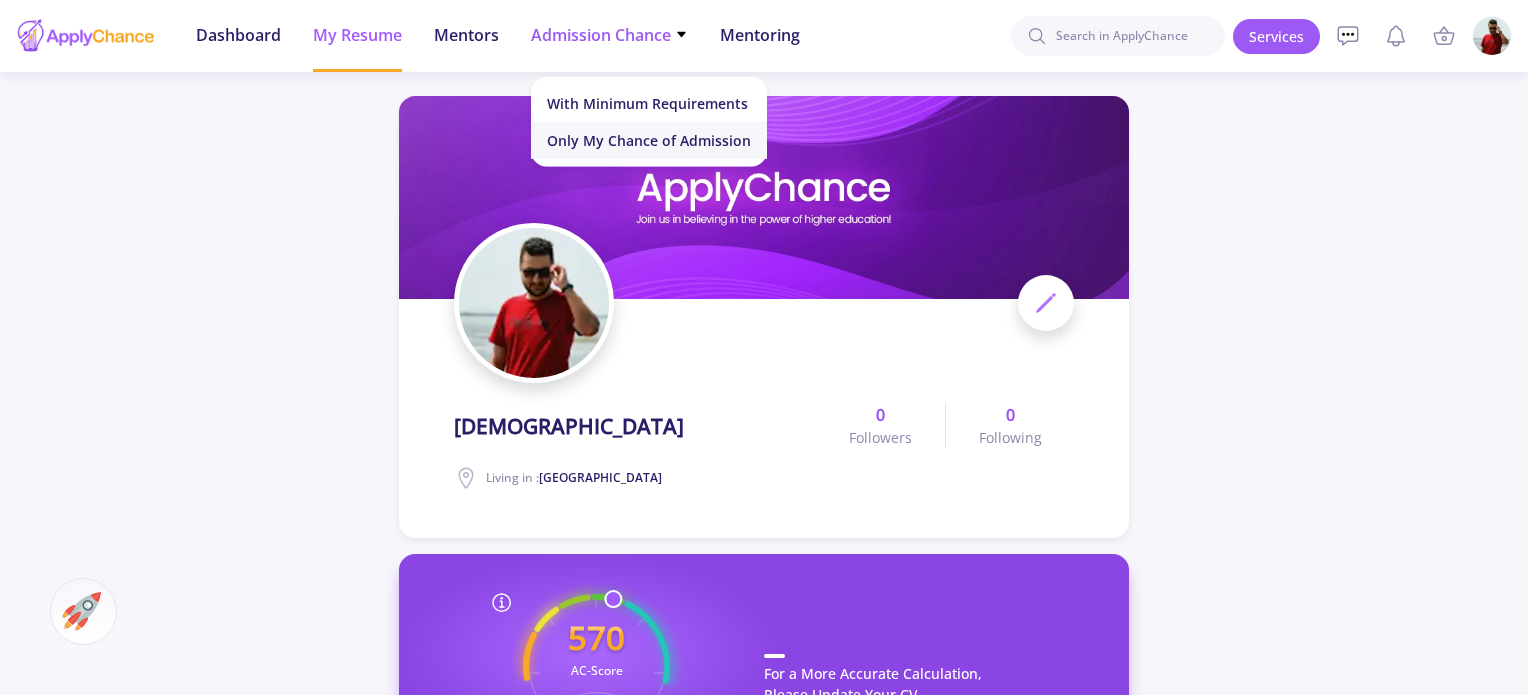 click on "Only My Chance of Admission" 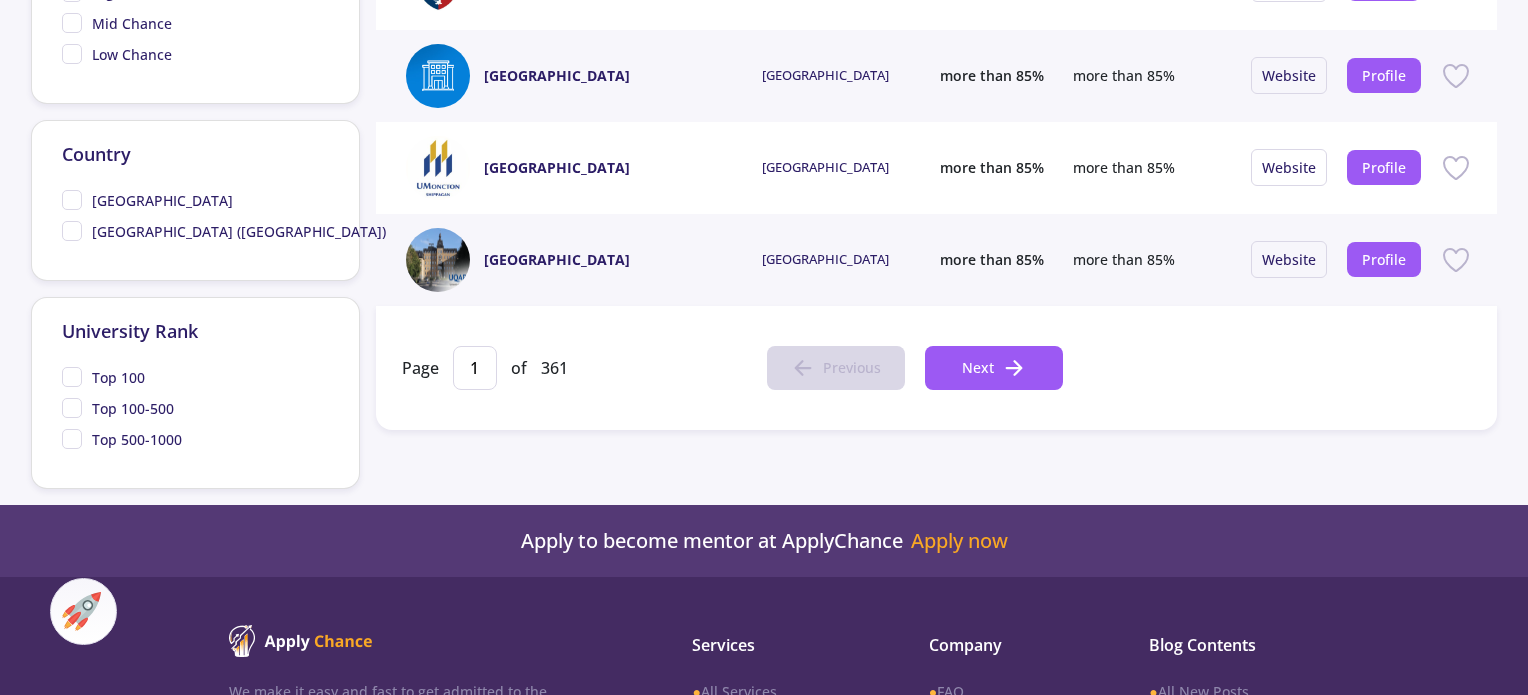 scroll, scrollTop: 900, scrollLeft: 0, axis: vertical 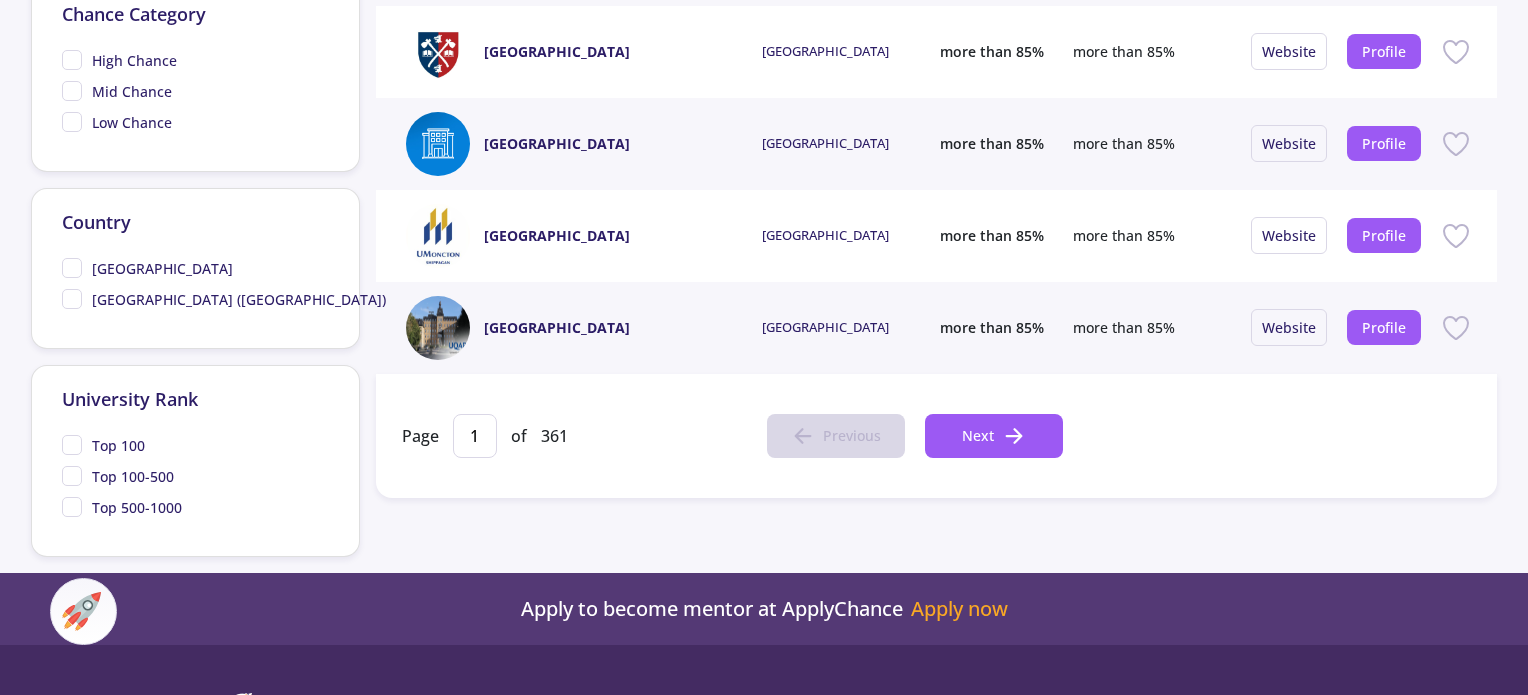 click on "361" 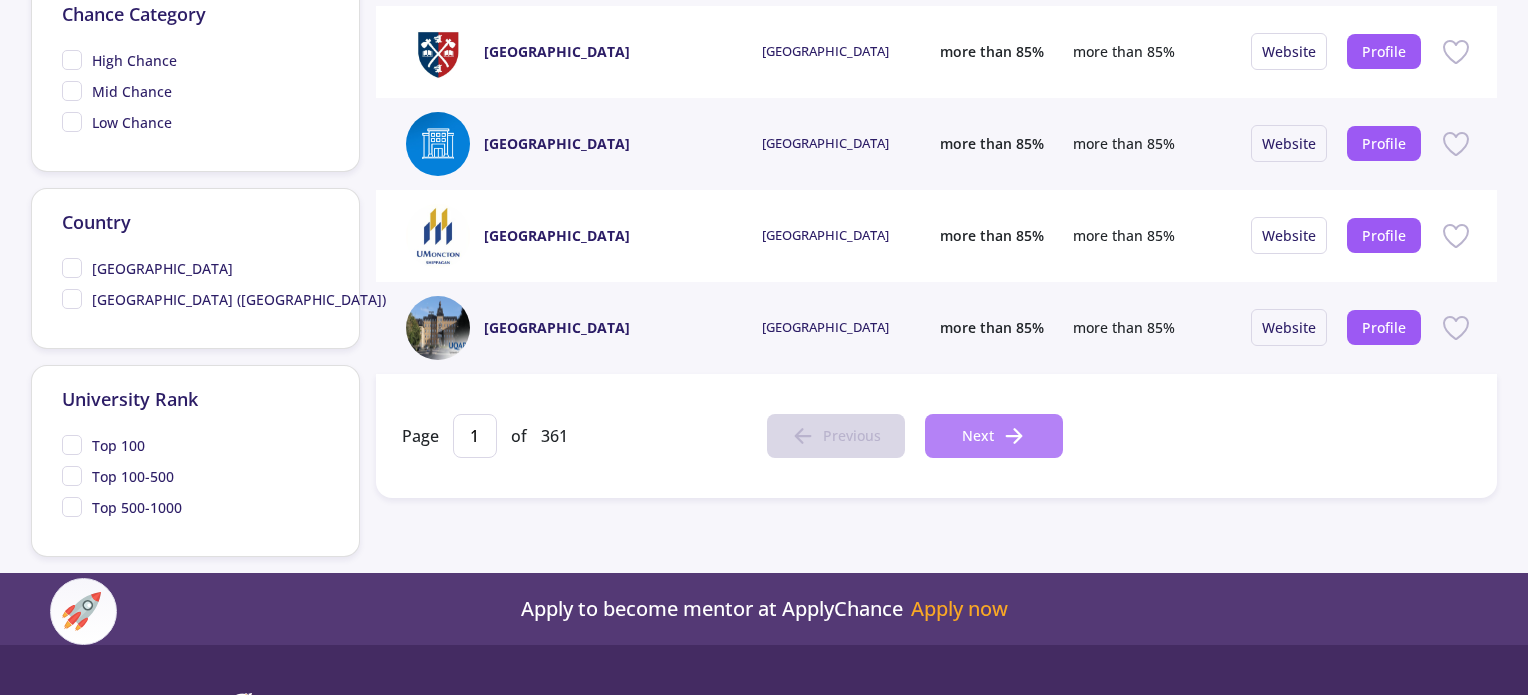 click on "Next" 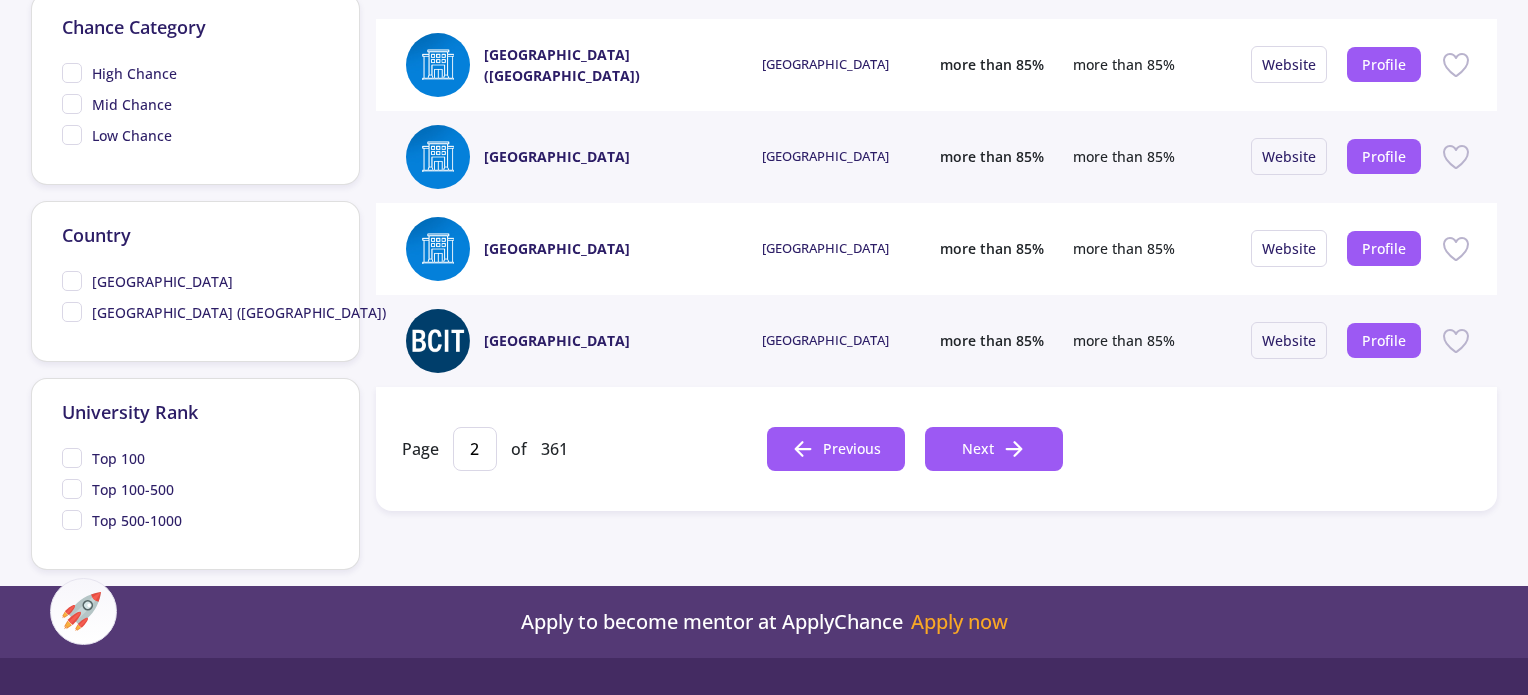 scroll, scrollTop: 900, scrollLeft: 0, axis: vertical 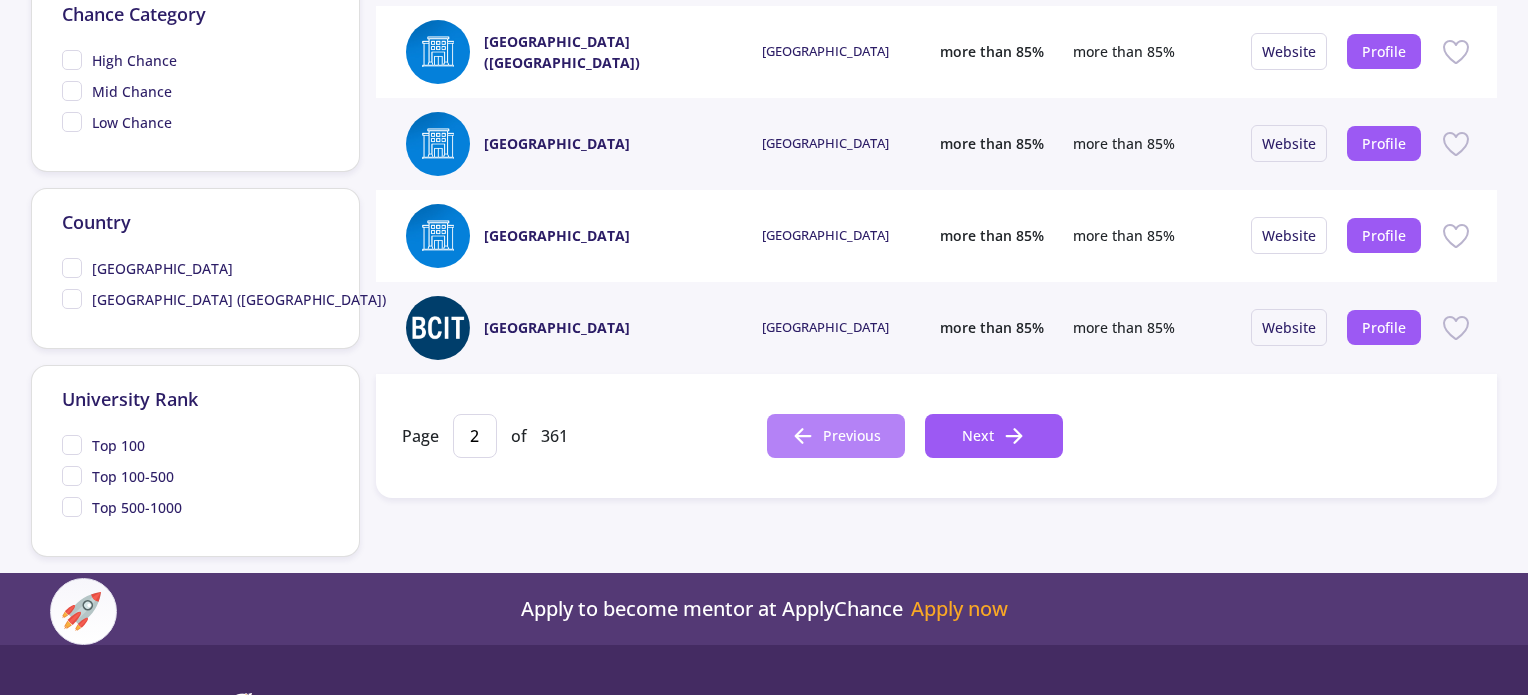 click on "Previous" 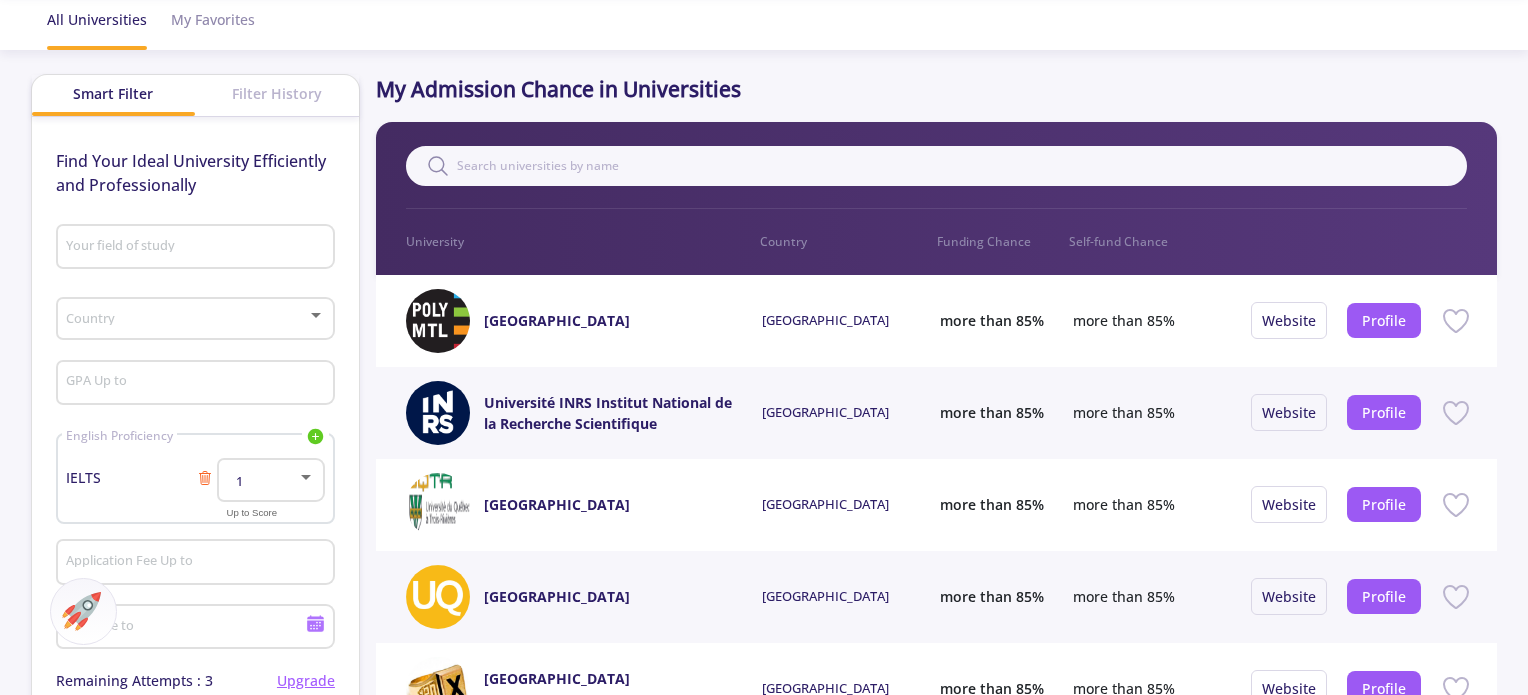 scroll, scrollTop: 40, scrollLeft: 0, axis: vertical 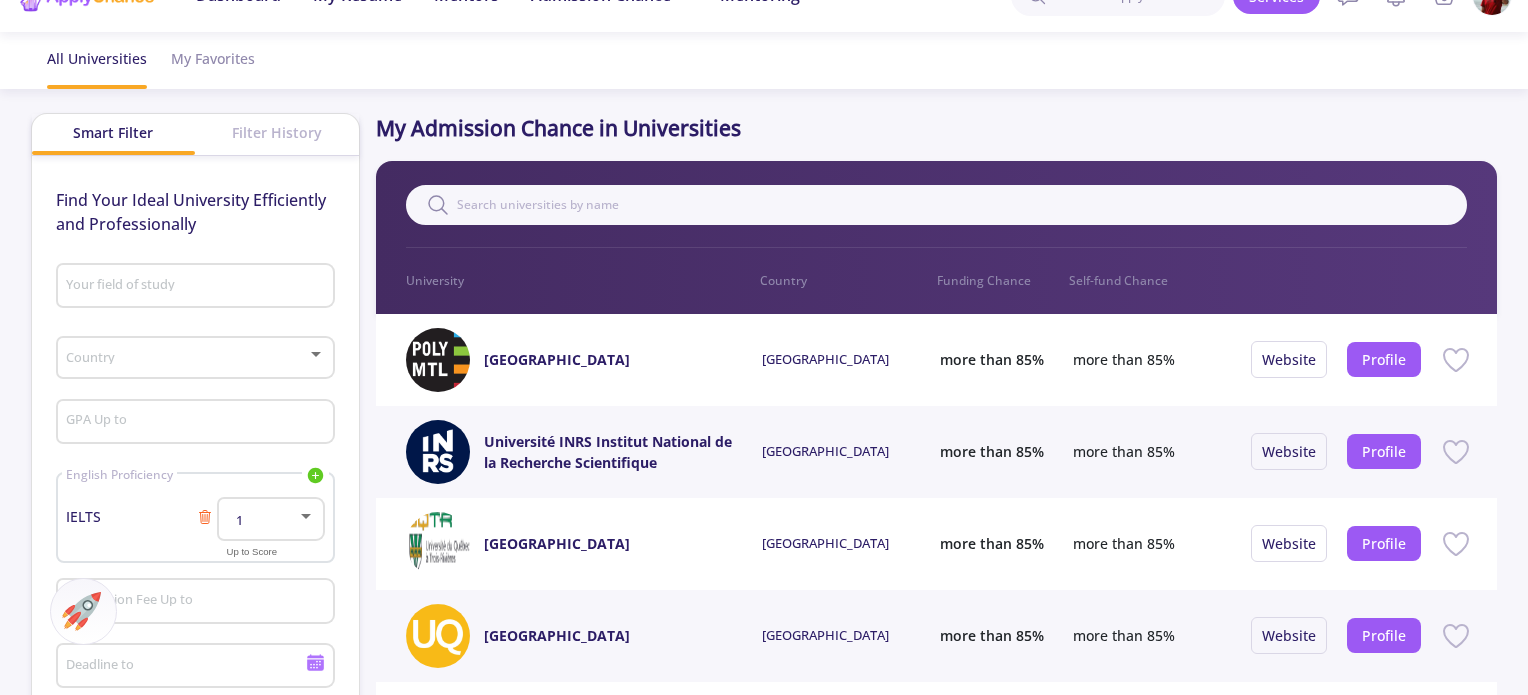 drag, startPoint x: 715, startPoint y: 359, endPoint x: 486, endPoint y: 363, distance: 229.03493 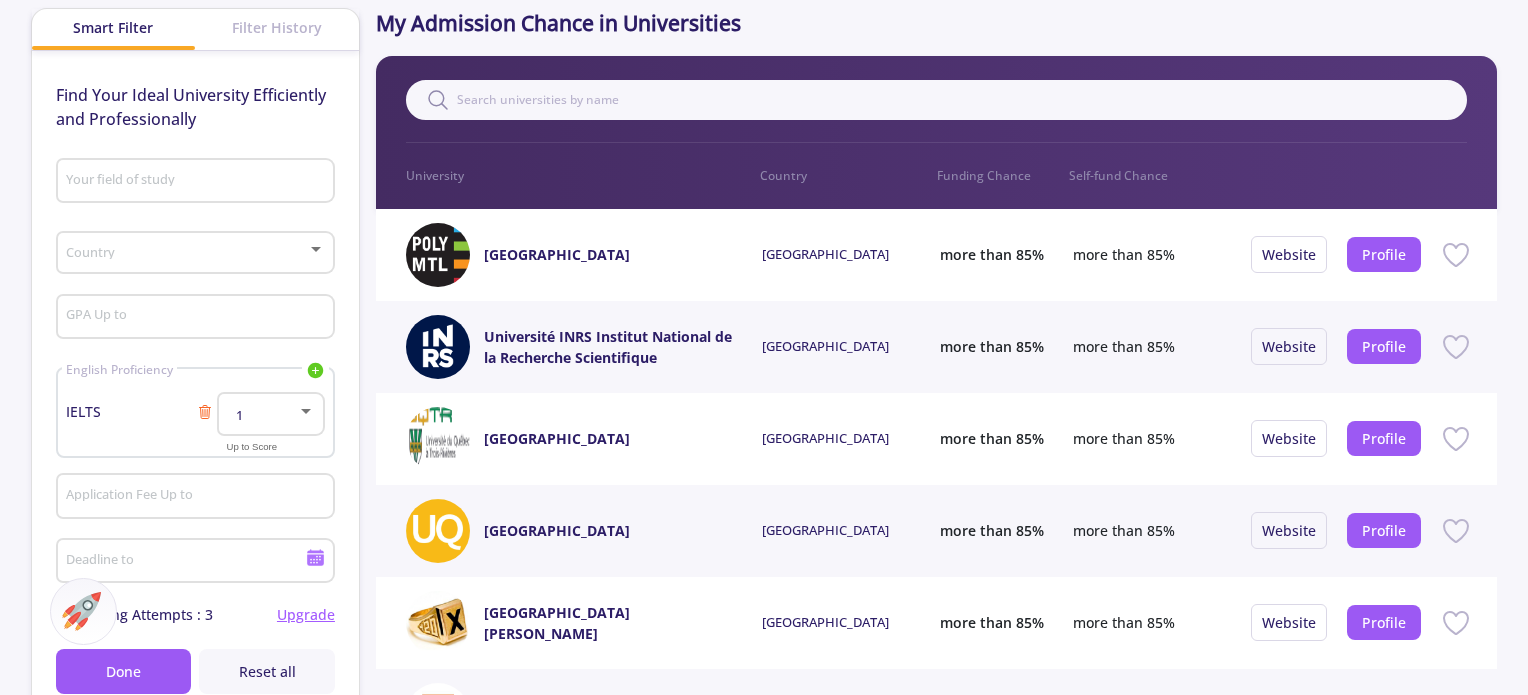 scroll, scrollTop: 200, scrollLeft: 0, axis: vertical 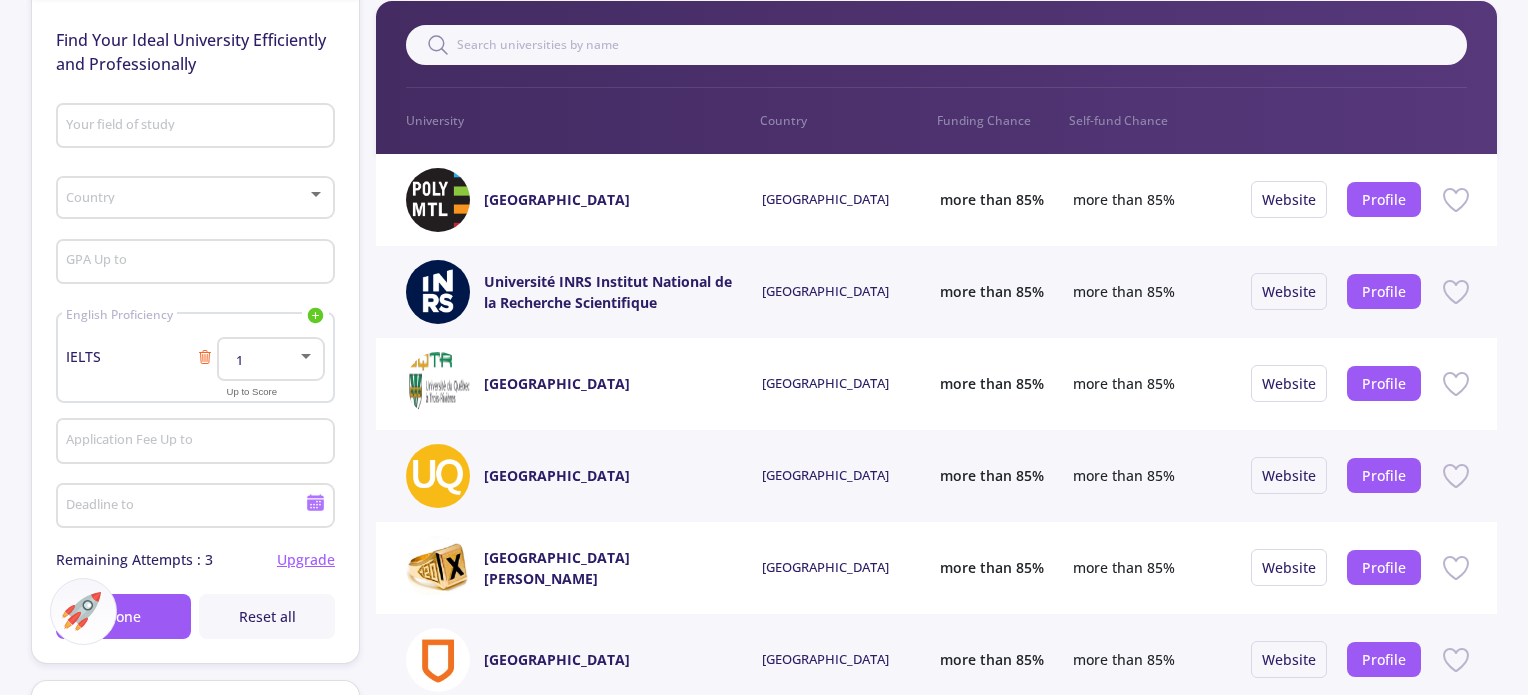 click on "Your field of study" at bounding box center (197, 127) 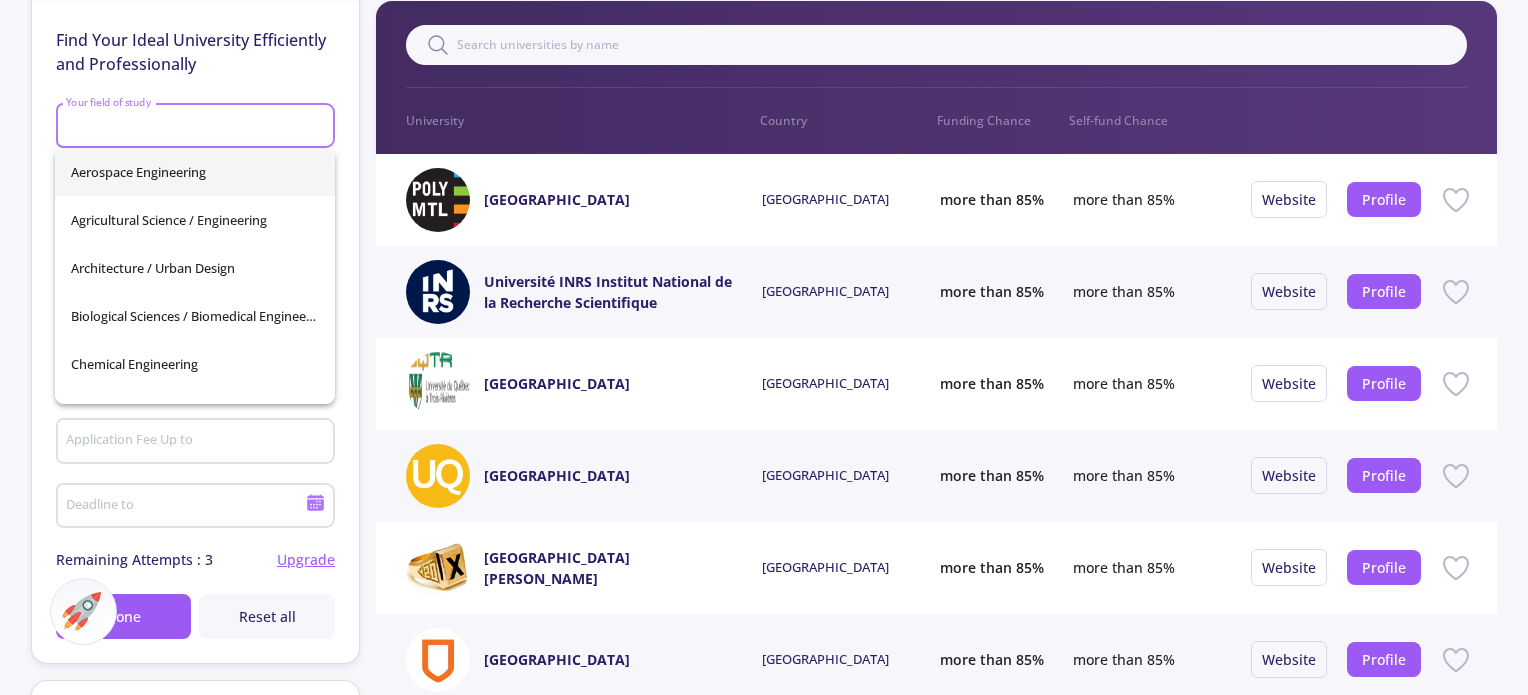 type on "ث" 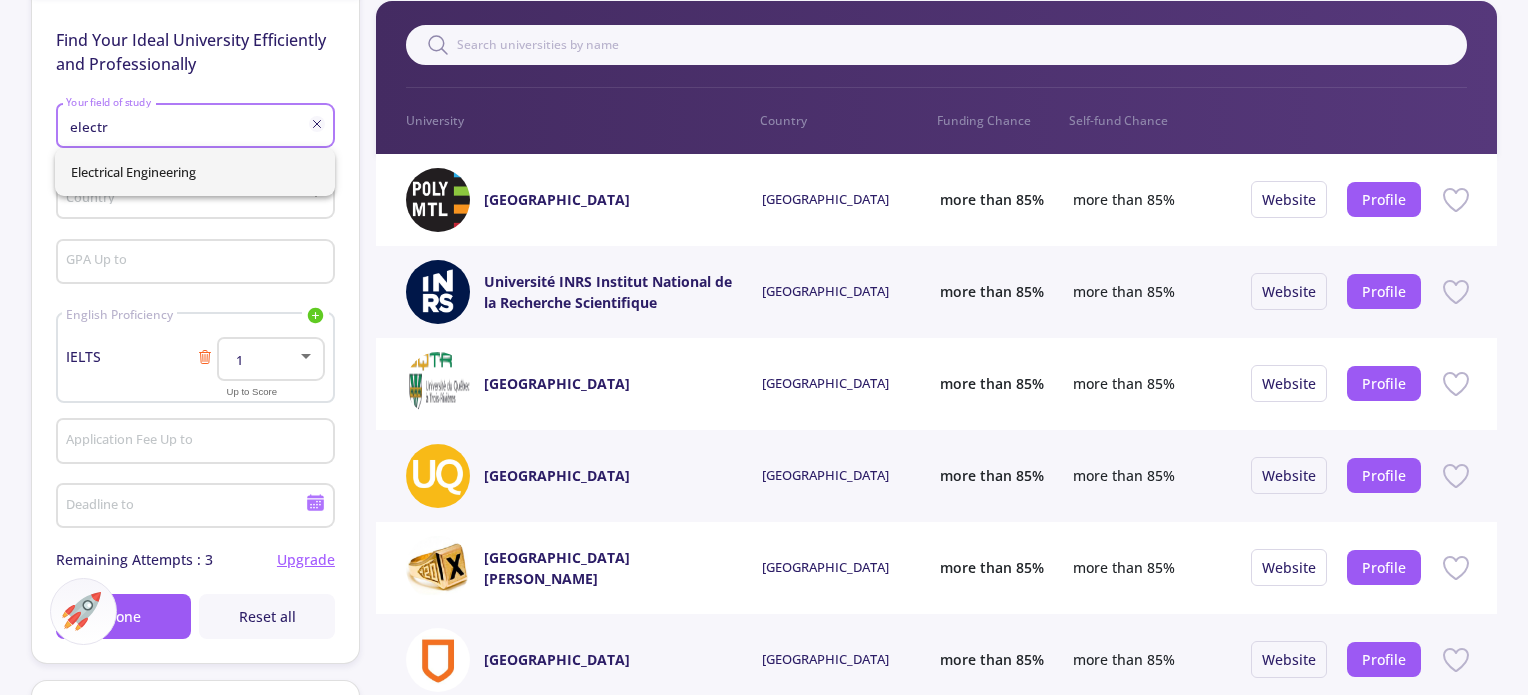click on "Electrical Engineering" at bounding box center (195, 172) 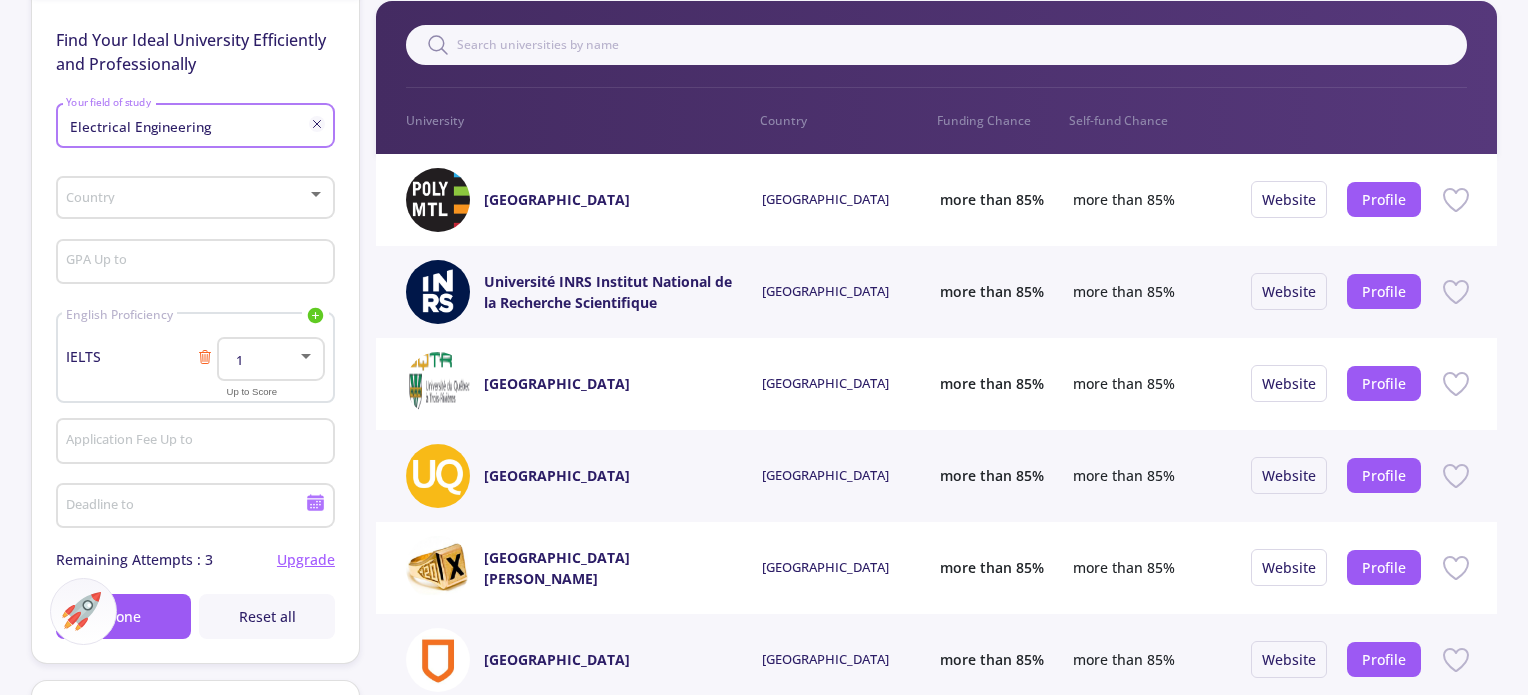 click at bounding box center [188, 198] 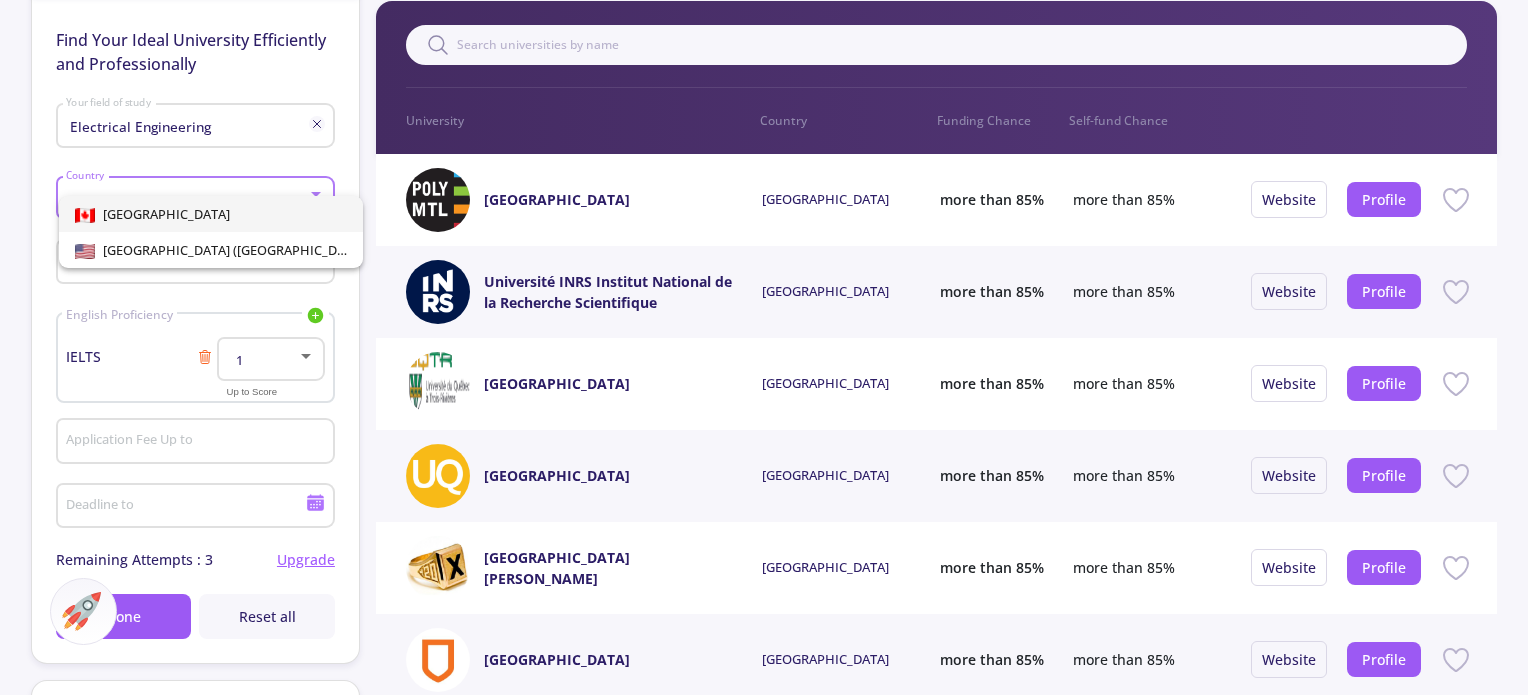 click on "[GEOGRAPHIC_DATA]" at bounding box center [162, 214] 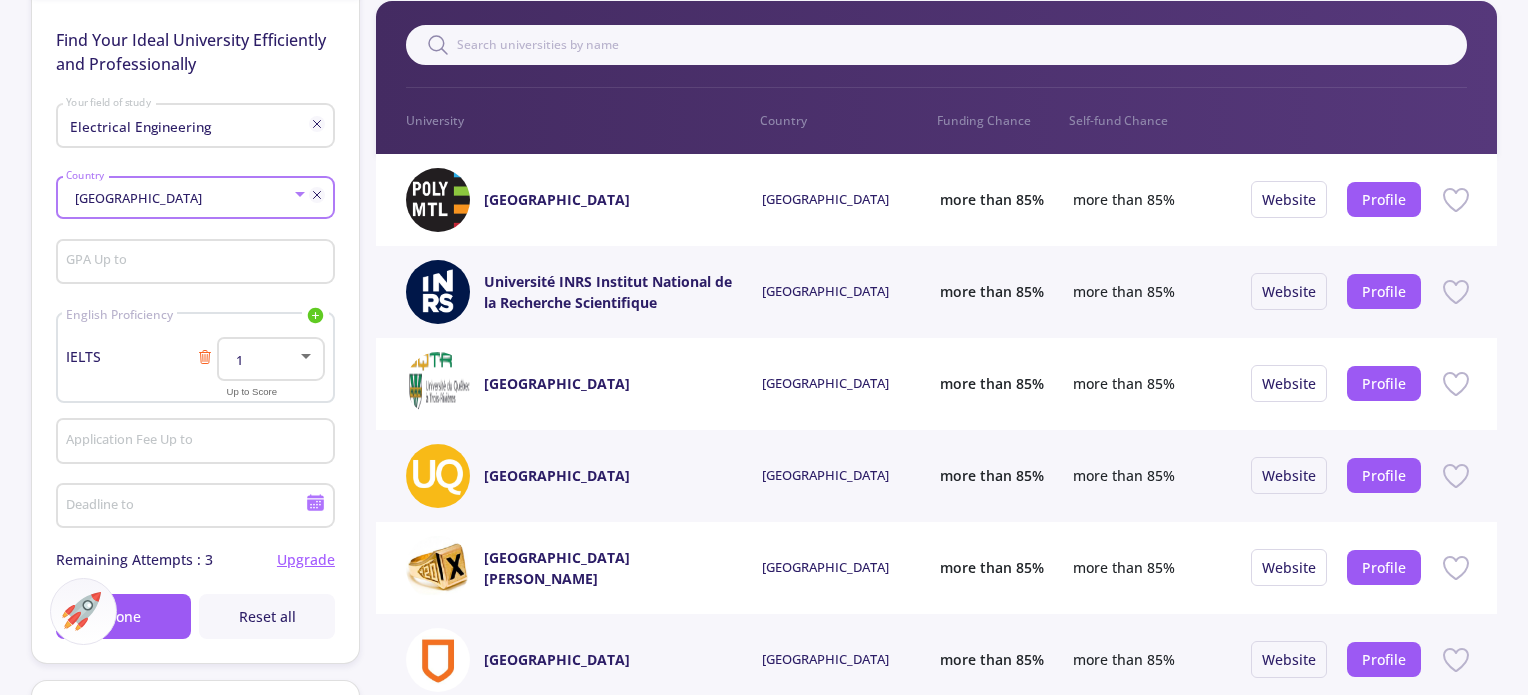 click on "GPA Up to" 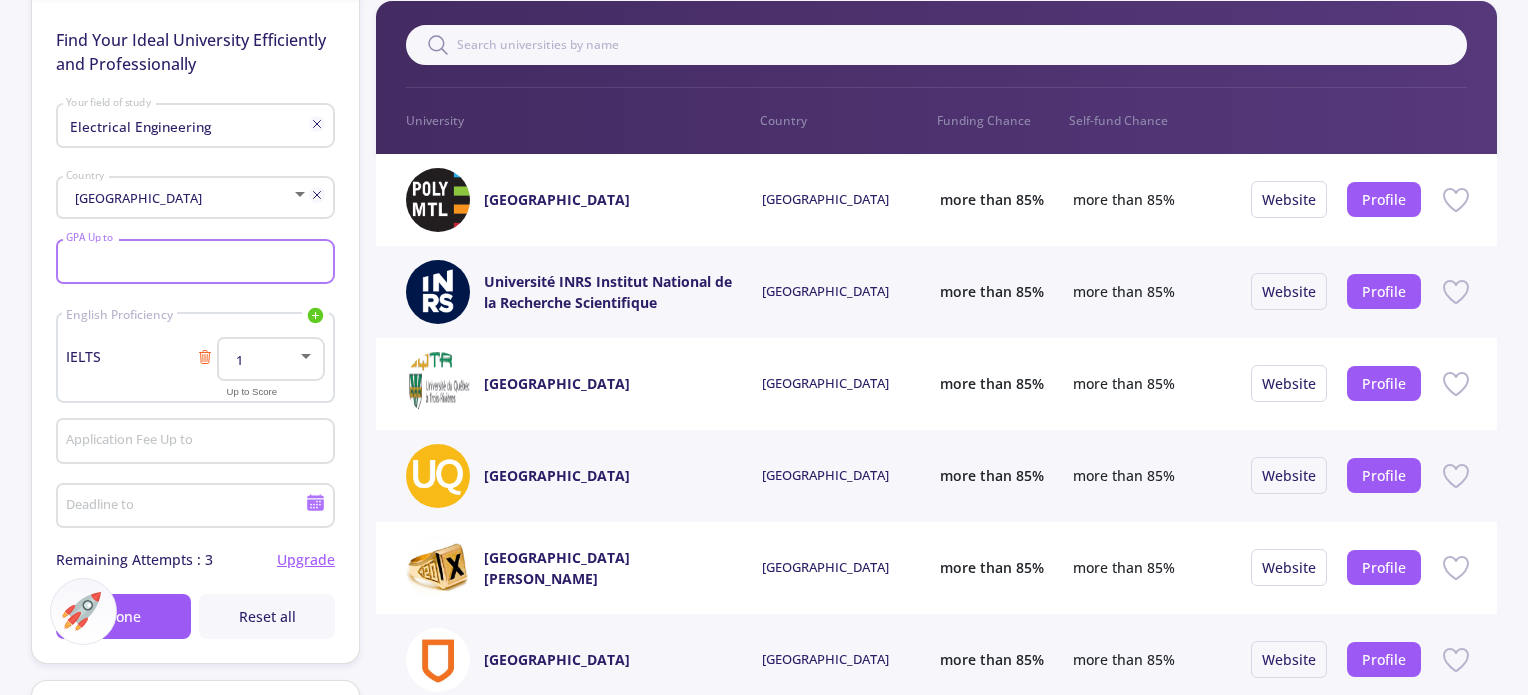 click on "GPA Up to" 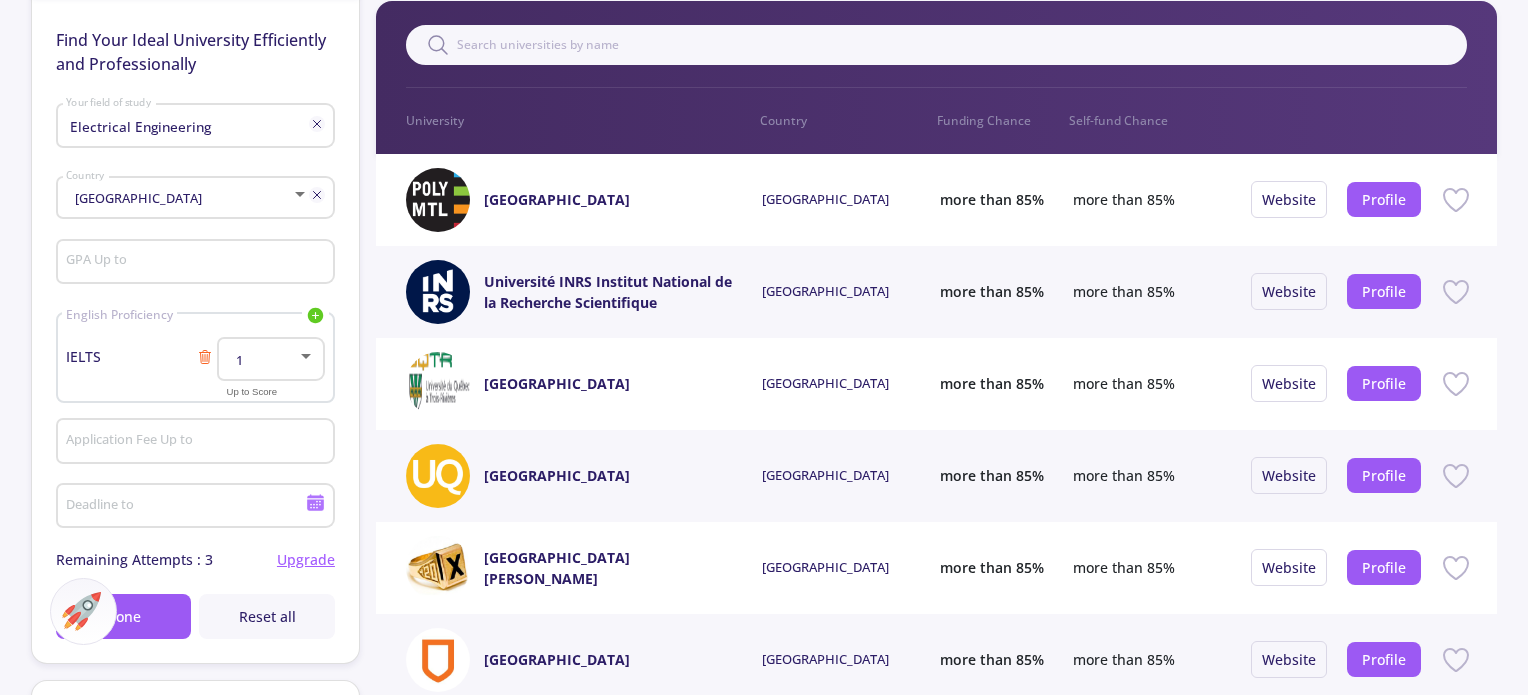 click on "Find Your Ideal University Efficiently and Professionally  Electrical Engineering Your field of study Canada Country GPA Up to English Proficiency IELTS TOEFL Duolingo PTE IELTS 1 Up to Score Application Fee Up to Deadline to Remaining Attempts : 3 Upgrade Done Reset all" 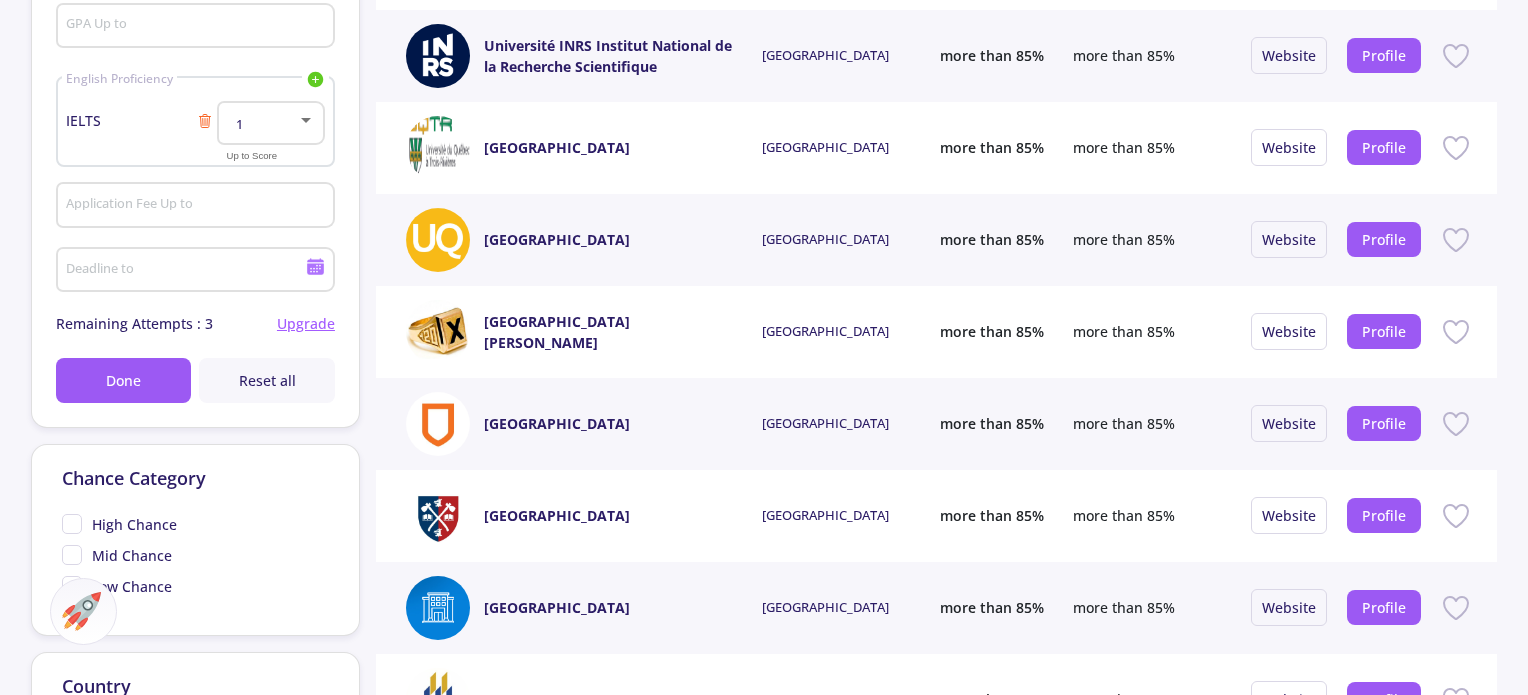 scroll, scrollTop: 500, scrollLeft: 0, axis: vertical 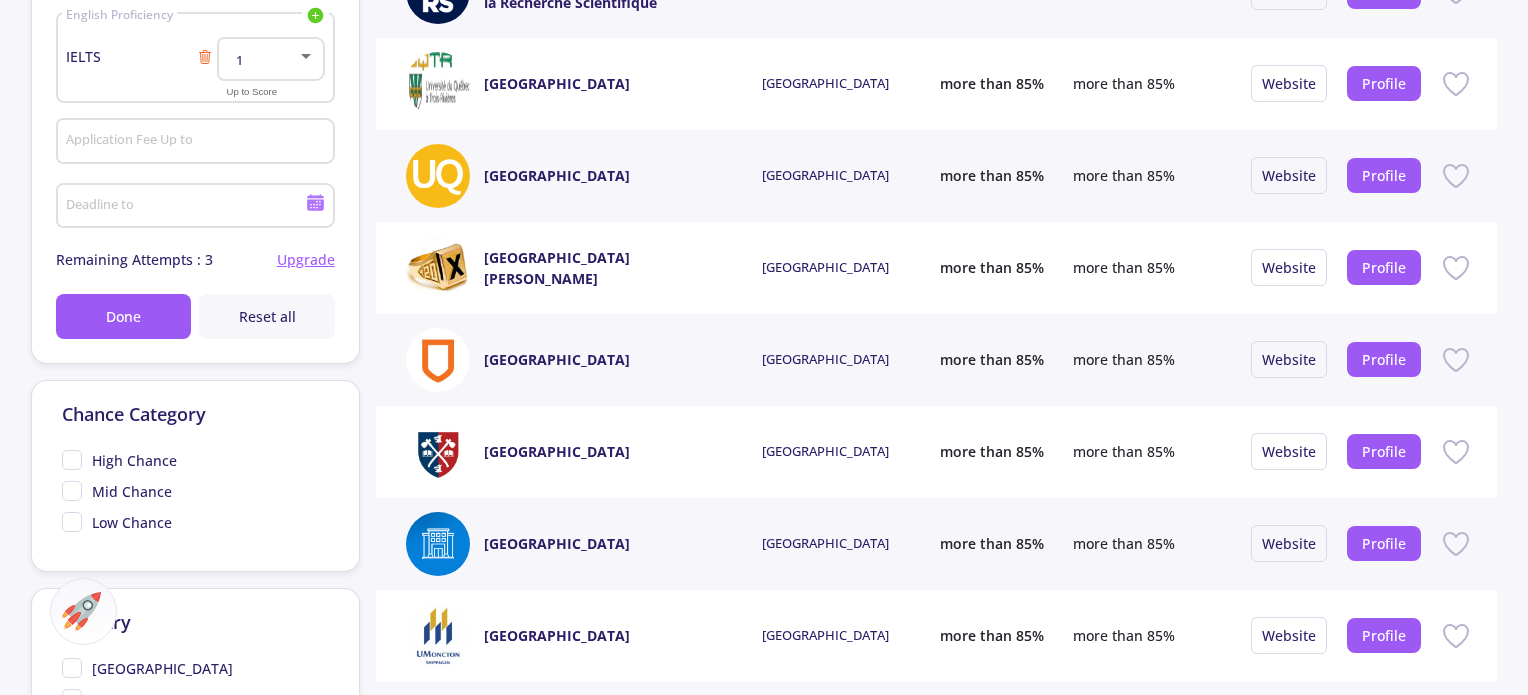 click on "High Chance" 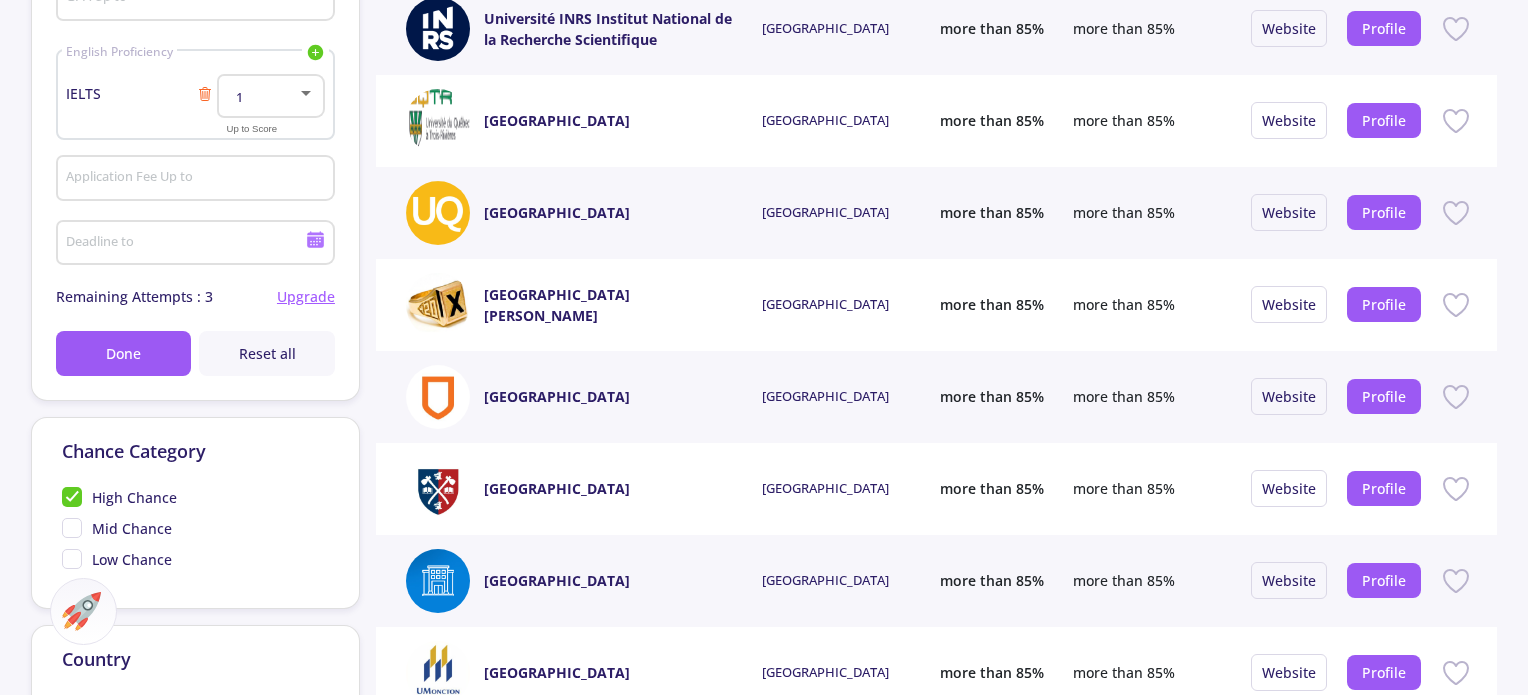 scroll, scrollTop: 800, scrollLeft: 0, axis: vertical 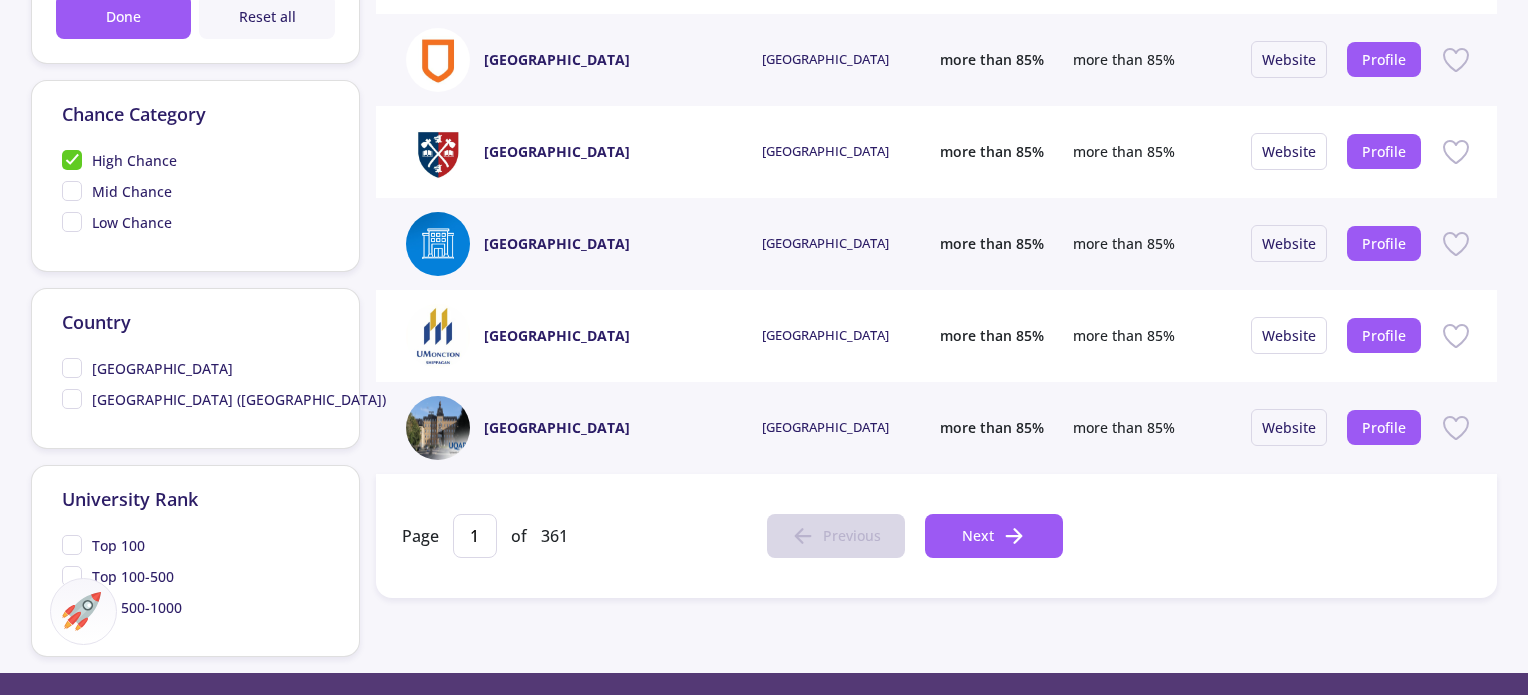 click on "[GEOGRAPHIC_DATA]" 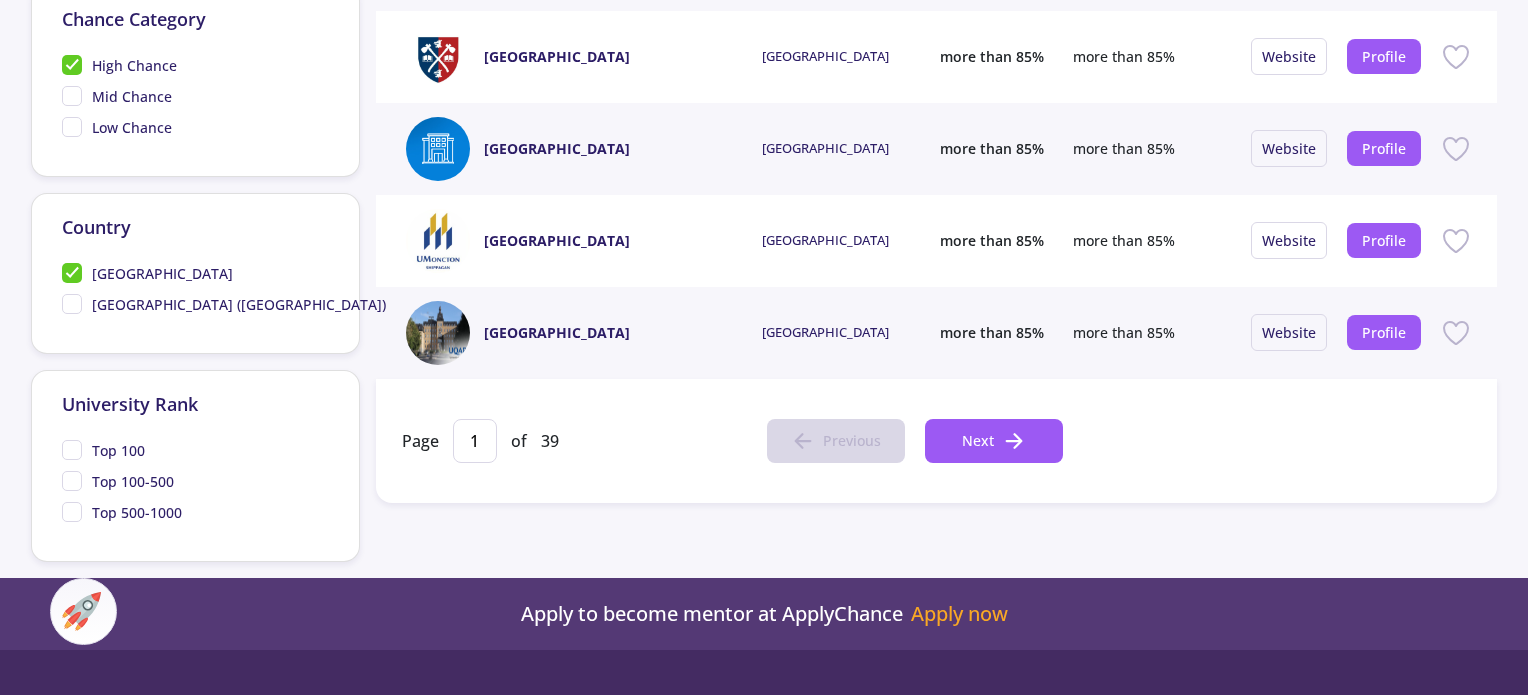 scroll, scrollTop: 900, scrollLeft: 0, axis: vertical 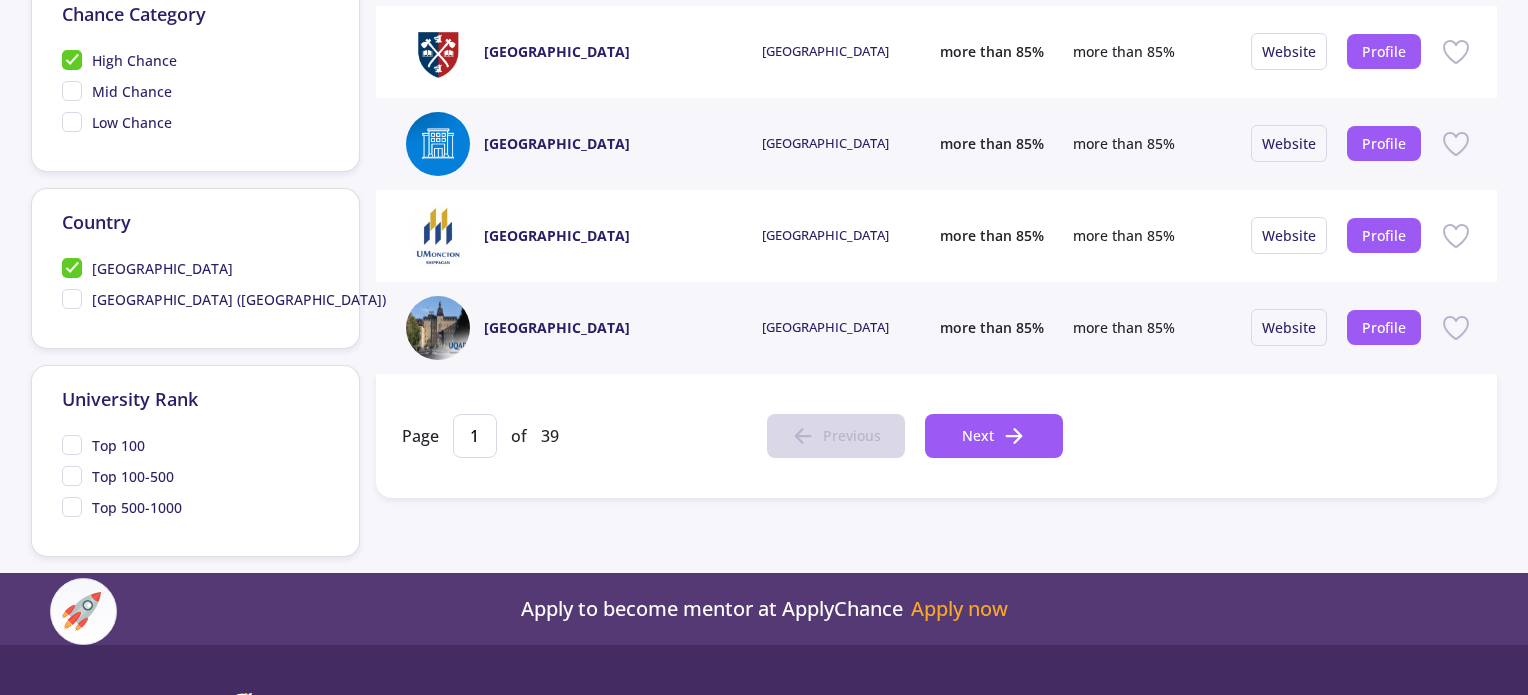 click on "Top 100" 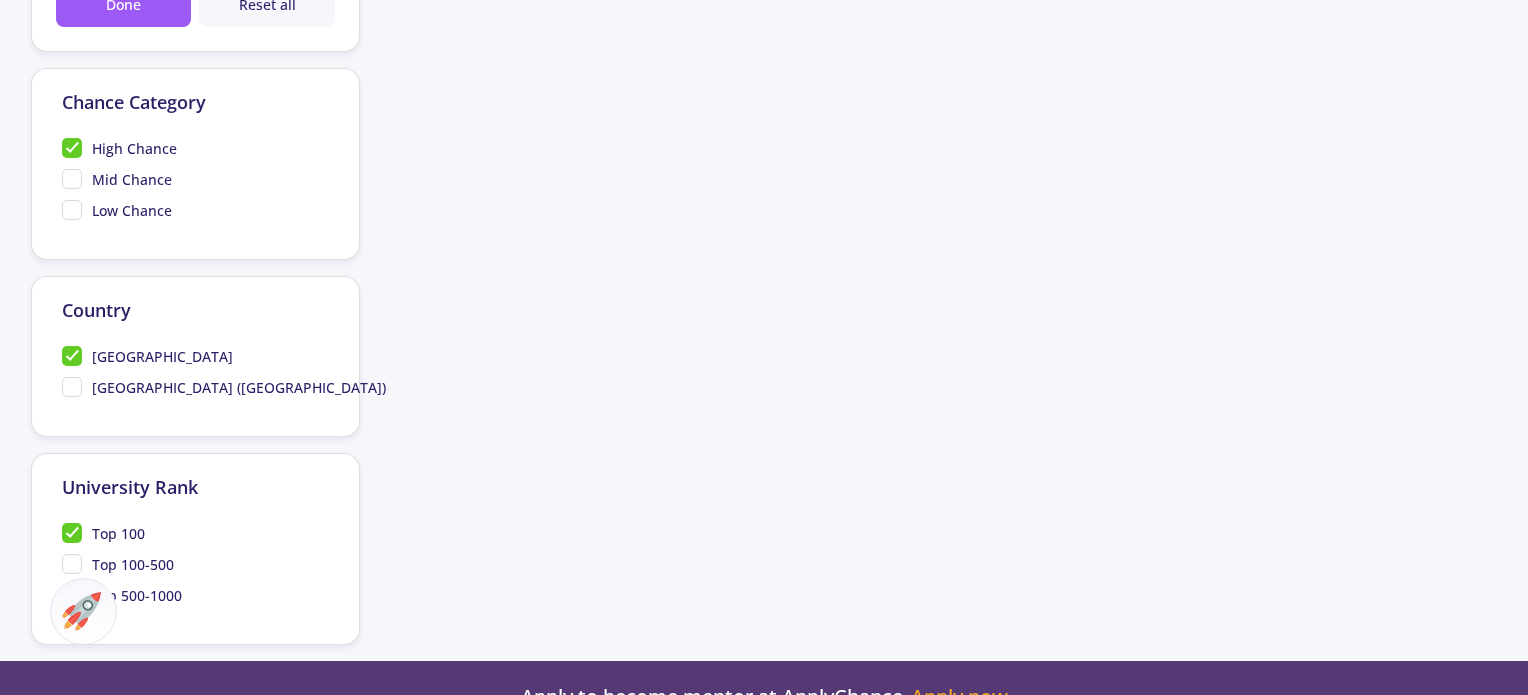 scroll, scrollTop: 1100, scrollLeft: 0, axis: vertical 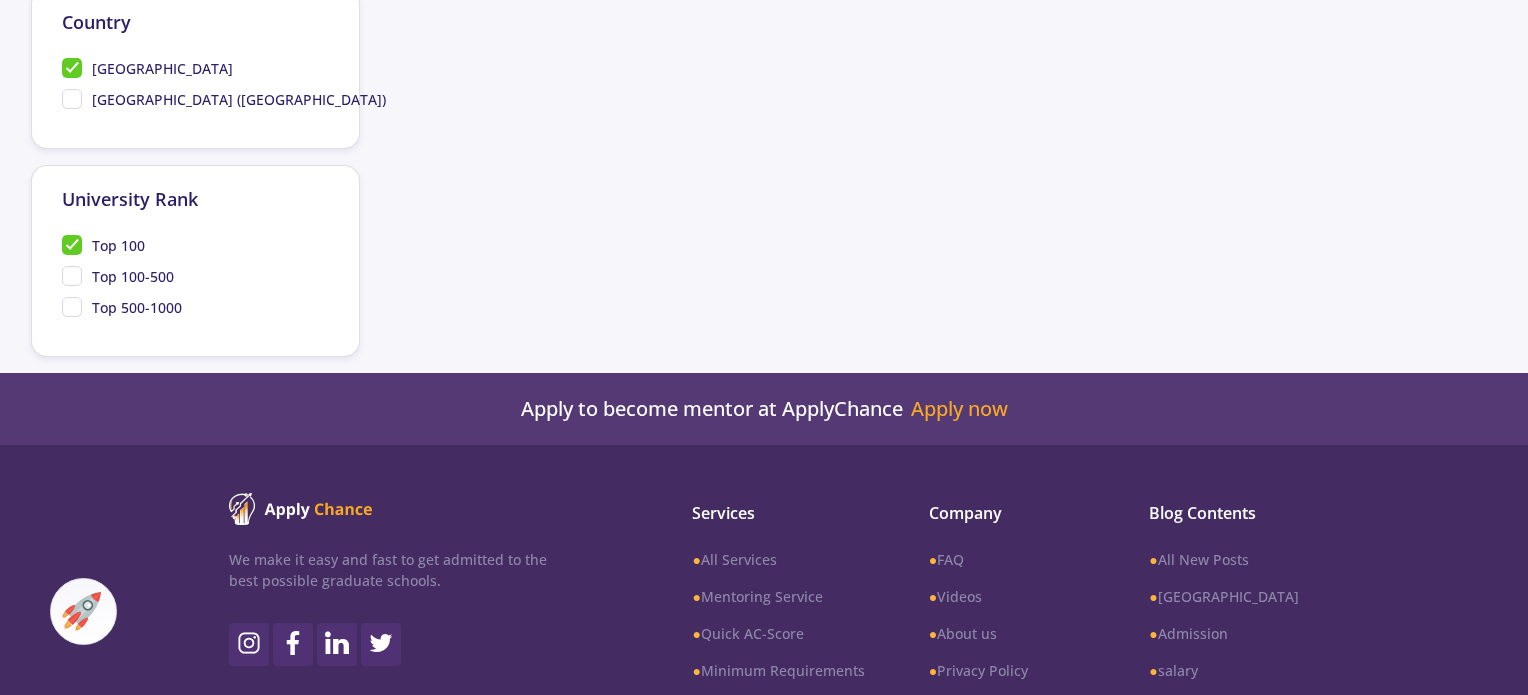 click on "Top 100" 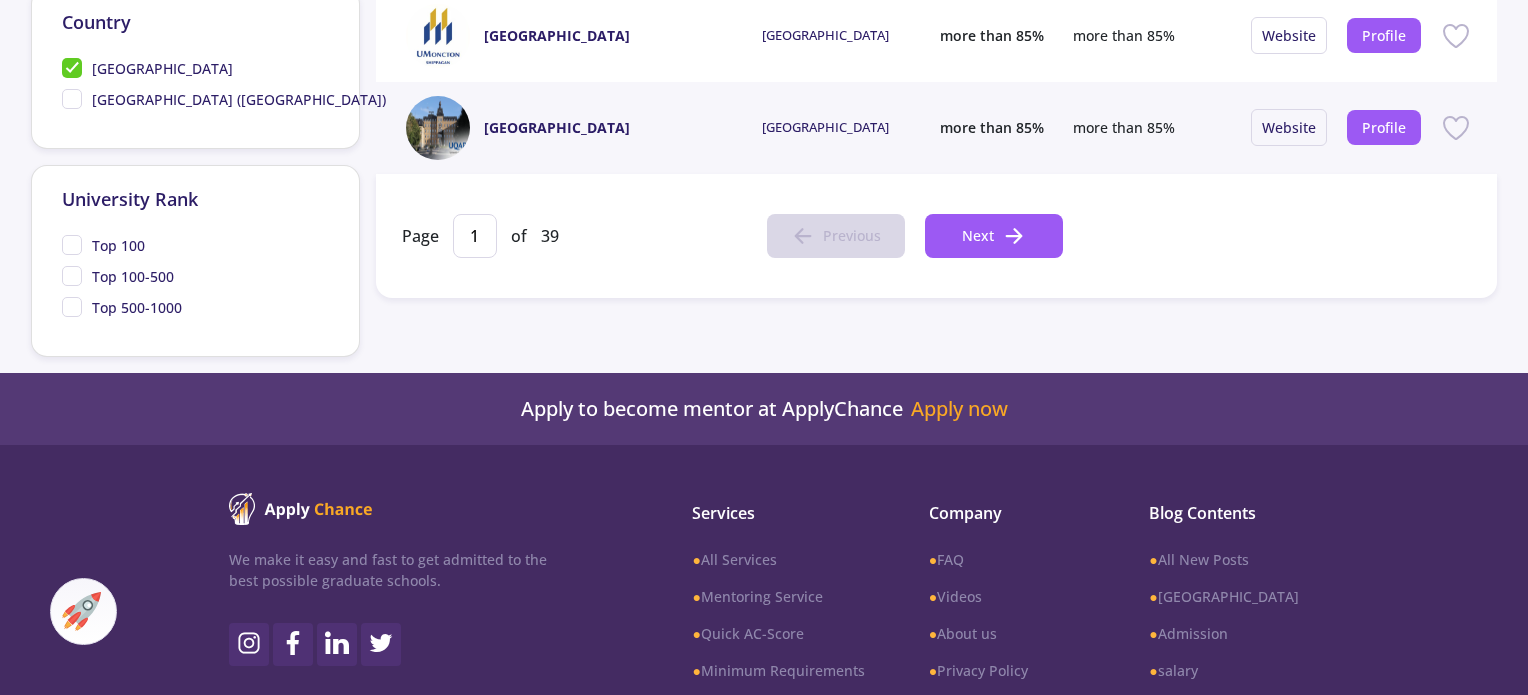 click on "Top 100-500" 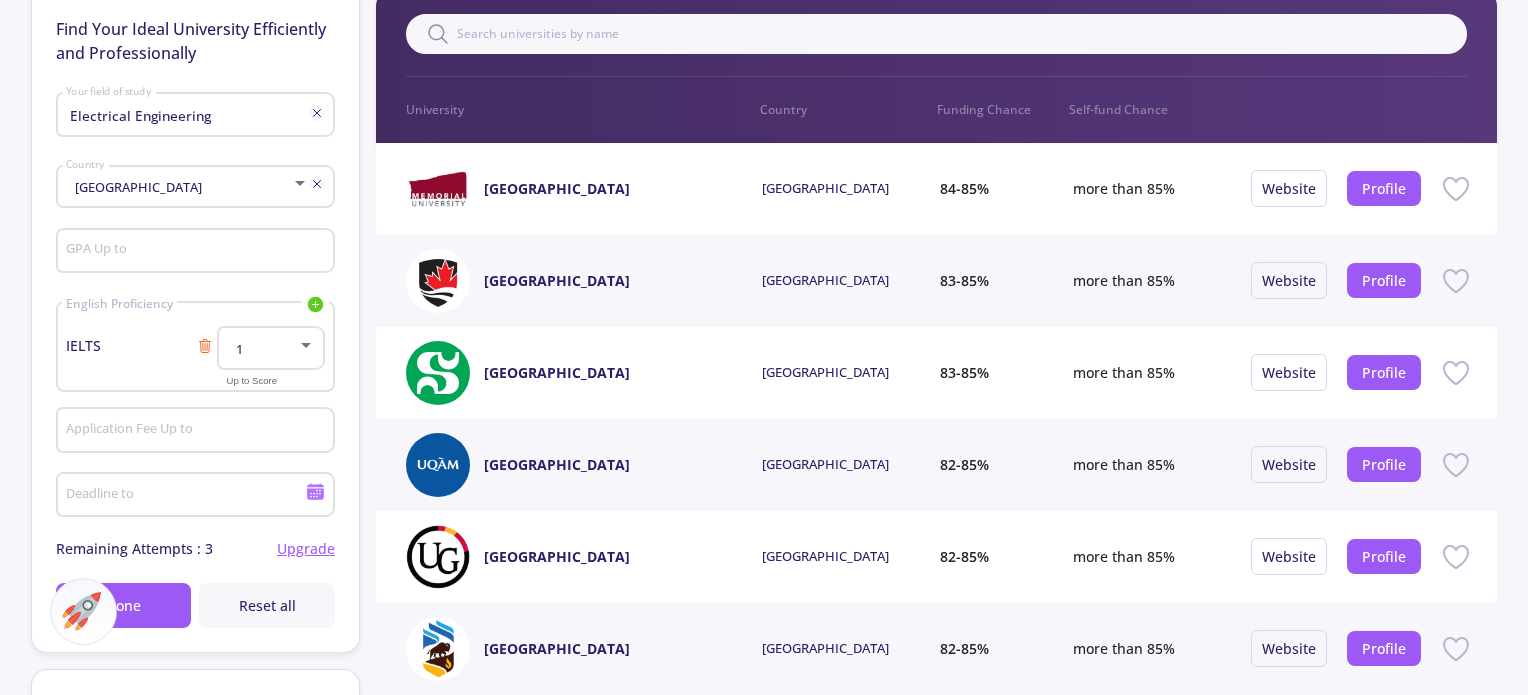 scroll, scrollTop: 200, scrollLeft: 0, axis: vertical 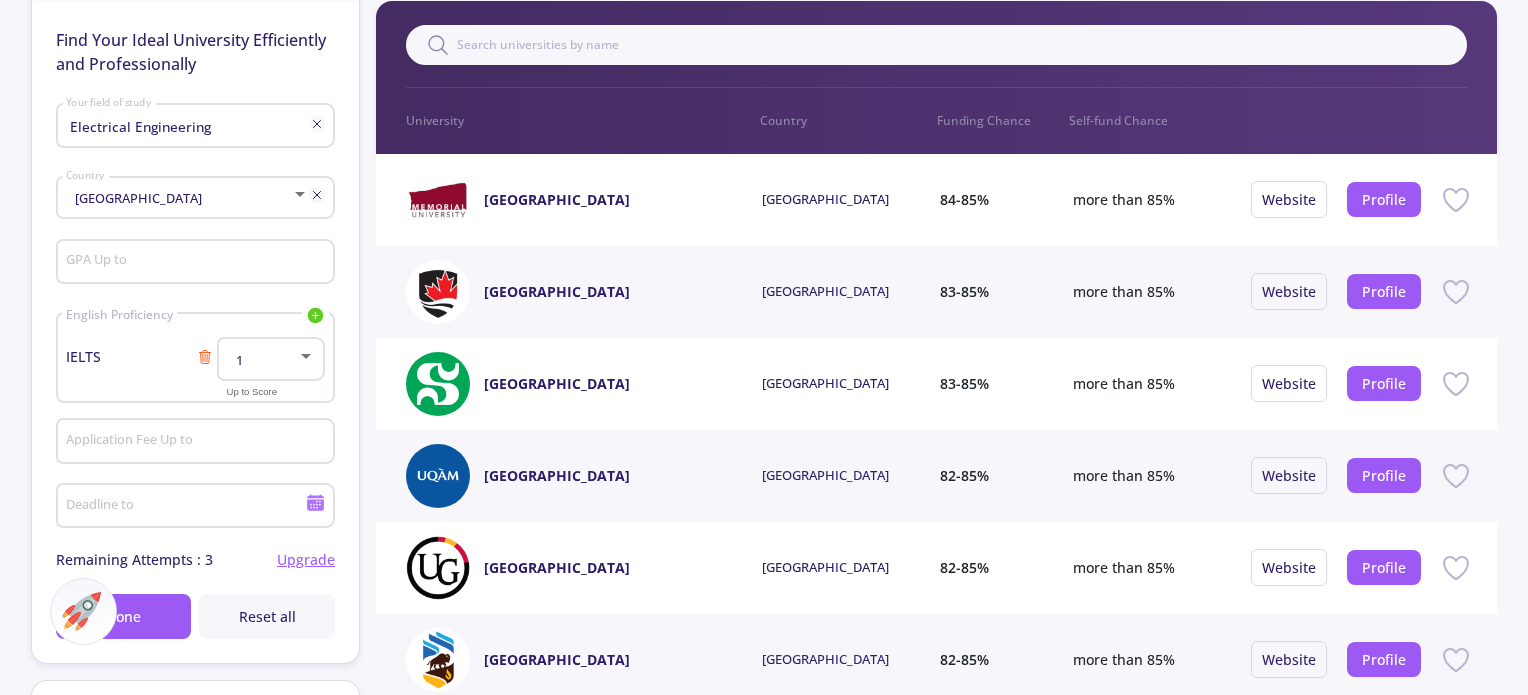 drag, startPoint x: 479, startPoint y: 155, endPoint x: 616, endPoint y: 211, distance: 148.00337 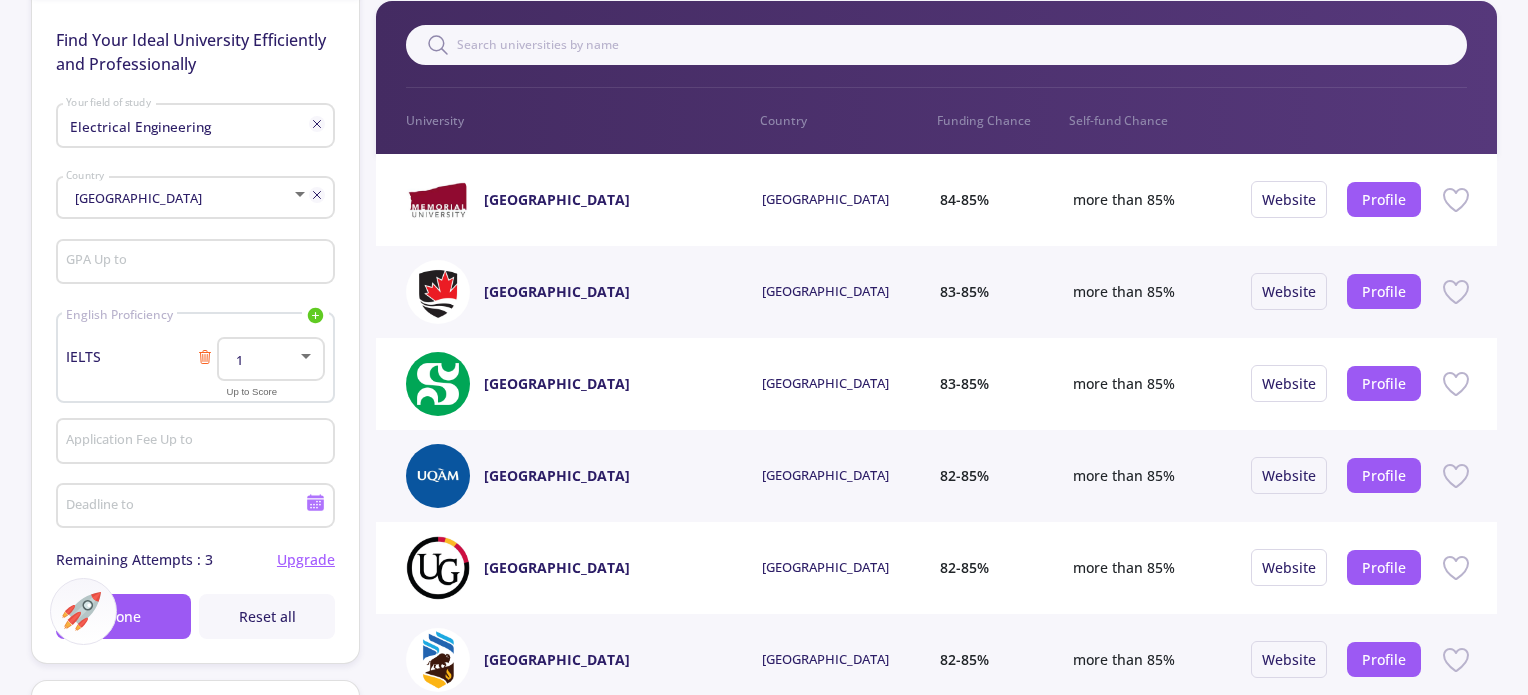 drag, startPoint x: 508, startPoint y: 173, endPoint x: 588, endPoint y: 219, distance: 92.28217 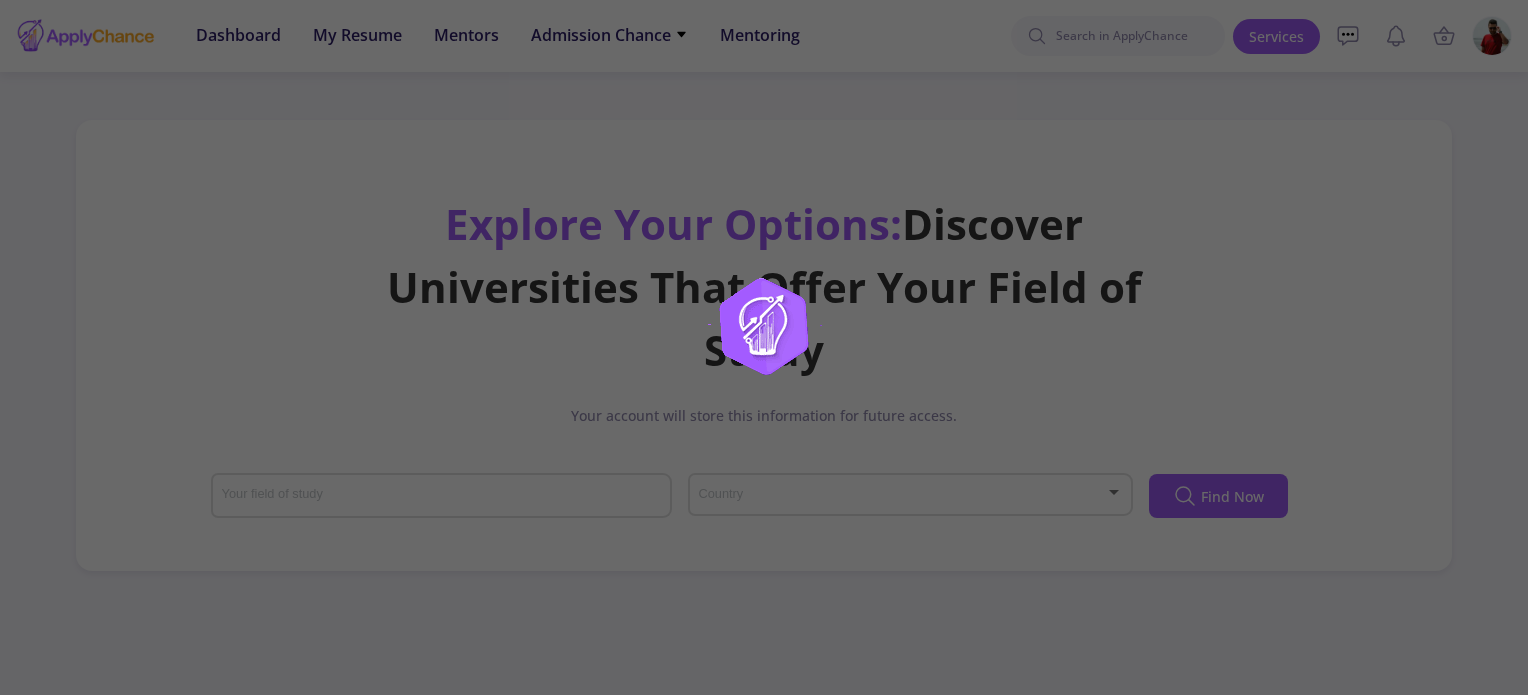 scroll, scrollTop: 0, scrollLeft: 0, axis: both 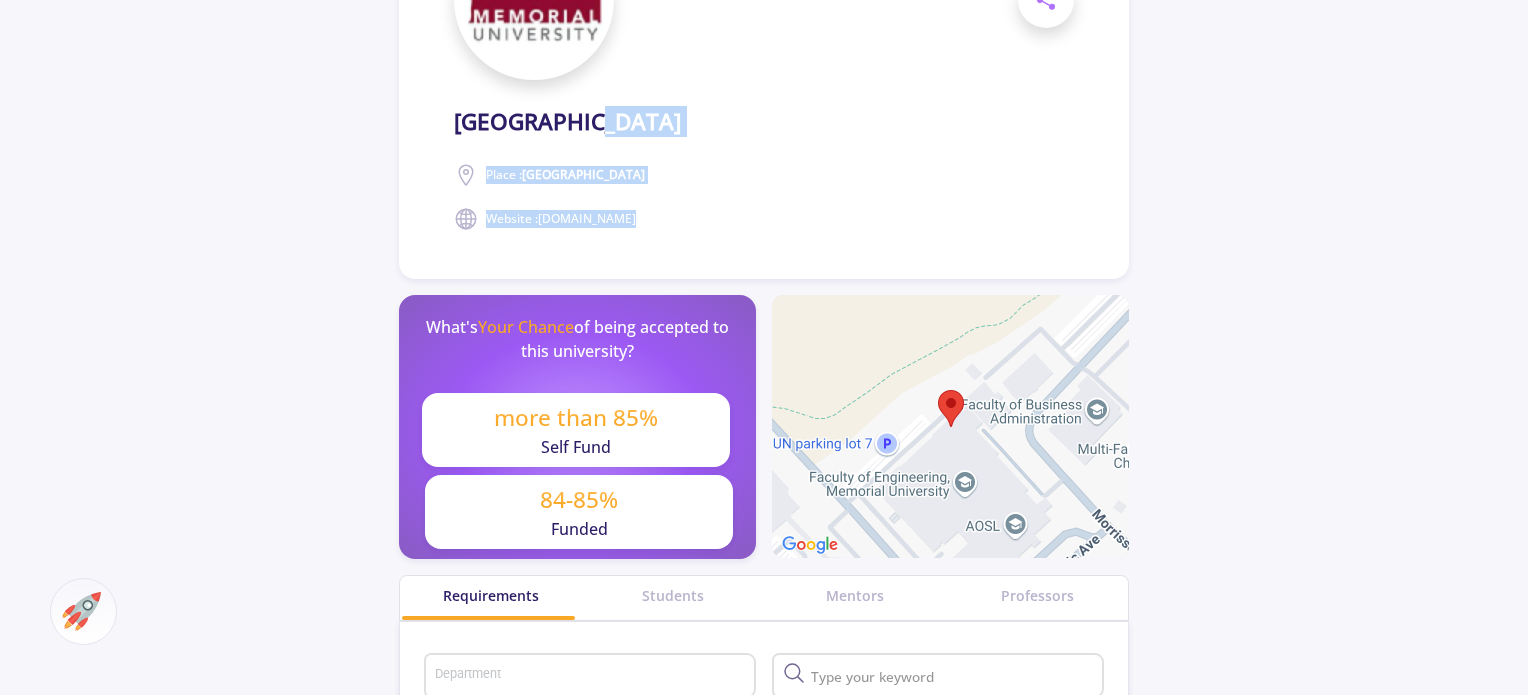drag, startPoint x: 885, startPoint y: 119, endPoint x: 548, endPoint y: 123, distance: 337.02374 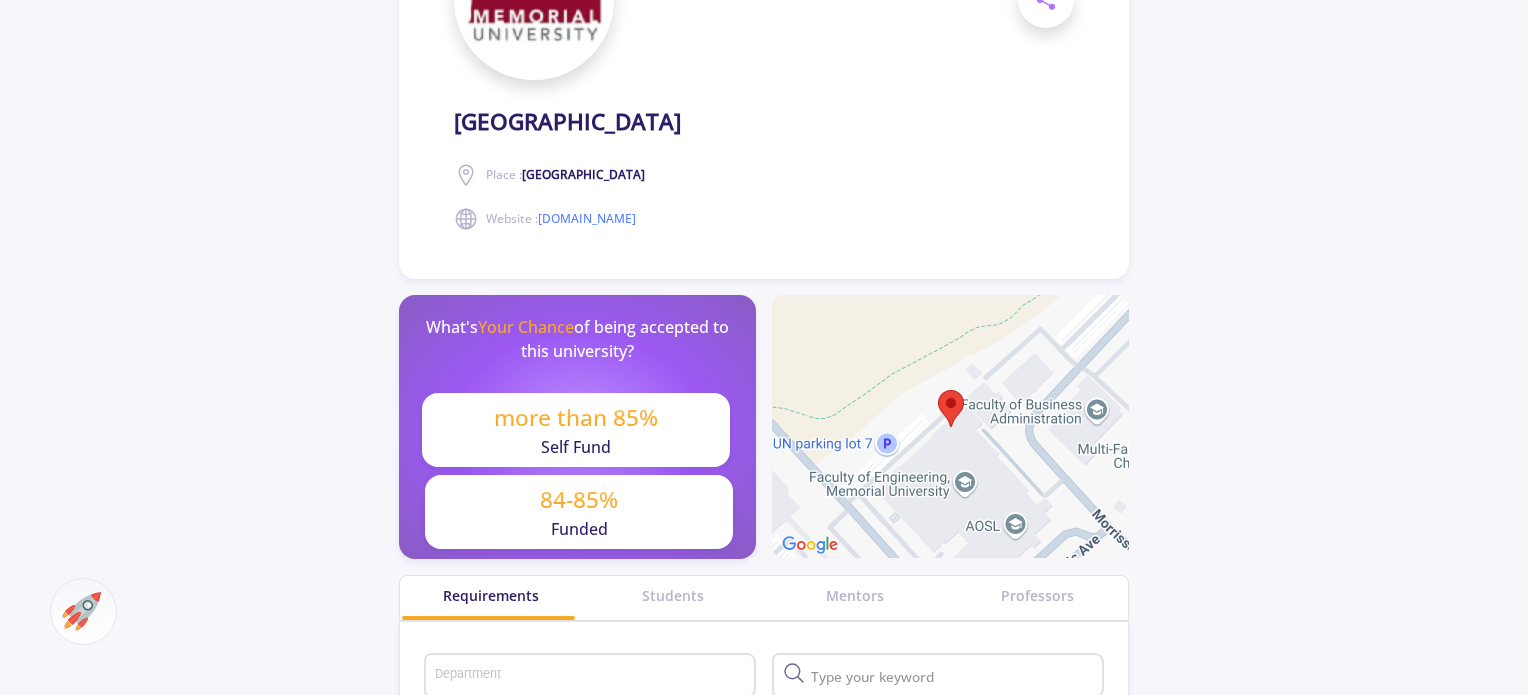 click on "Memorial University of Newfoundland  Place :  Canada  Website :   www.mun.ca" 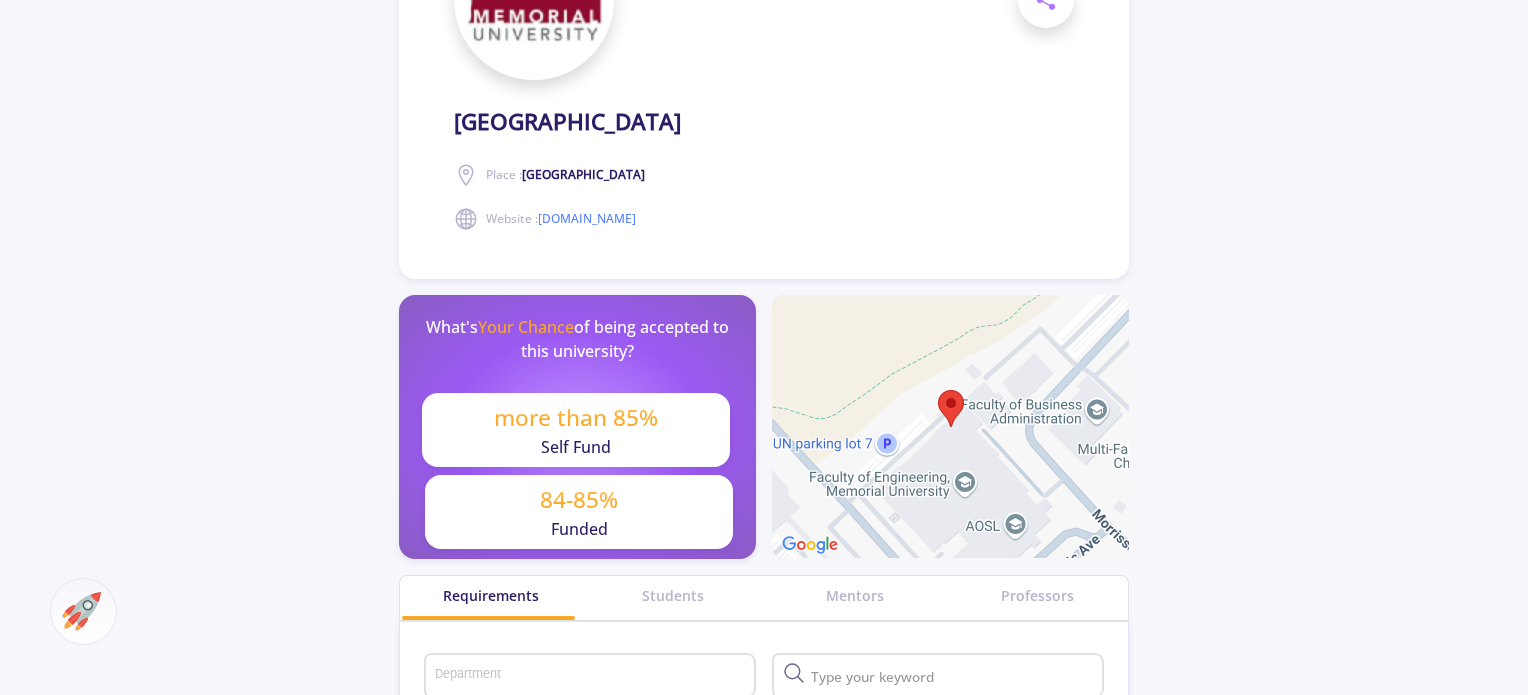 drag, startPoint x: 444, startPoint y: 126, endPoint x: 857, endPoint y: 126, distance: 413 